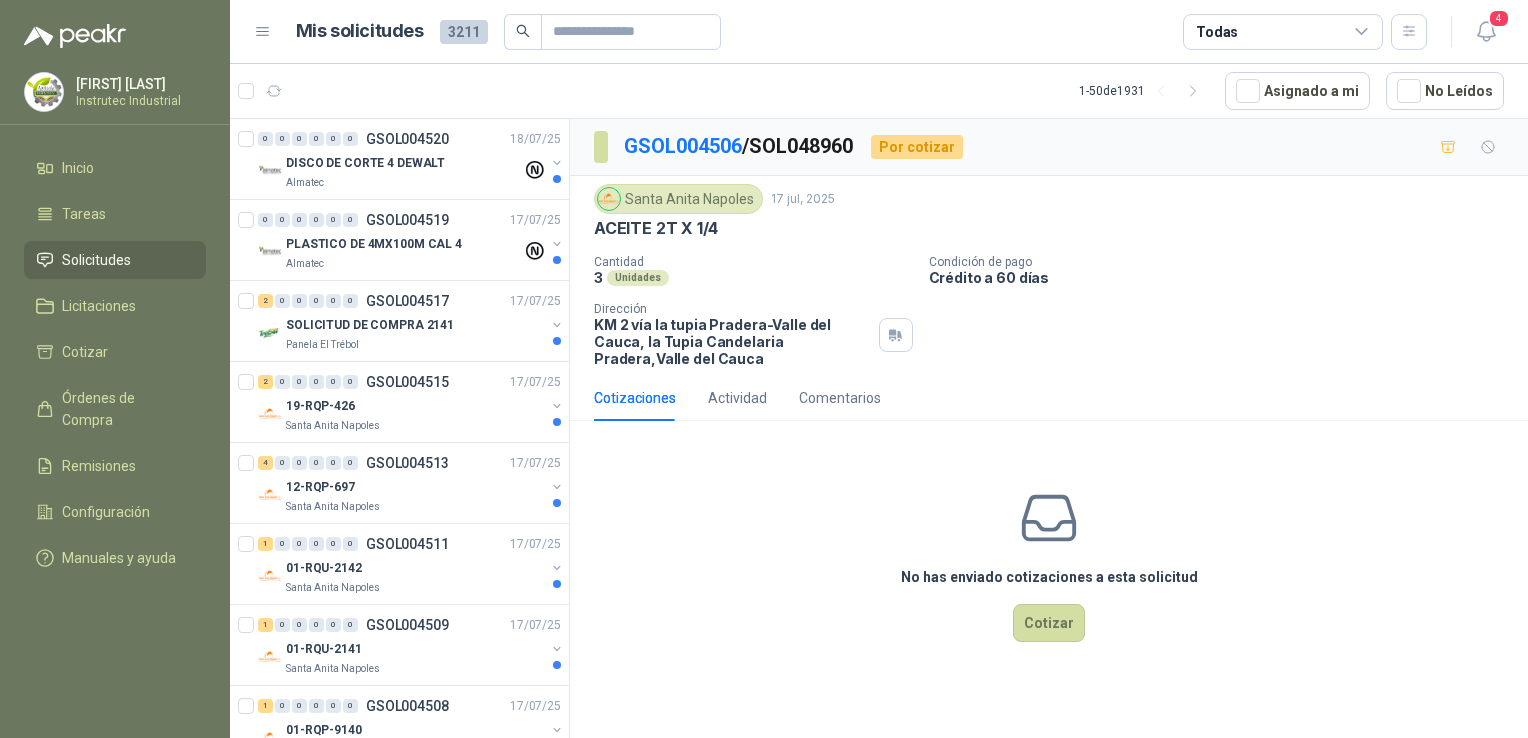 scroll, scrollTop: 0, scrollLeft: 0, axis: both 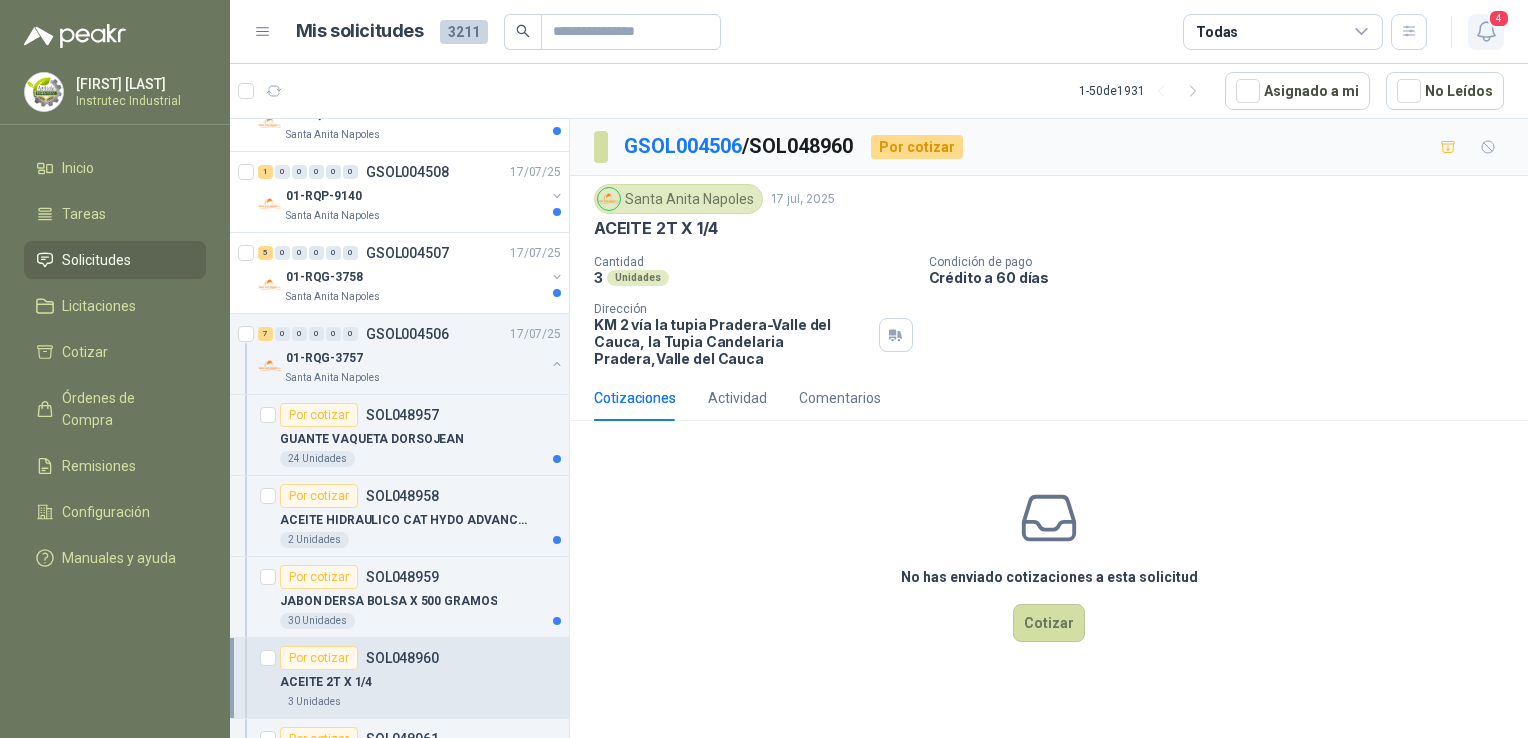 click 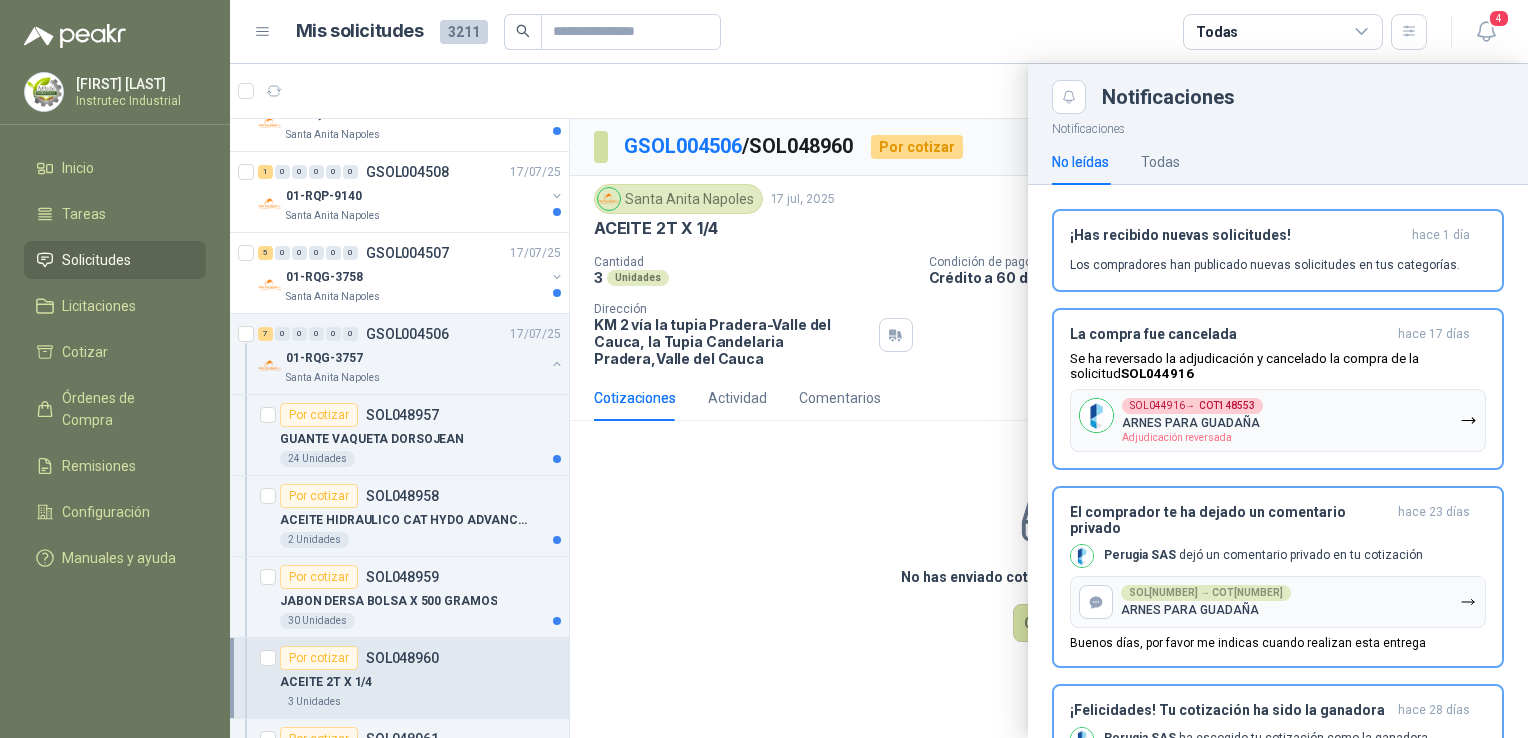 click at bounding box center (879, 401) 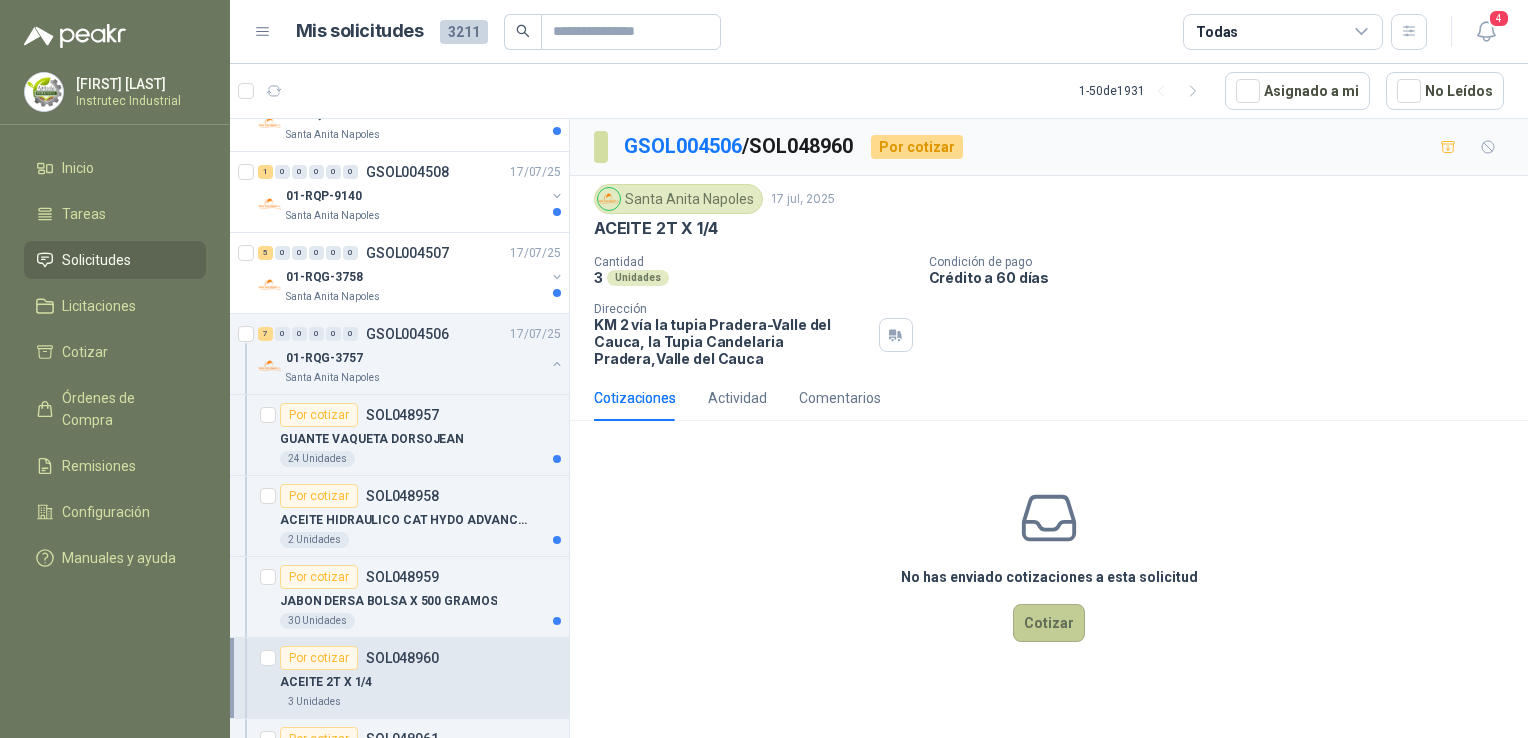 click on "Cotizar" at bounding box center (1049, 623) 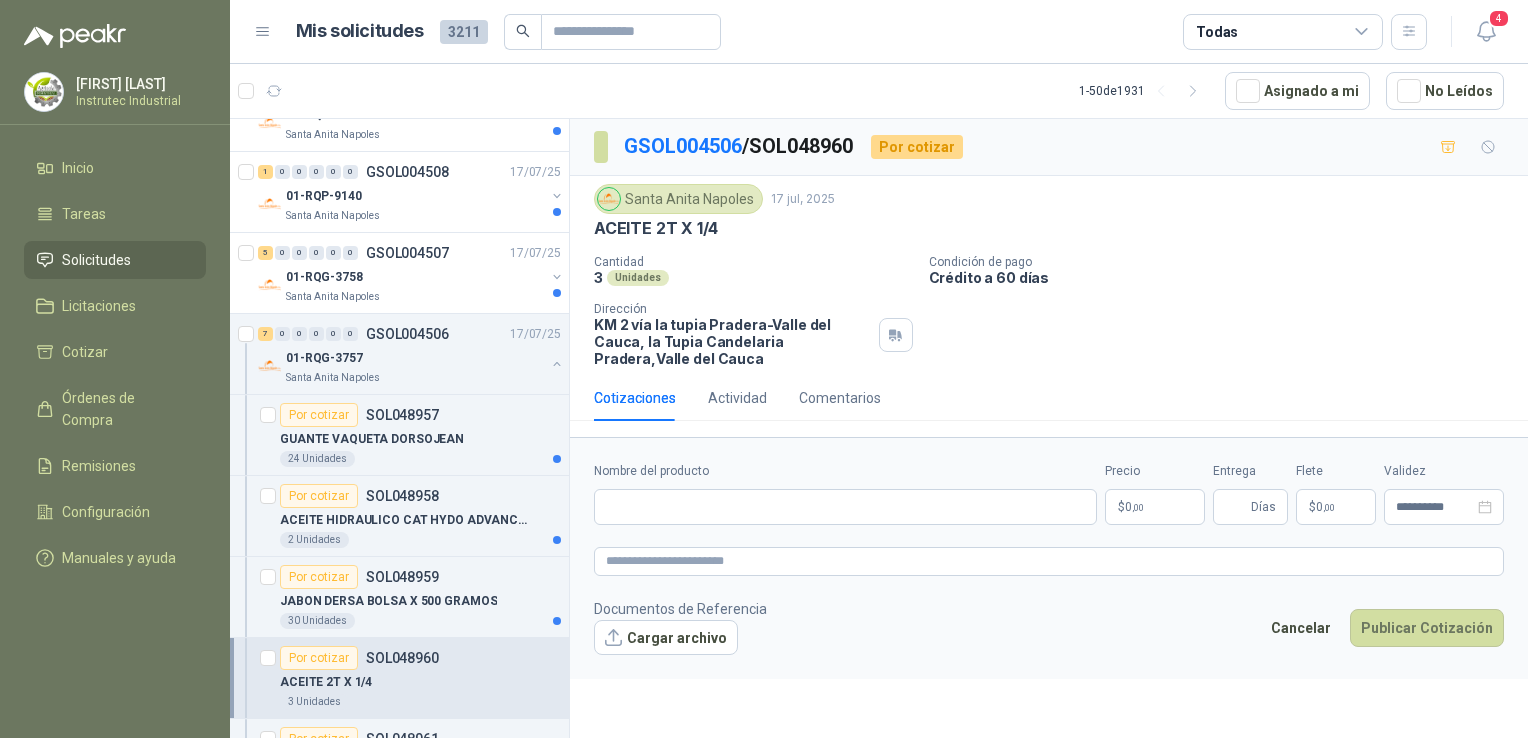 type 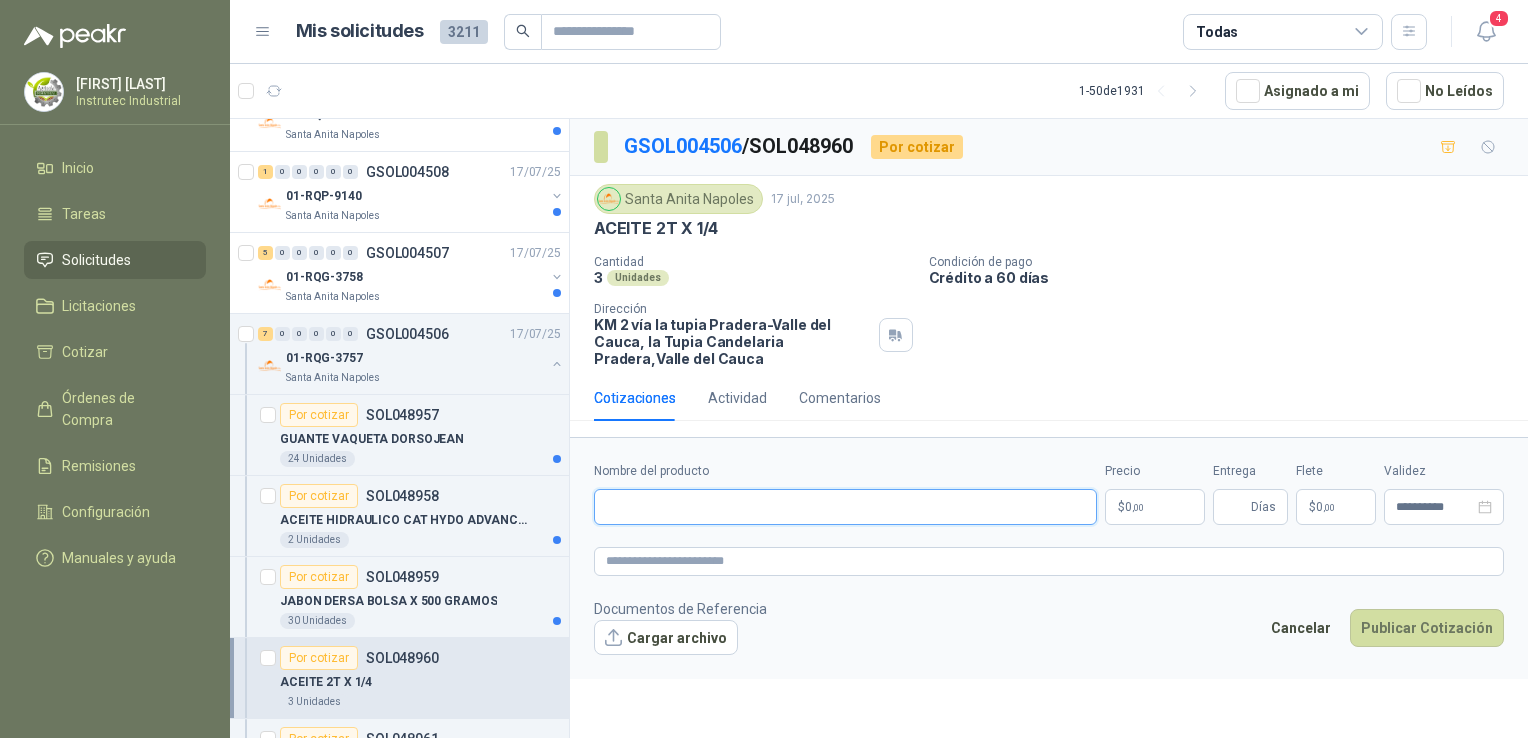 click on "Nombre del producto" at bounding box center (845, 507) 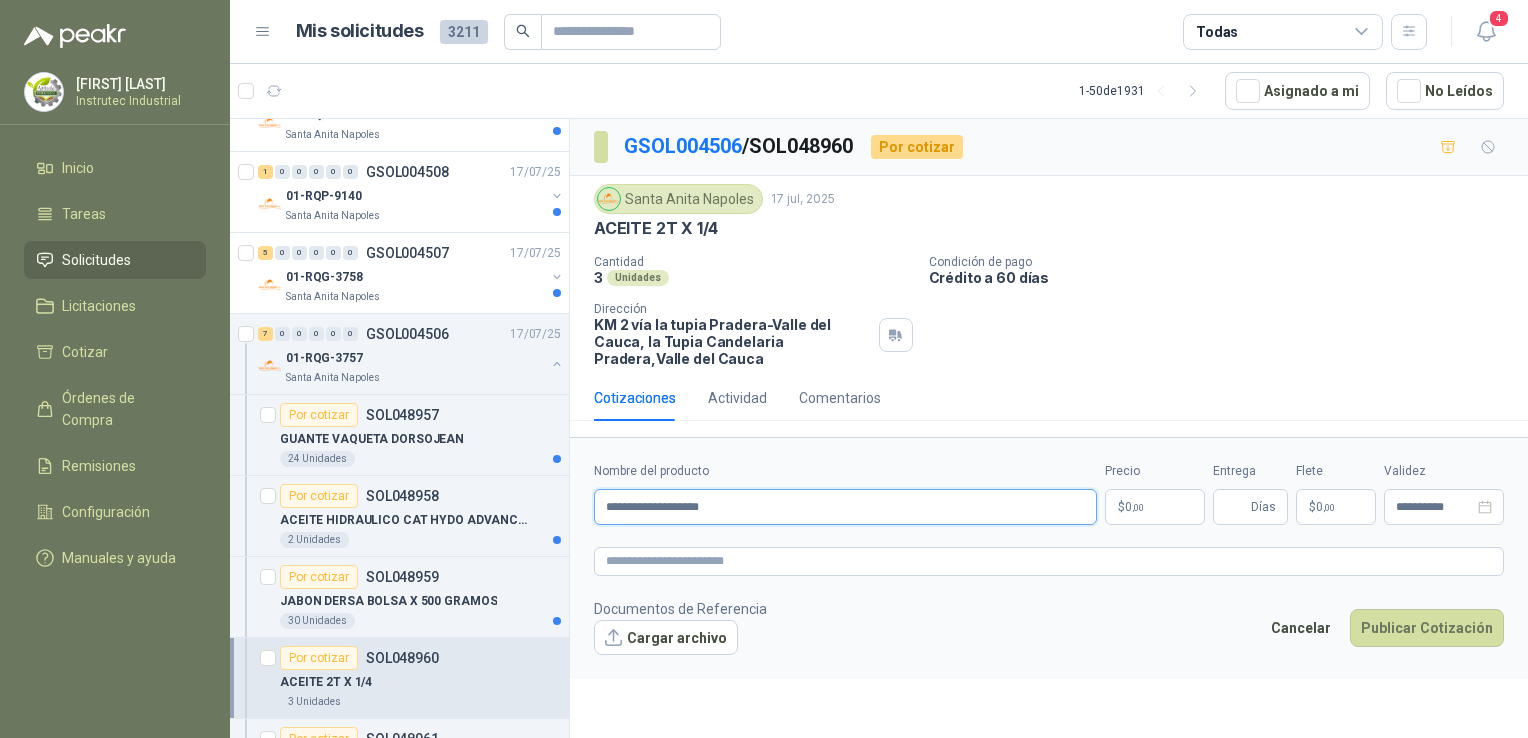 type on "**********" 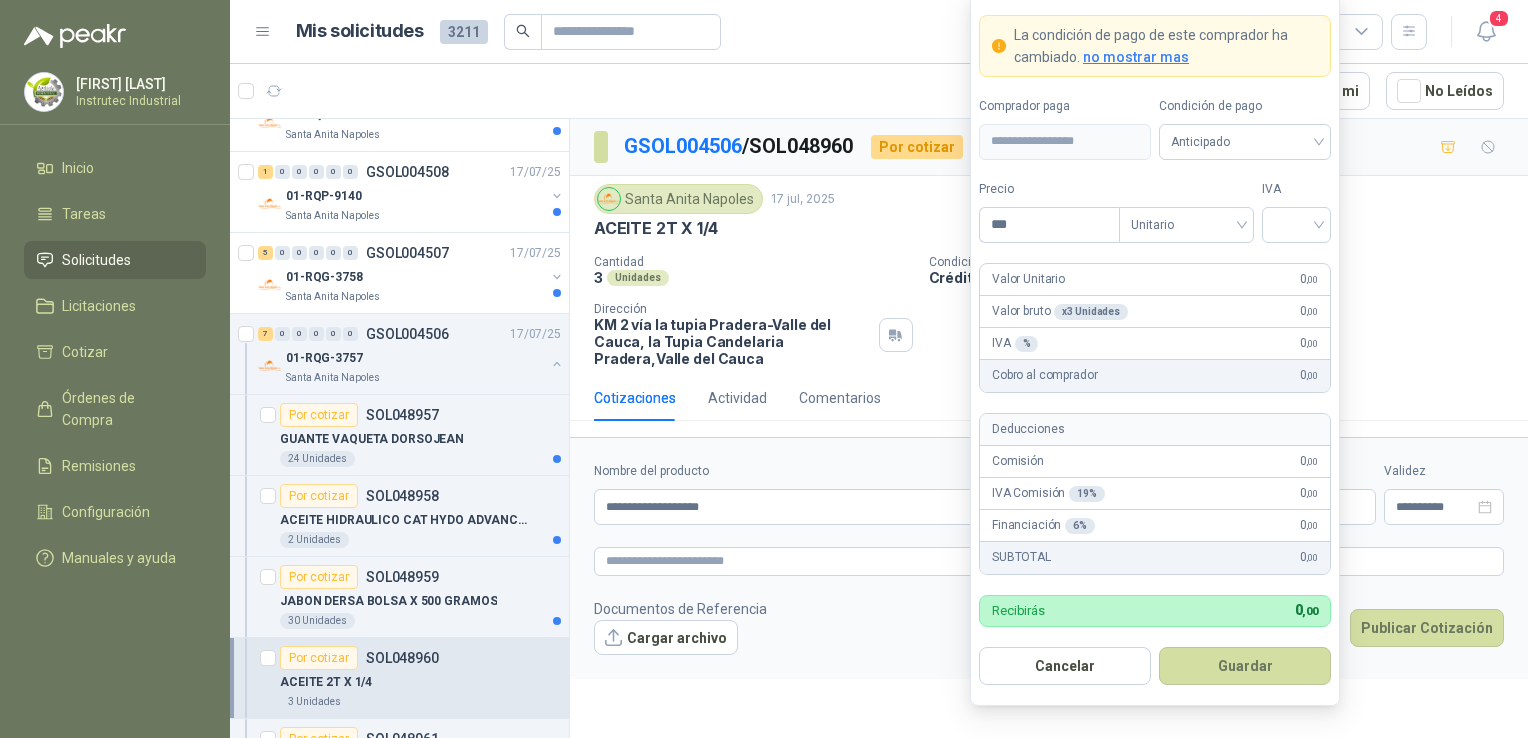 click on "[FIRST] [LAST]   Instrutec Industrial    Inicio   Tareas   Solicitudes   Licitaciones   Cotizar   Órdenes de Compra   Remisiones   Configuración   Manuales y ayuda Mis solicitudes [NUMBER] Todas [NUMBER] [NUMBER] - [NUMBER]  de  [NUMBER] Asignado a mi No Leídos [NUMBER] [NUMBER] [NUMBER] [NUMBER] [NUMBER] [NUMBER] GSOL004520 [DATE]   DISCO DE CORTE 4 DEWALT Almatec   [NUMBER] [NUMBER] [NUMBER] [NUMBER] [NUMBER] [NUMBER] GSOL004519 [DATE]   PLASTICO DE 4MX100M CAL 4 Almatec   [NUMBER] [NUMBER] [NUMBER] [NUMBER] [NUMBER] [NUMBER] GSOL004517 [DATE]   SOLICITUD DE COMPRA [NUMBER] Panela El Trébol   [NUMBER] [NUMBER] [NUMBER] [NUMBER] [NUMBER] [NUMBER] GSOL004515 [DATE]   [CODE] [CITY] [STATE]   [NUMBER] [NUMBER] [NUMBER] [NUMBER] [NUMBER] [NUMBER] GSOL004513 [DATE]   [CODE] [CITY] [STATE]   [NUMBER] [NUMBER] [NUMBER] [NUMBER] [NUMBER] [NUMBER] GSOL004511 [DATE]   [CODE] [CITY] [STATE]   [NUMBER] [NUMBER] [NUMBER] [NUMBER] [NUMBER] [NUMBER] GSOL004509 [DATE]   [CODE] [CITY] [STATE]   [NUMBER] [NUMBER] [NUMBER] [NUMBER] [NUMBER] [NUMBER] GSOL004508 [DATE]   [CODE] [CITY] [STATE]   [NUMBER] [NUMBER] [NUMBER] [NUMBER] [NUMBER] [NUMBER] GSOL004507 [DATE]   [CODE] [CITY] [STATE]   [NUMBER] [NUMBER]" at bounding box center (764, 369) 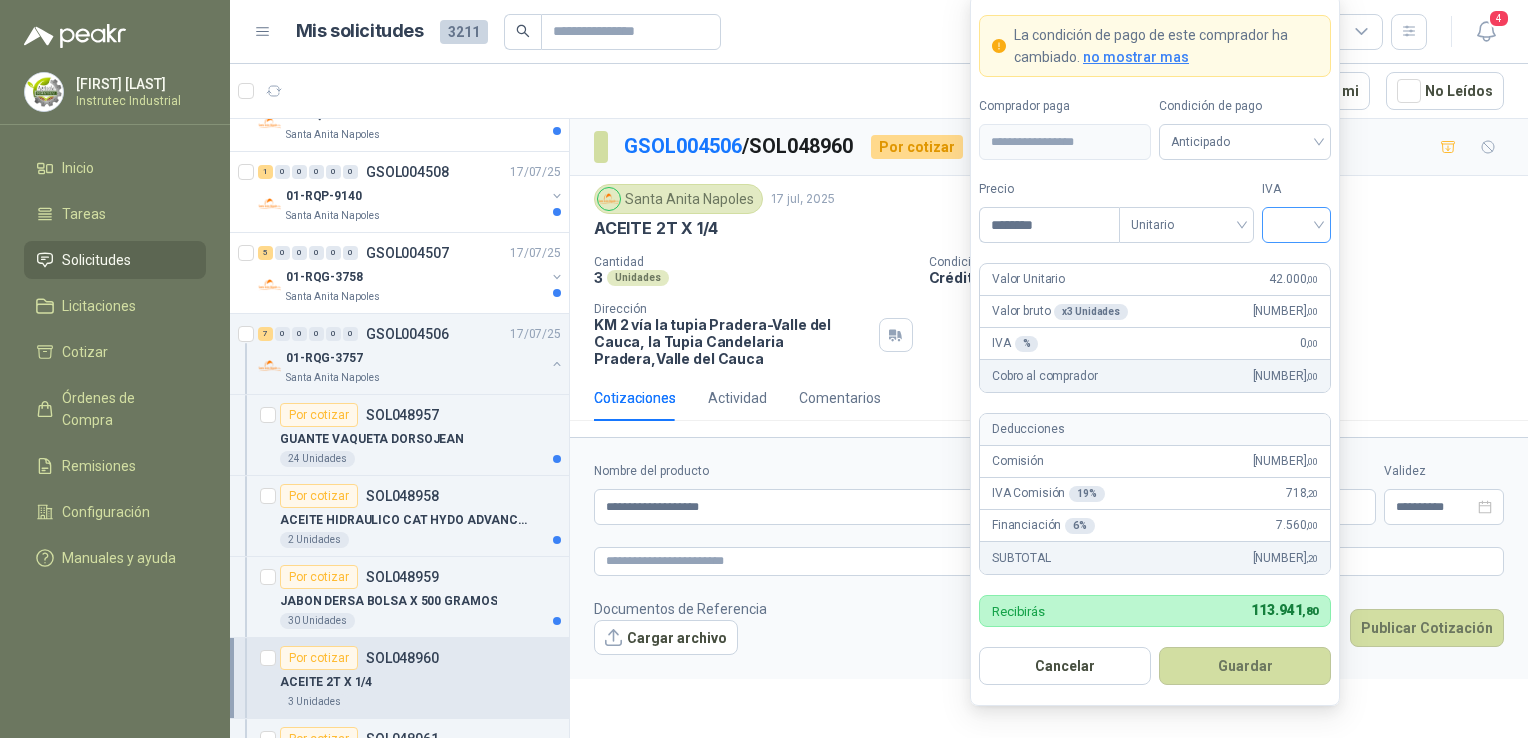 click at bounding box center (1296, 225) 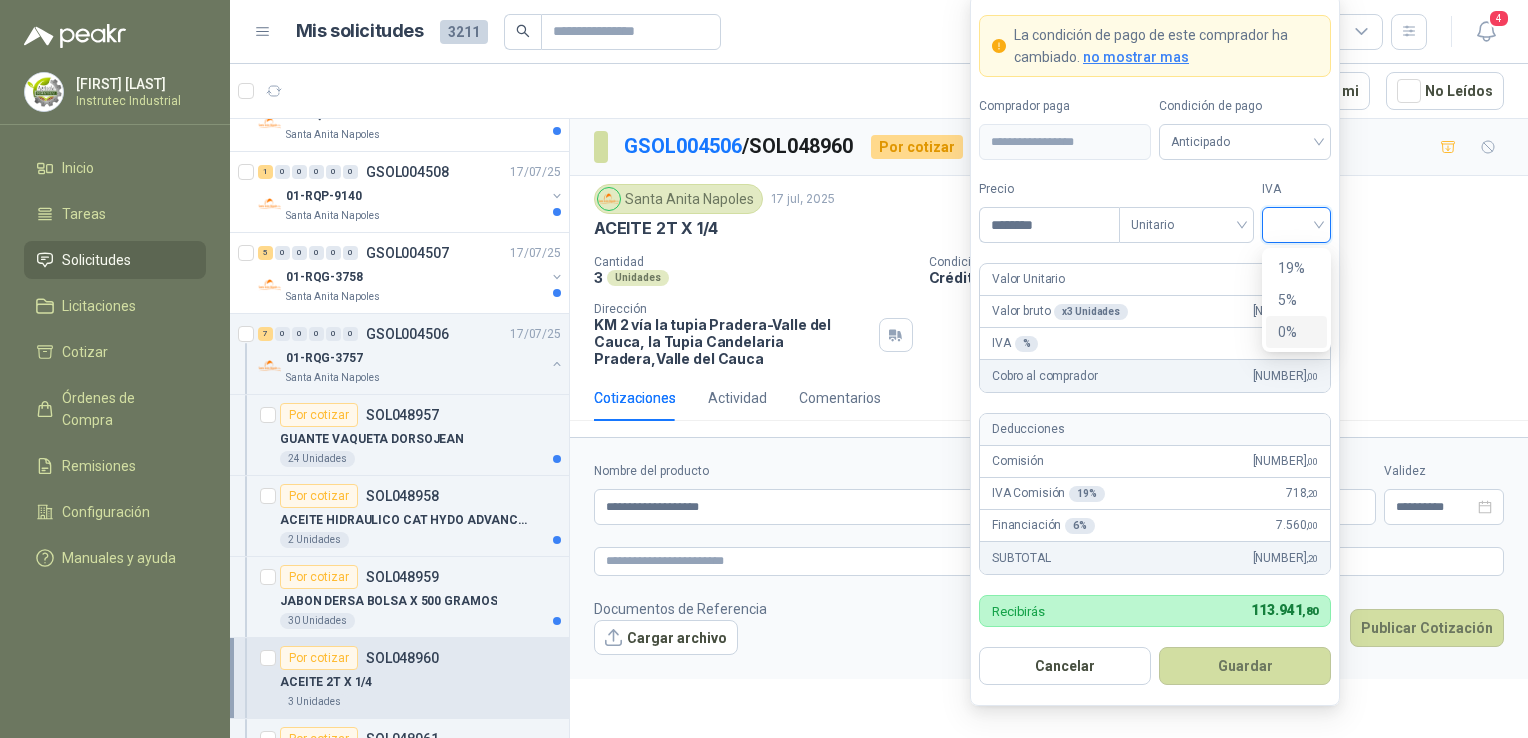 click on "0%" at bounding box center [1296, 332] 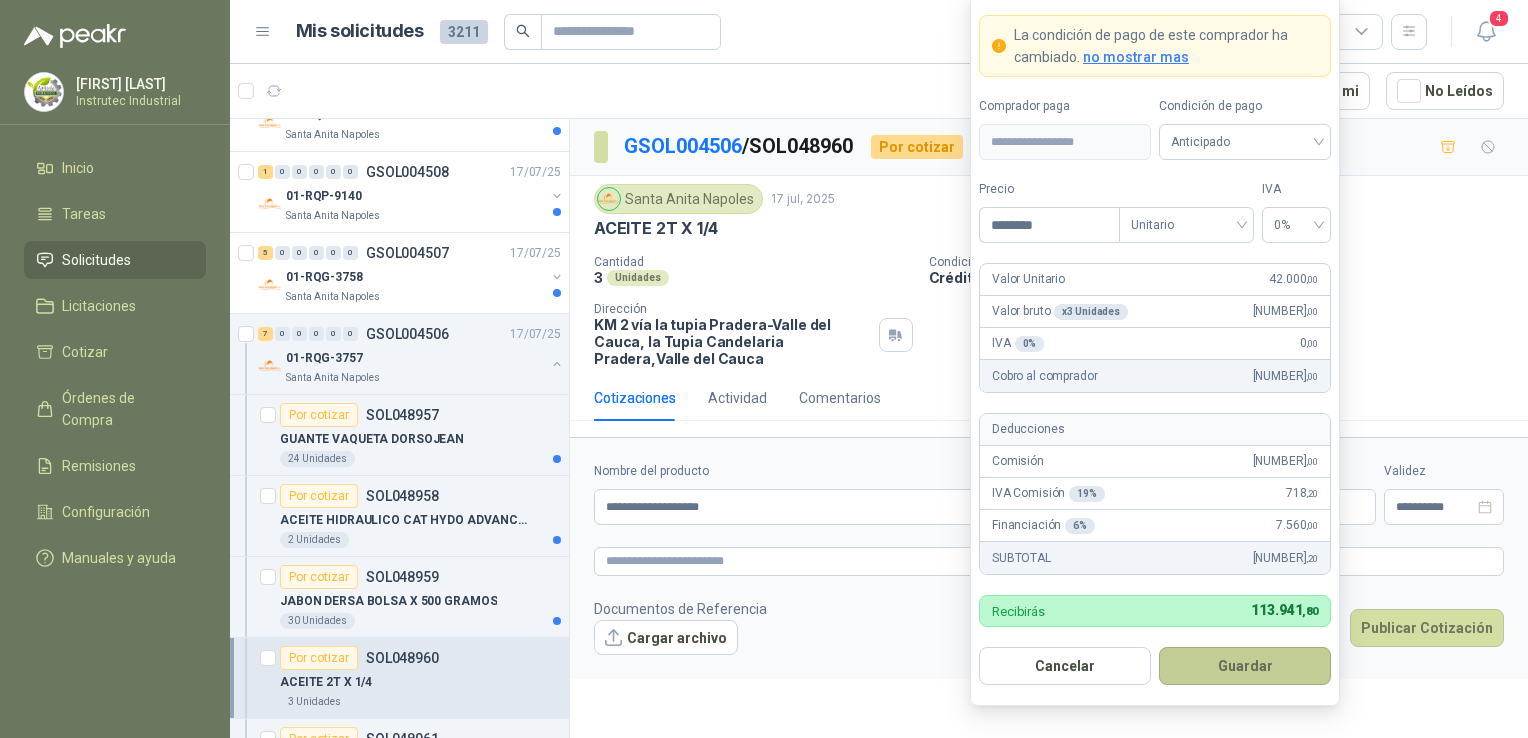 click on "Guardar" at bounding box center (1245, 666) 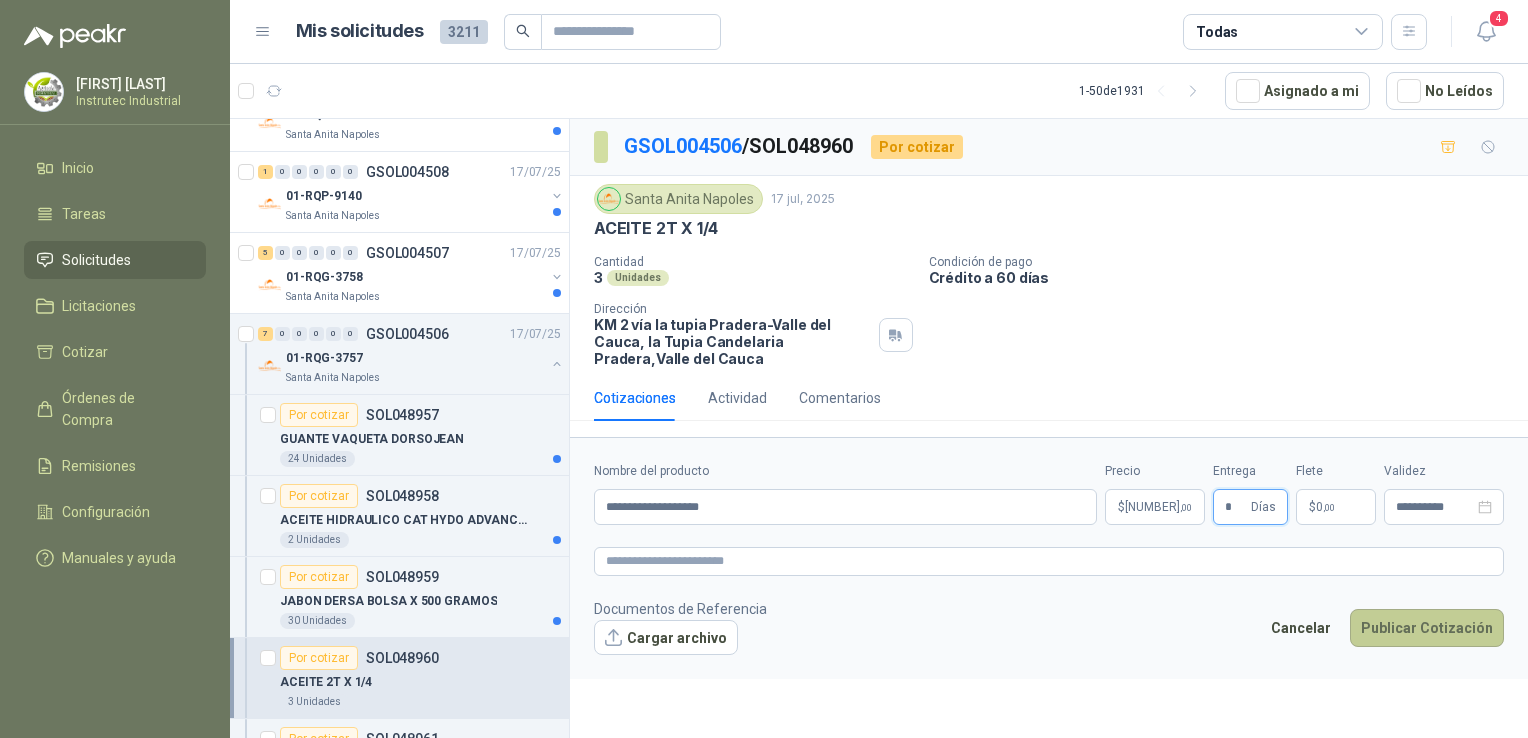 type on "*" 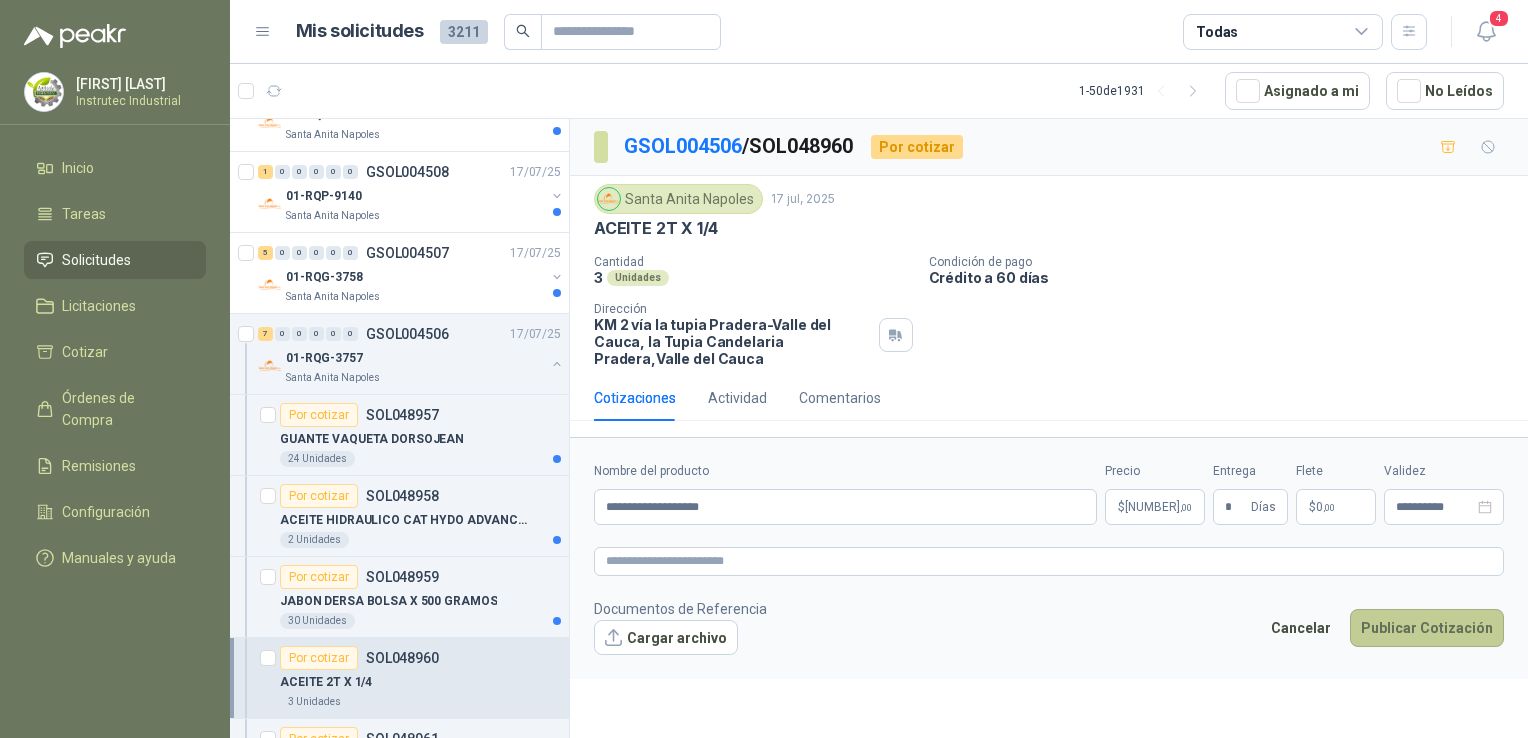 click on "Publicar Cotización" at bounding box center [1427, 628] 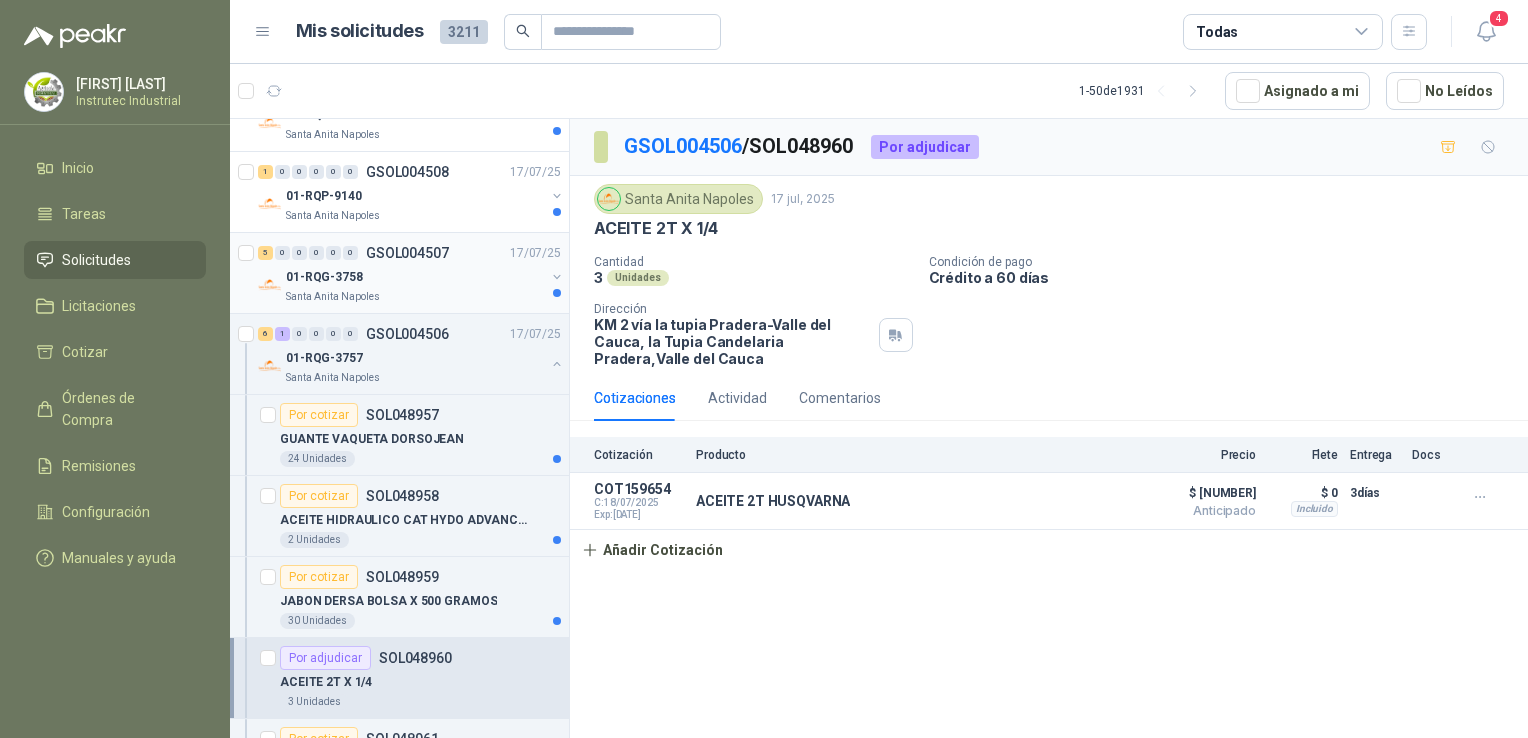 click on "01-RQG-3758" at bounding box center [415, 277] 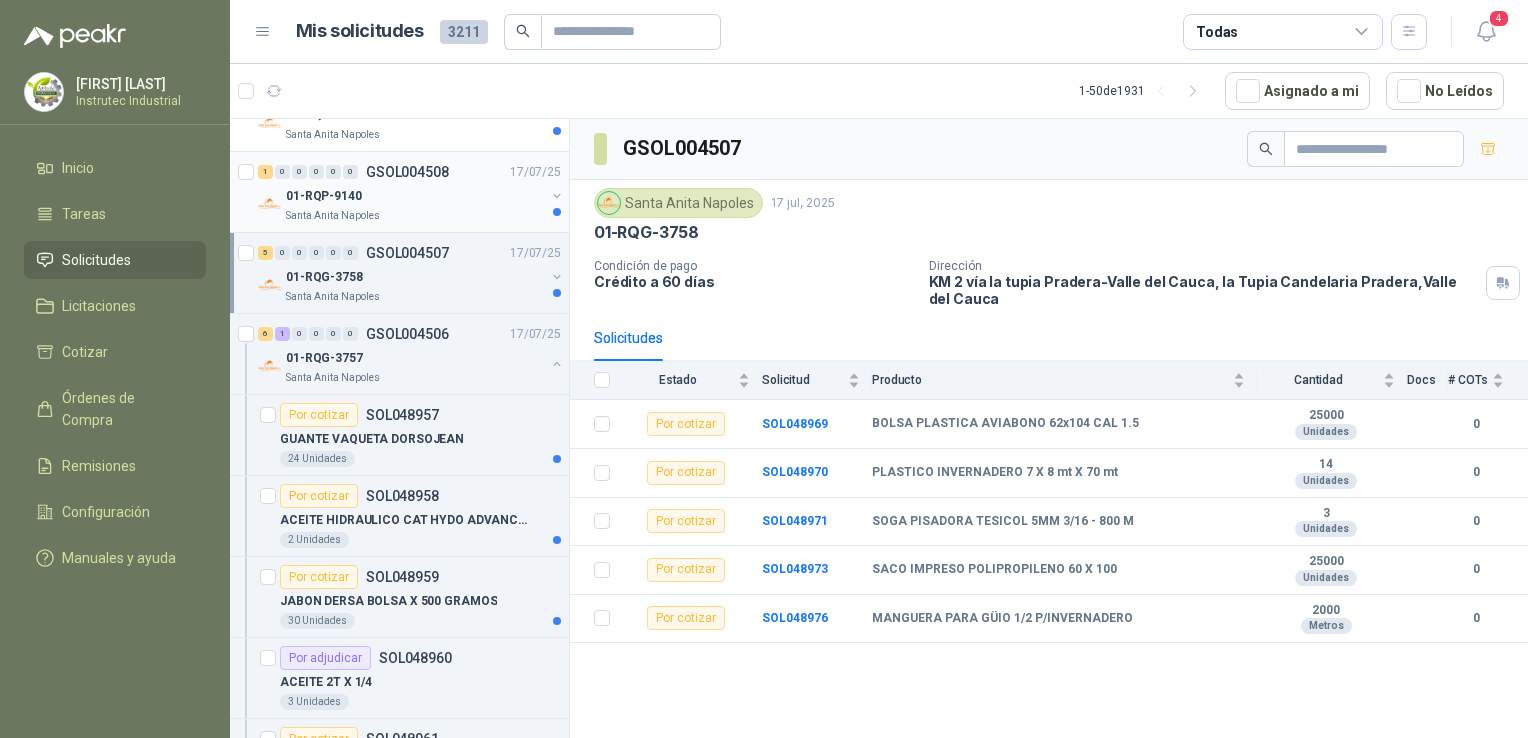 click on "Santa Anita Napoles" at bounding box center [415, 216] 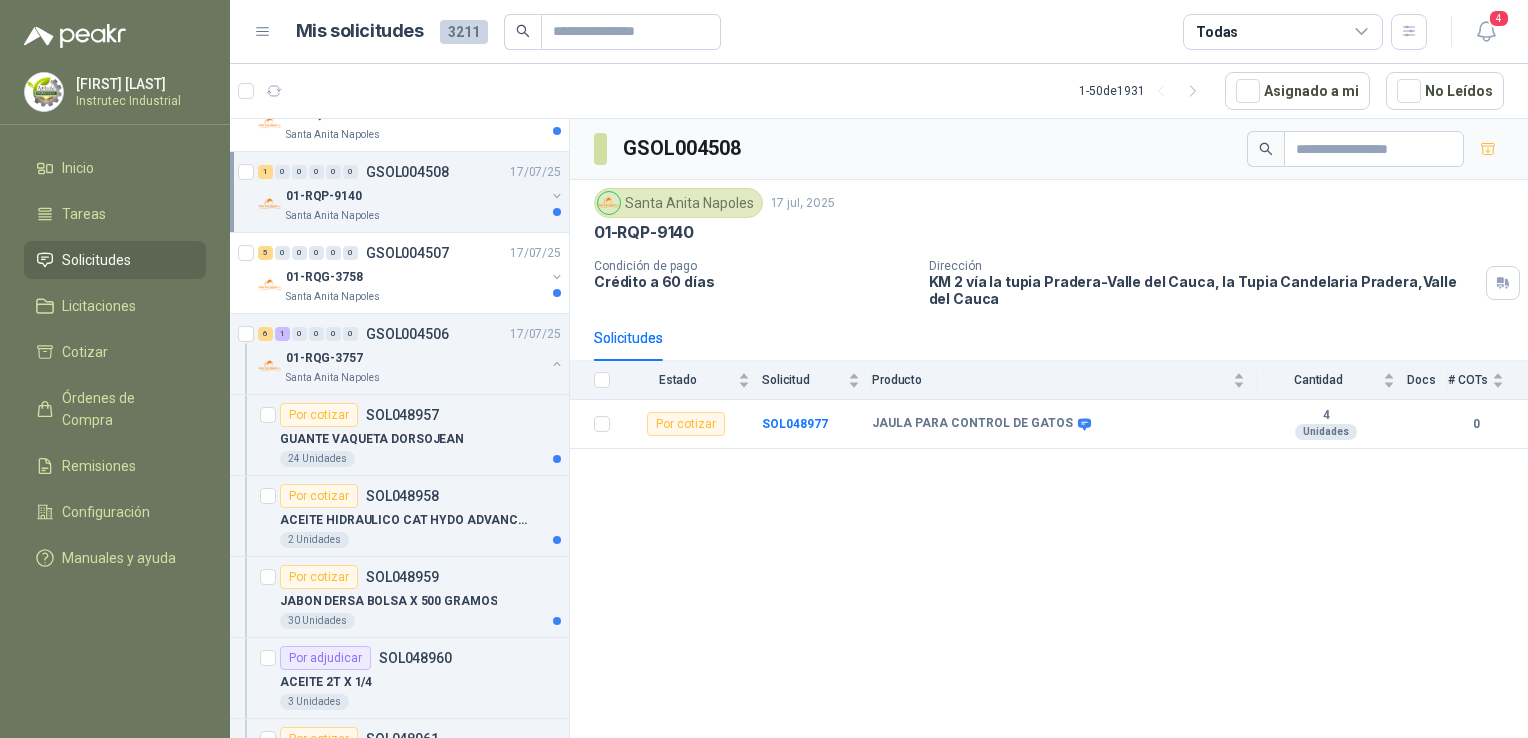 scroll, scrollTop: 0, scrollLeft: 0, axis: both 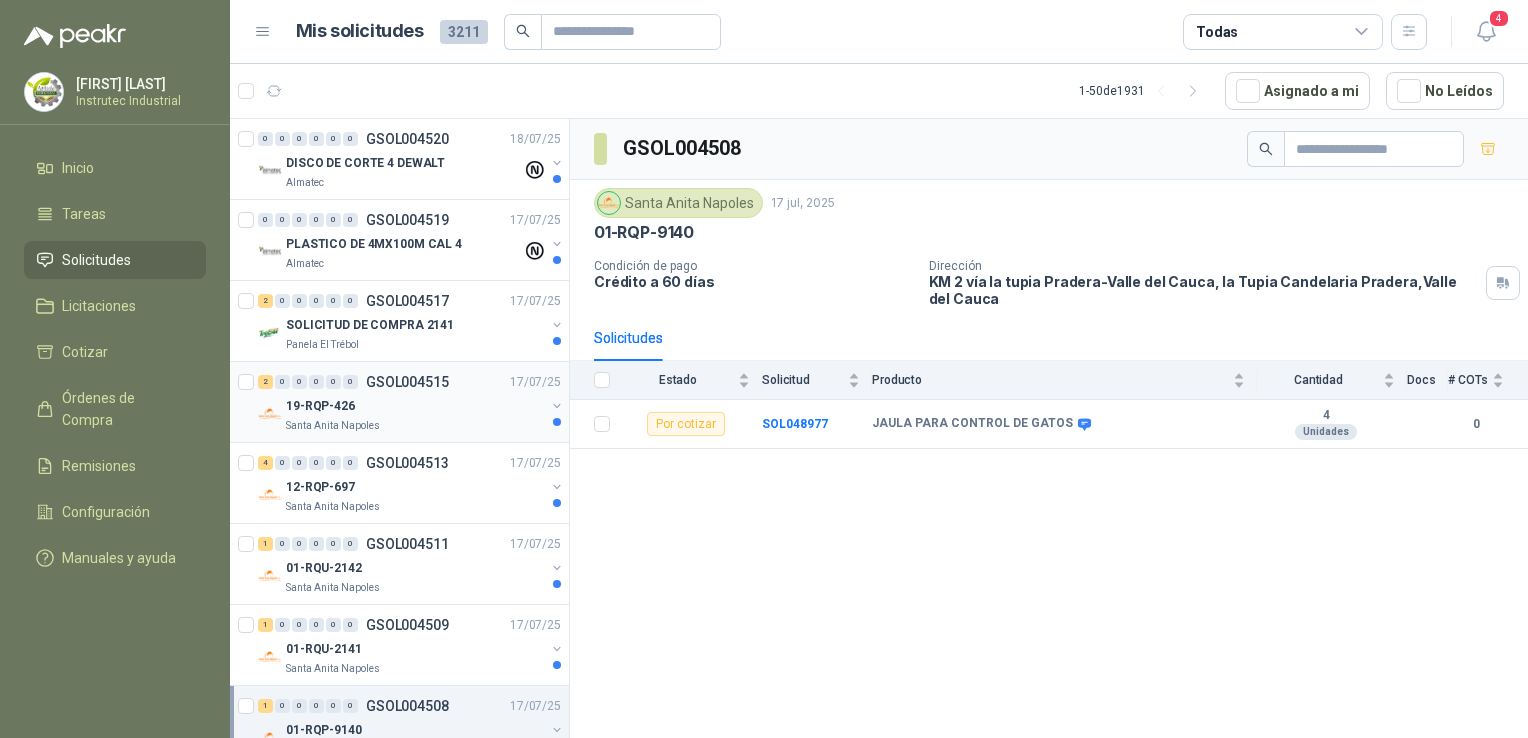 click on "Santa Anita Napoles" at bounding box center (415, 426) 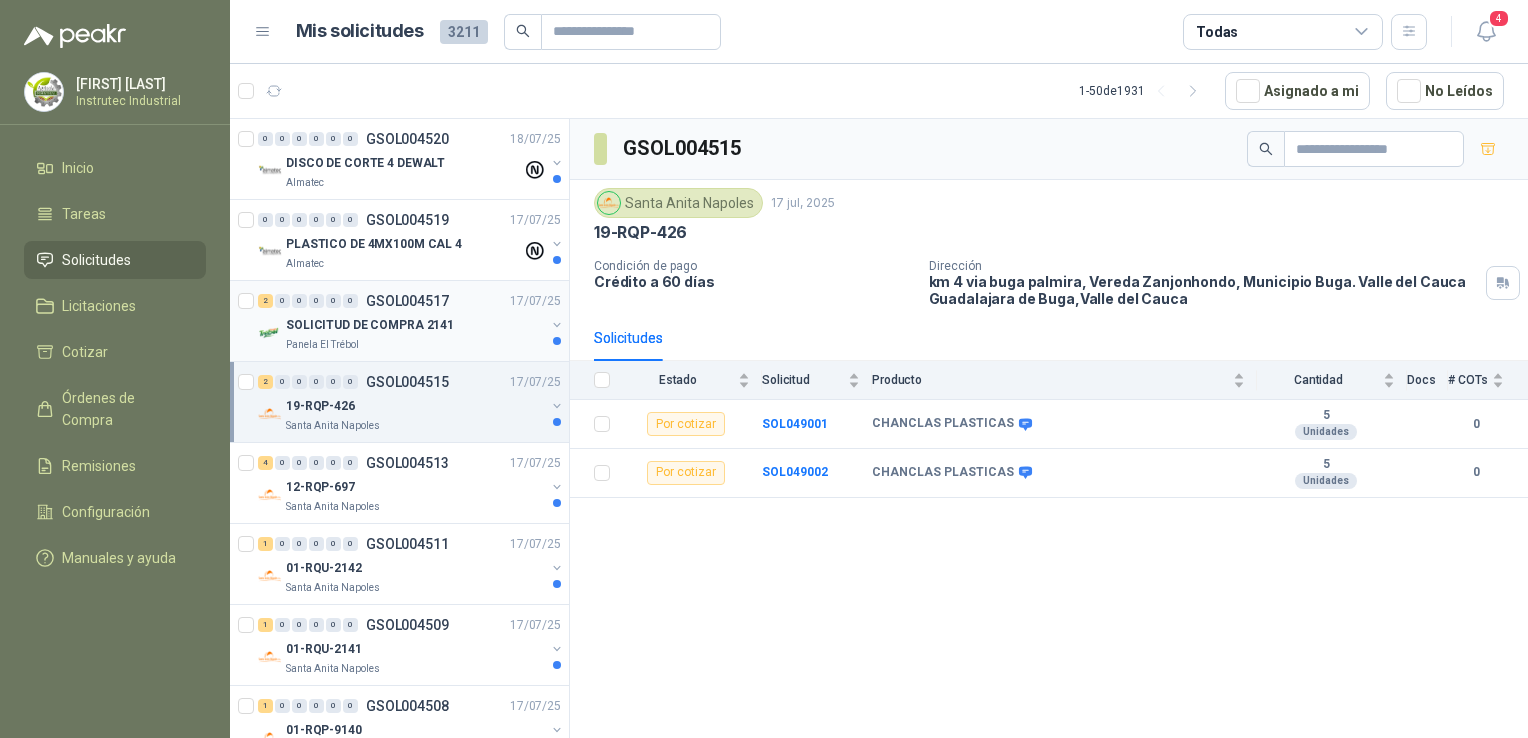 click on "[NUMBER] [NUMBER] [NUMBER] [NUMBER] [NUMBER] [NUMBER] GSOL004517 [DATE]" at bounding box center (411, 301) 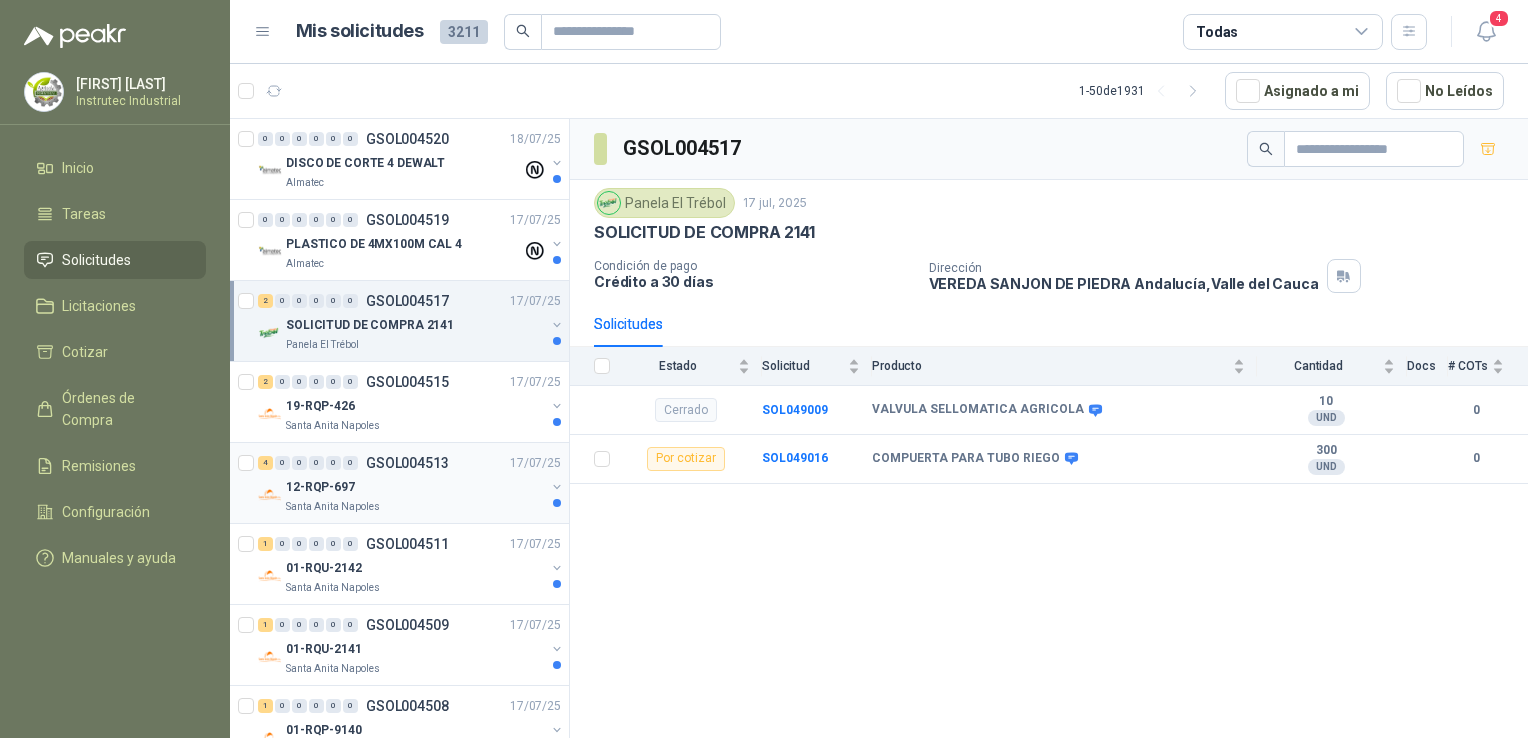 click on "12-RQP-697" at bounding box center (415, 487) 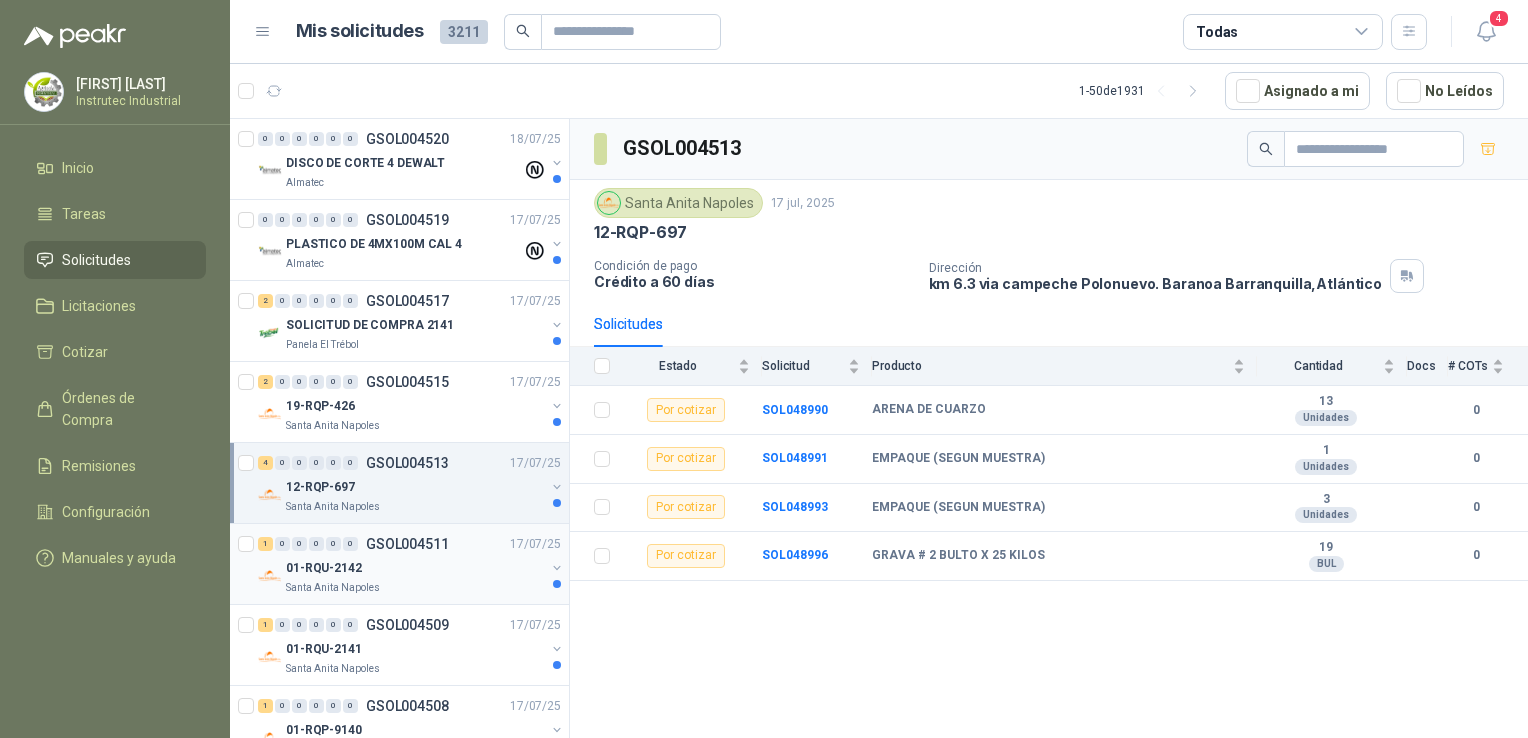 click on "[NUMBER] [NUMBER] [NUMBER] [NUMBER] [NUMBER] [NUMBER] GSOL004511 [DATE]" at bounding box center (411, 544) 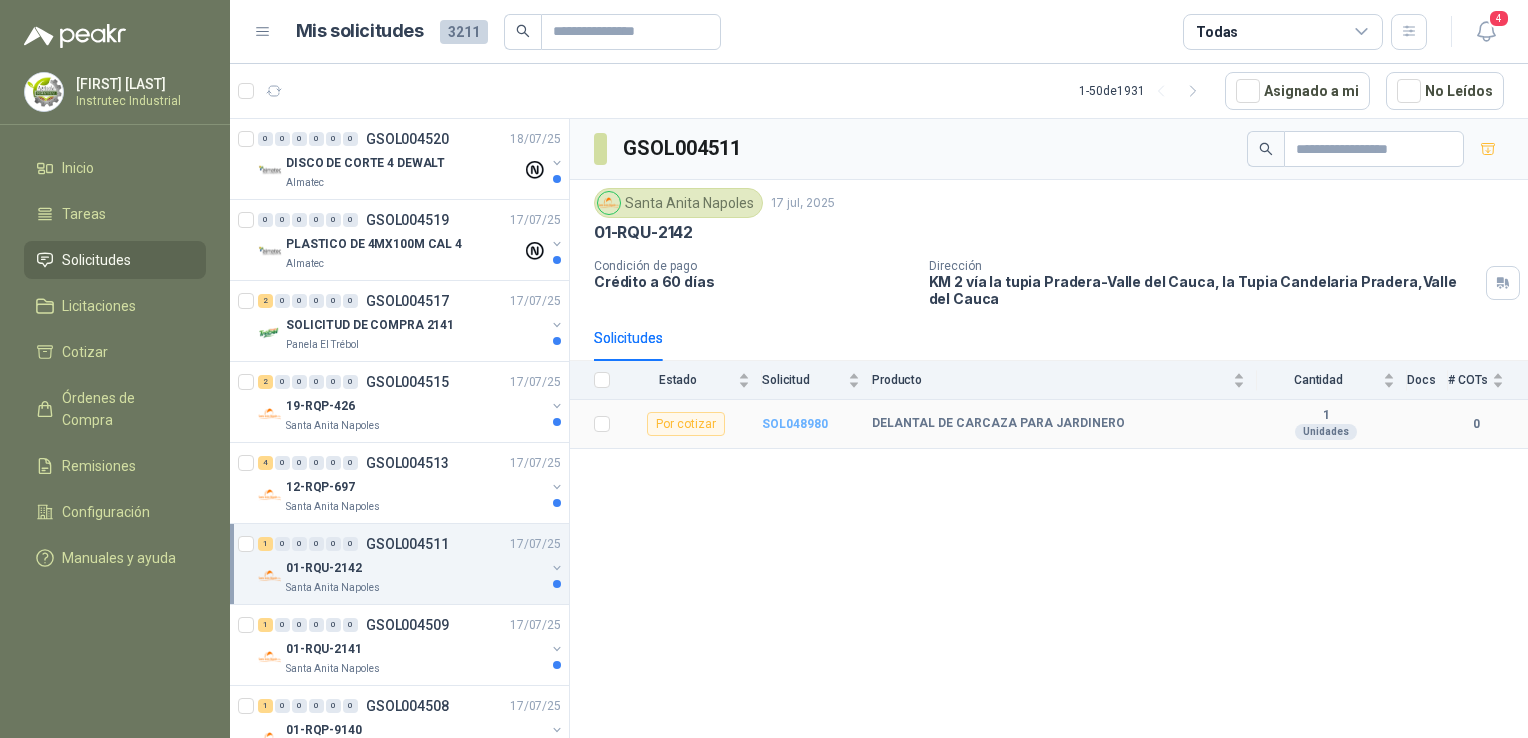 click on "SOL048980" at bounding box center (795, 424) 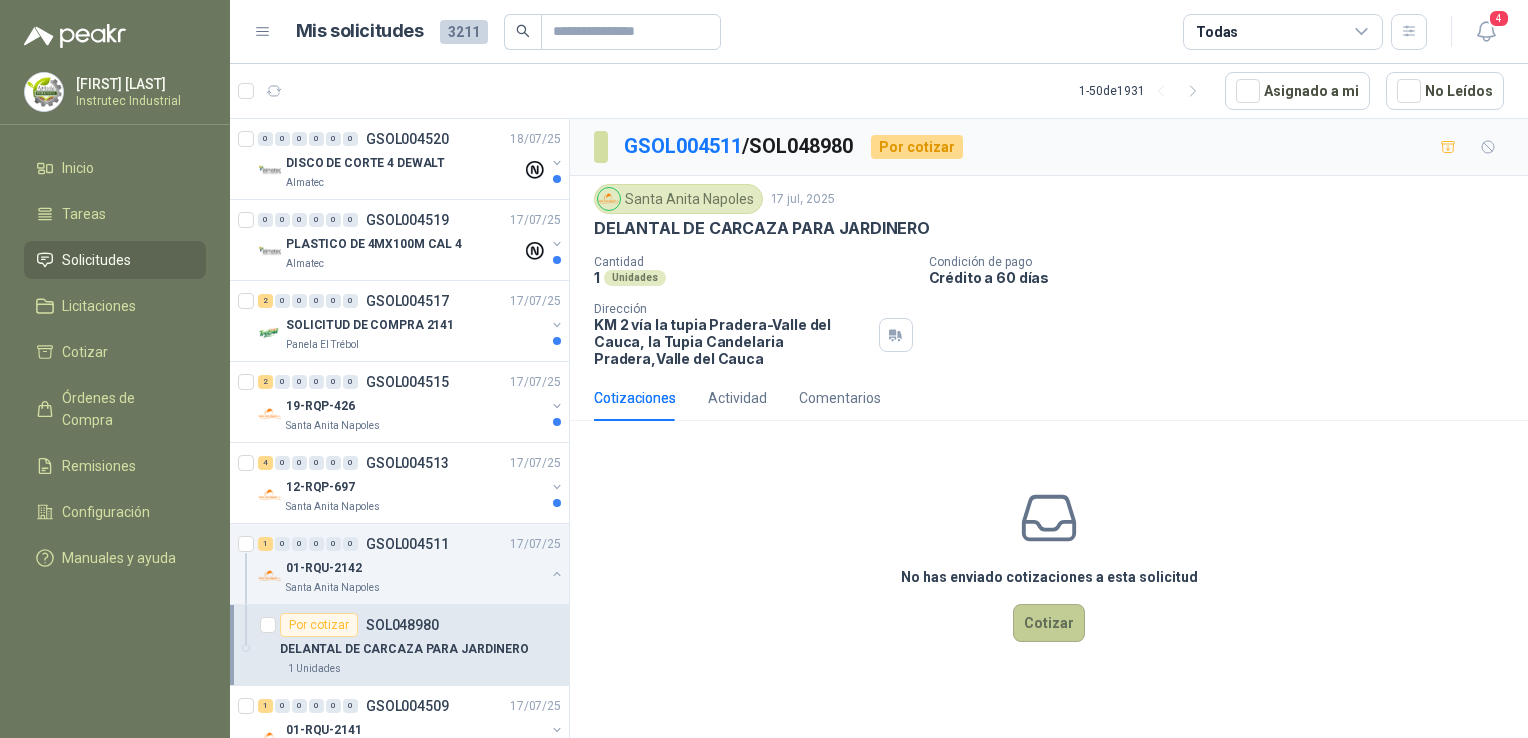 click on "Cotizar" at bounding box center [1049, 623] 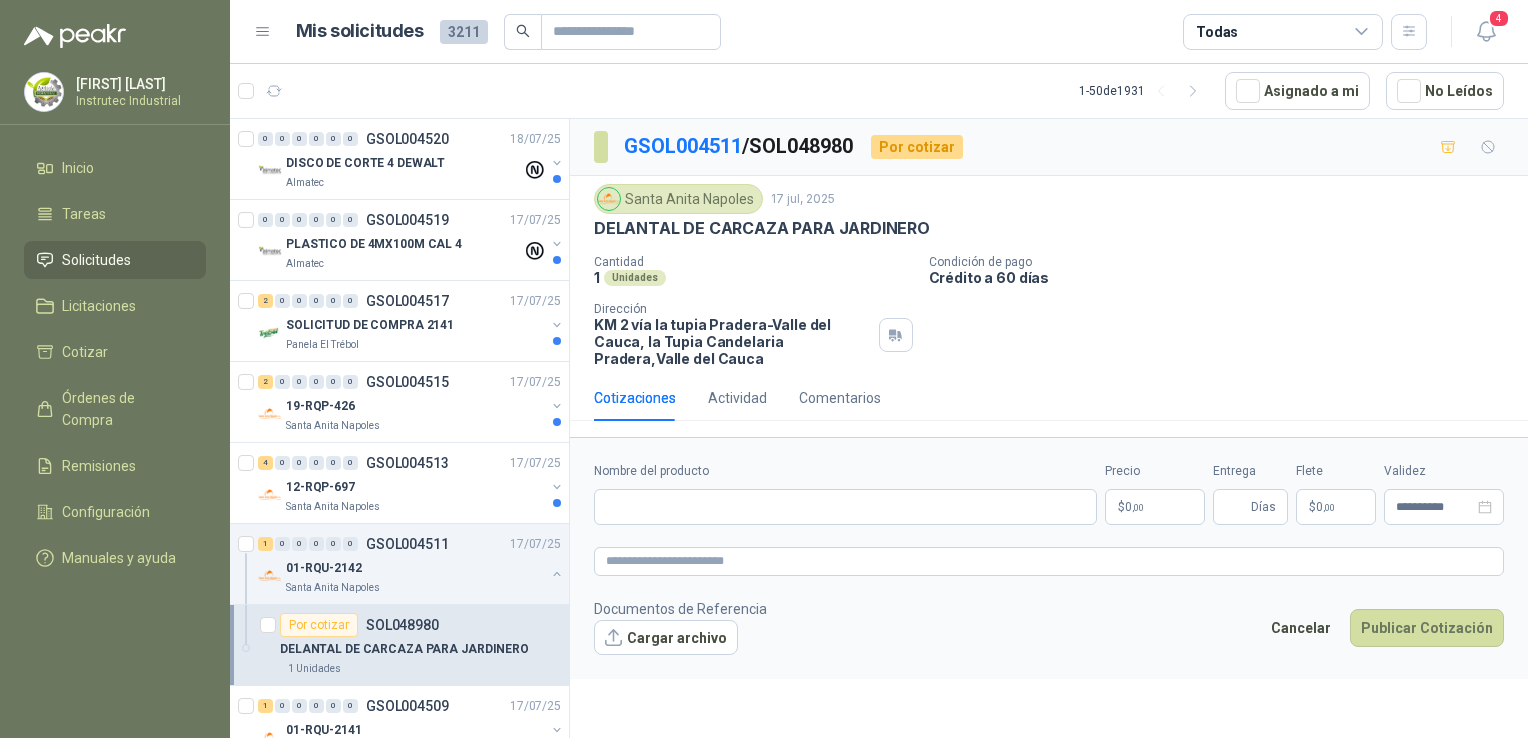 type 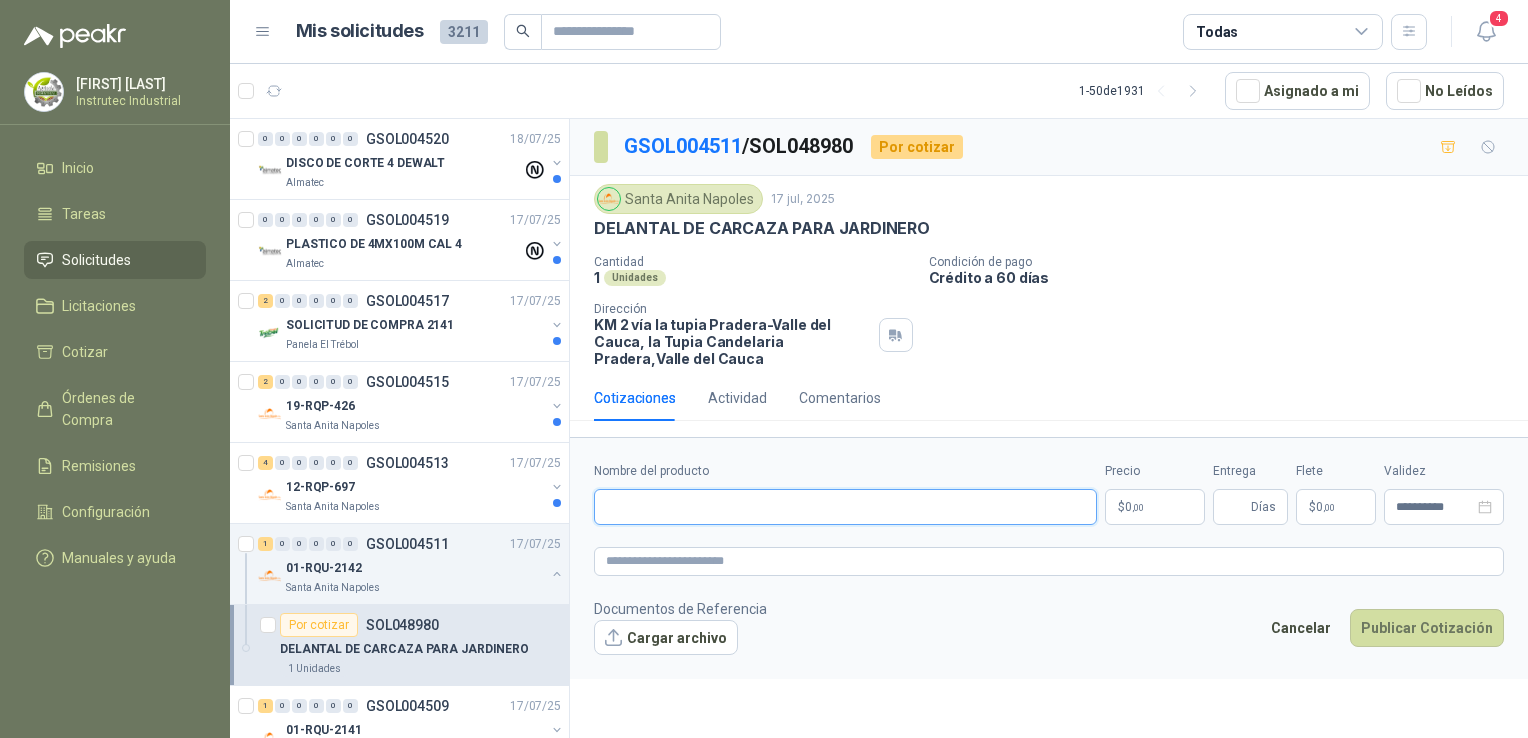 click on "Nombre del producto" at bounding box center (845, 507) 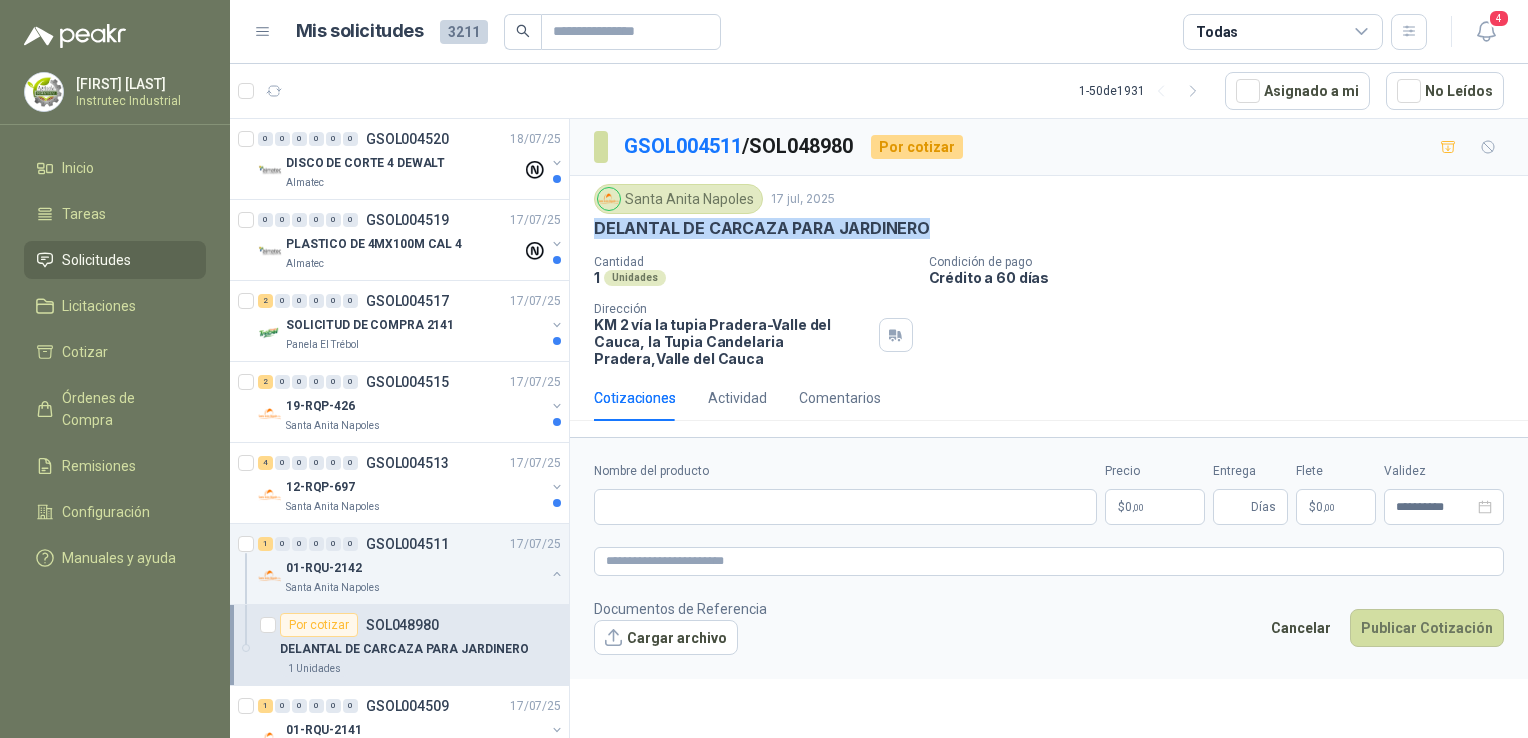 drag, startPoint x: 921, startPoint y: 225, endPoint x: 581, endPoint y: 223, distance: 340.0059 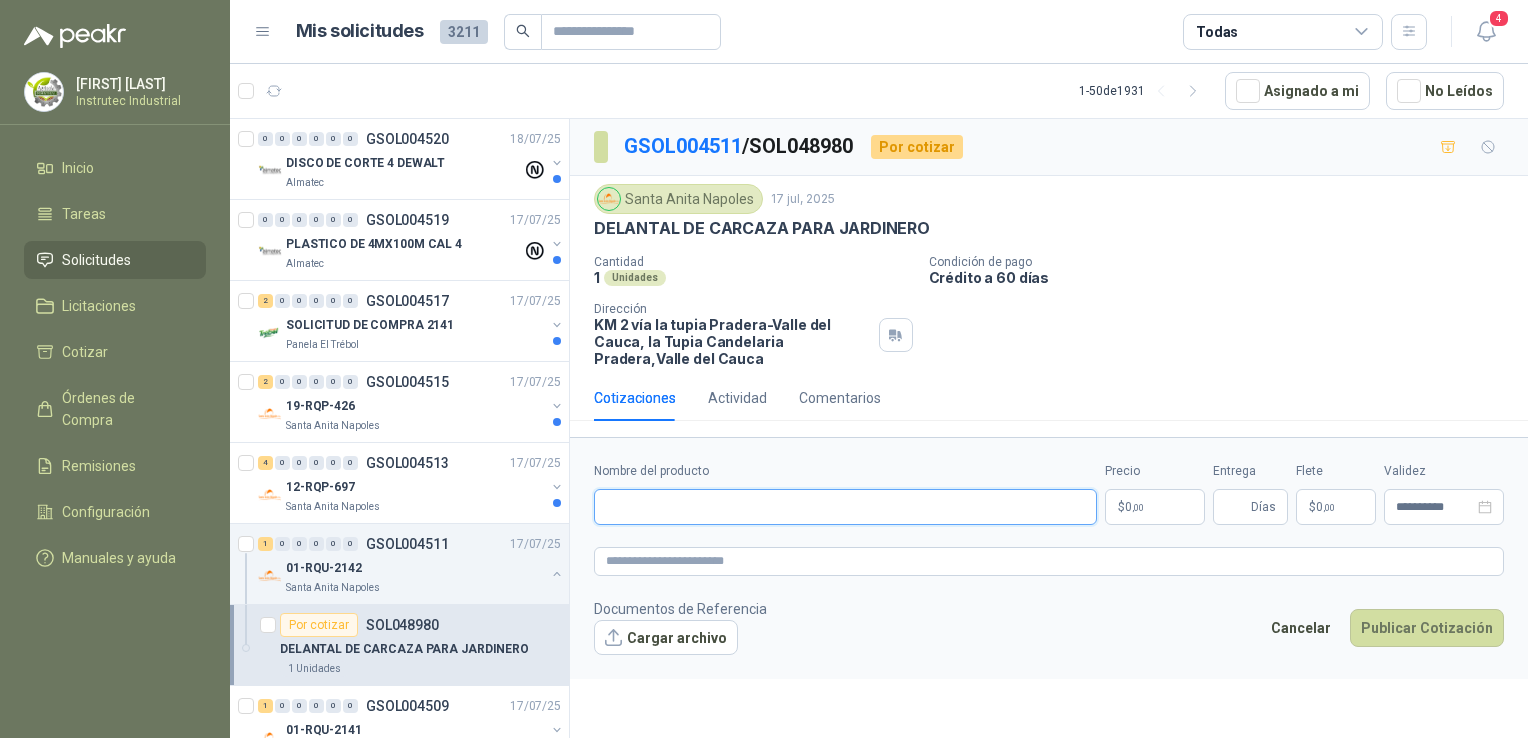click on "Nombre del producto" at bounding box center [845, 507] 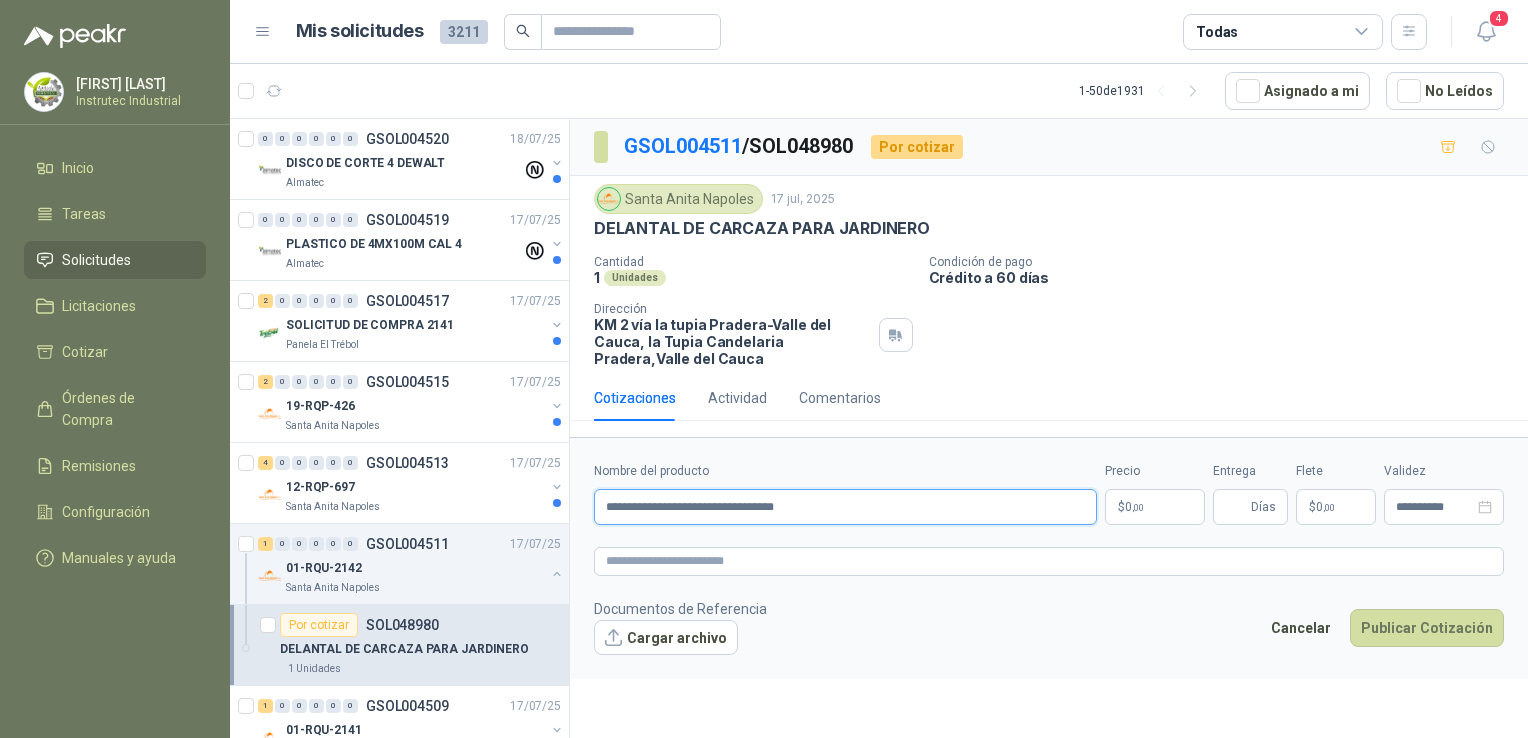type on "**********" 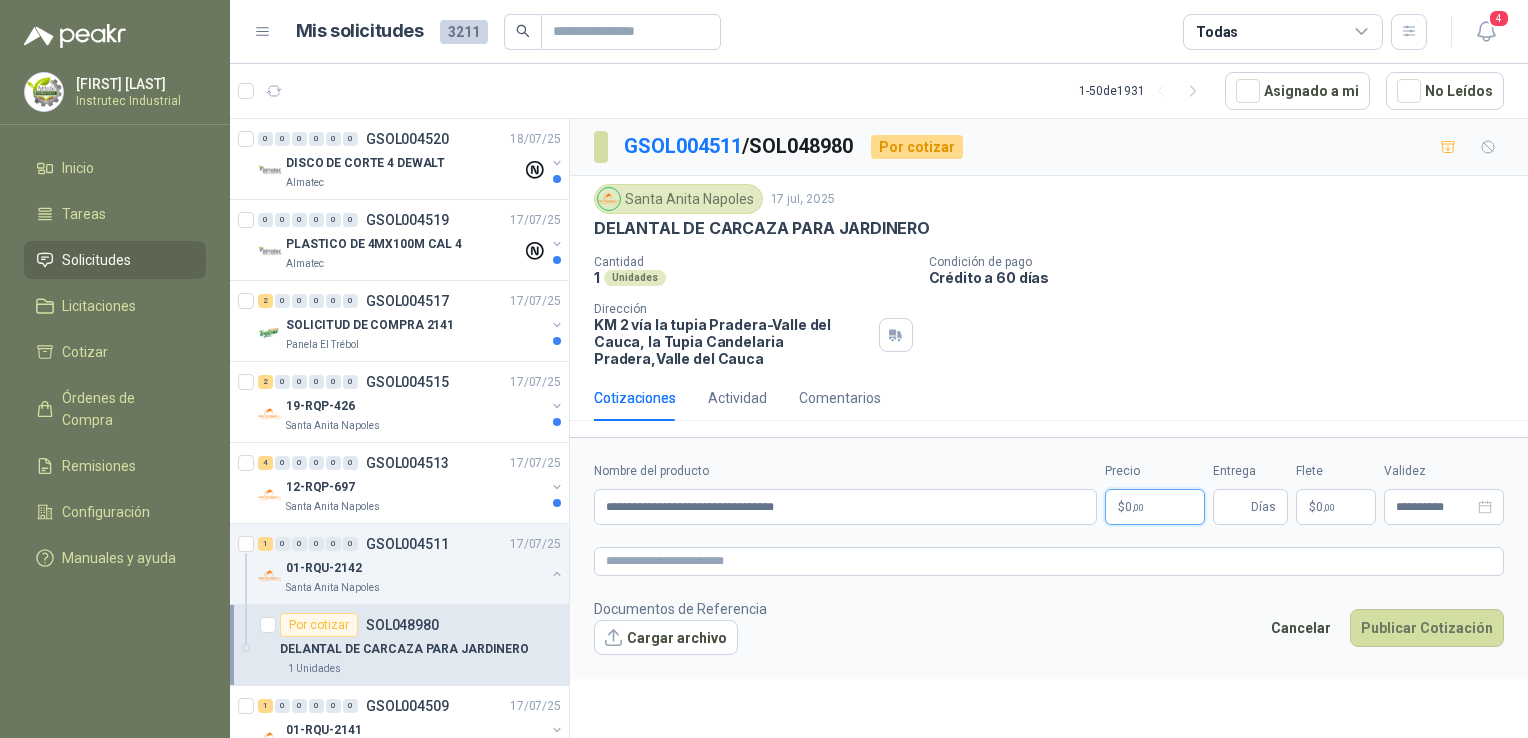 click on "[FIRST] [LAST]   Instrutec Industrial    Inicio   Tareas   Solicitudes   Licitaciones   Cotizar   Órdenes de Compra   Remisiones   Configuración   Manuales y ayuda Mis solicitudes [NUMBER] Todas [NUMBER] [NUMBER] - [NUMBER]  de  [NUMBER] Asignado a mi No Leídos [NUMBER] [NUMBER] [NUMBER] [NUMBER] [NUMBER] [NUMBER] GSOL004520 [DATE]   DISCO DE CORTE 4 DEWALT Almatec   [NUMBER] [NUMBER] [NUMBER] [NUMBER] [NUMBER] [NUMBER] GSOL004519 [DATE]   PLASTICO DE 4MX100M CAL 4 Almatec   [NUMBER] [NUMBER] [NUMBER] [NUMBER] [NUMBER] [NUMBER] GSOL004517 [DATE]   SOLICITUD DE COMPRA [NUMBER] Panela El Trébol   [NUMBER] [NUMBER] [NUMBER] [NUMBER] [NUMBER] [NUMBER] GSOL004515 [DATE]   [CODE] [CITY] [STATE]   Por cotizar SOL[NUMBER] DELANTAL DE CARCAZA PARA JARDINERO [NUMBER]   Unidades [NUMBER] [NUMBER] [NUMBER] [NUMBER] [NUMBER] [NUMBER] GSOL004509 [DATE]   [CODE] [CITY] [STATE]   [NUMBER] [NUMBER] [NUMBER] [NUMBER] [NUMBER] [NUMBER] GSOL004508 [DATE]   [CODE] [CITY] [STATE]   [NUMBER] [NUMBER] [NUMBER] [NUMBER] [NUMBER] [NUMBER] GSOL004507 [DATE]   [NUMBER] [NUMBER]" at bounding box center (764, 369) 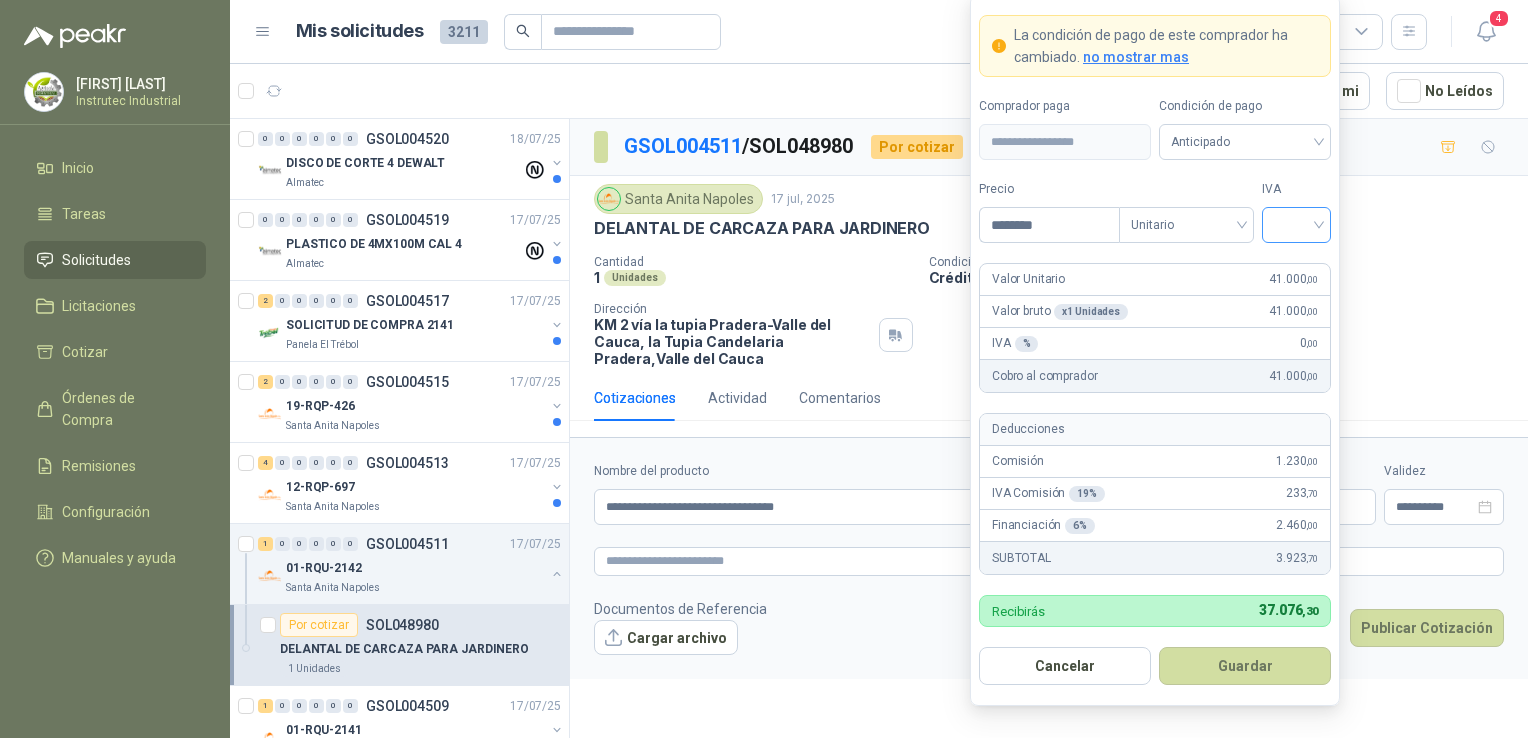 type on "********" 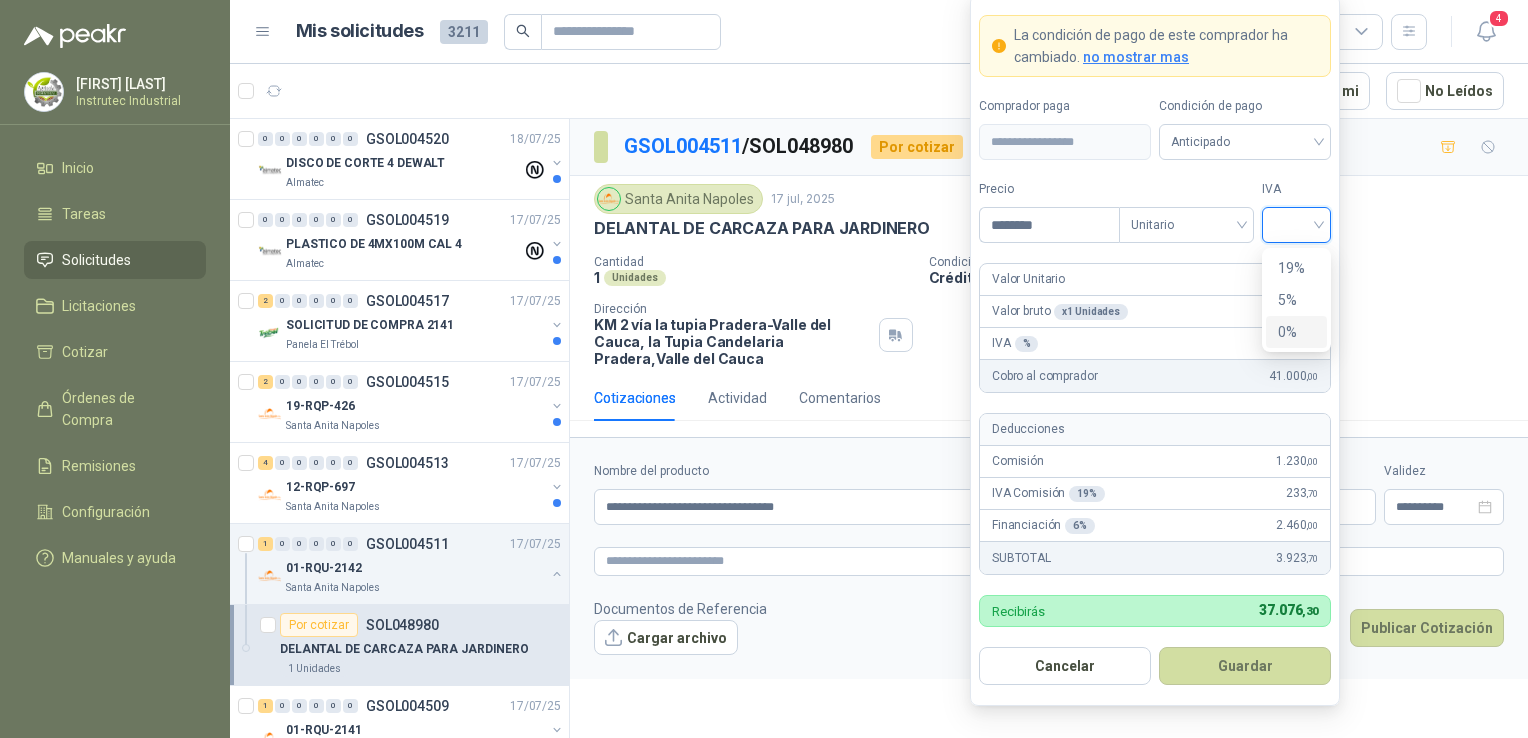 click on "0%" at bounding box center (1296, 332) 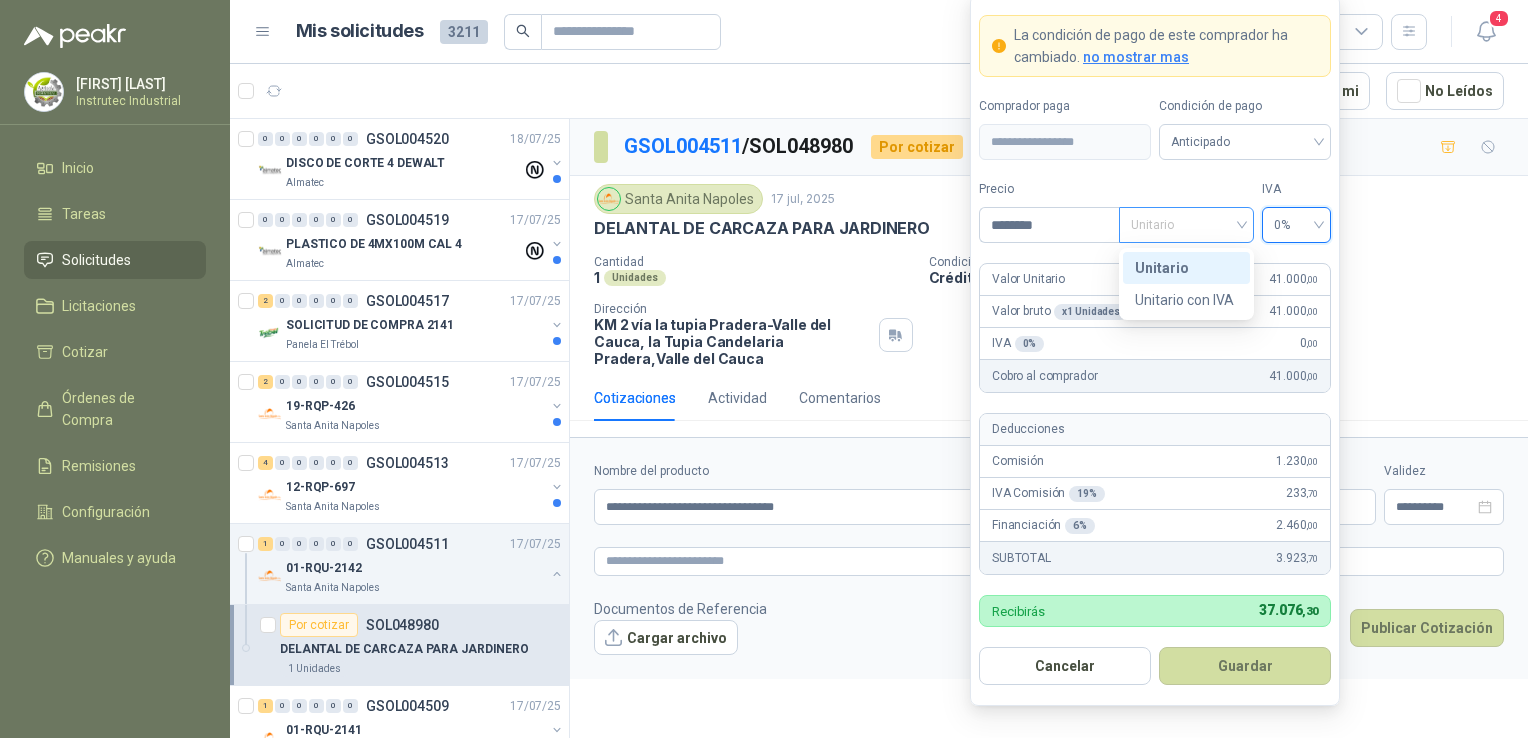 click on "Unitario" at bounding box center [1186, 225] 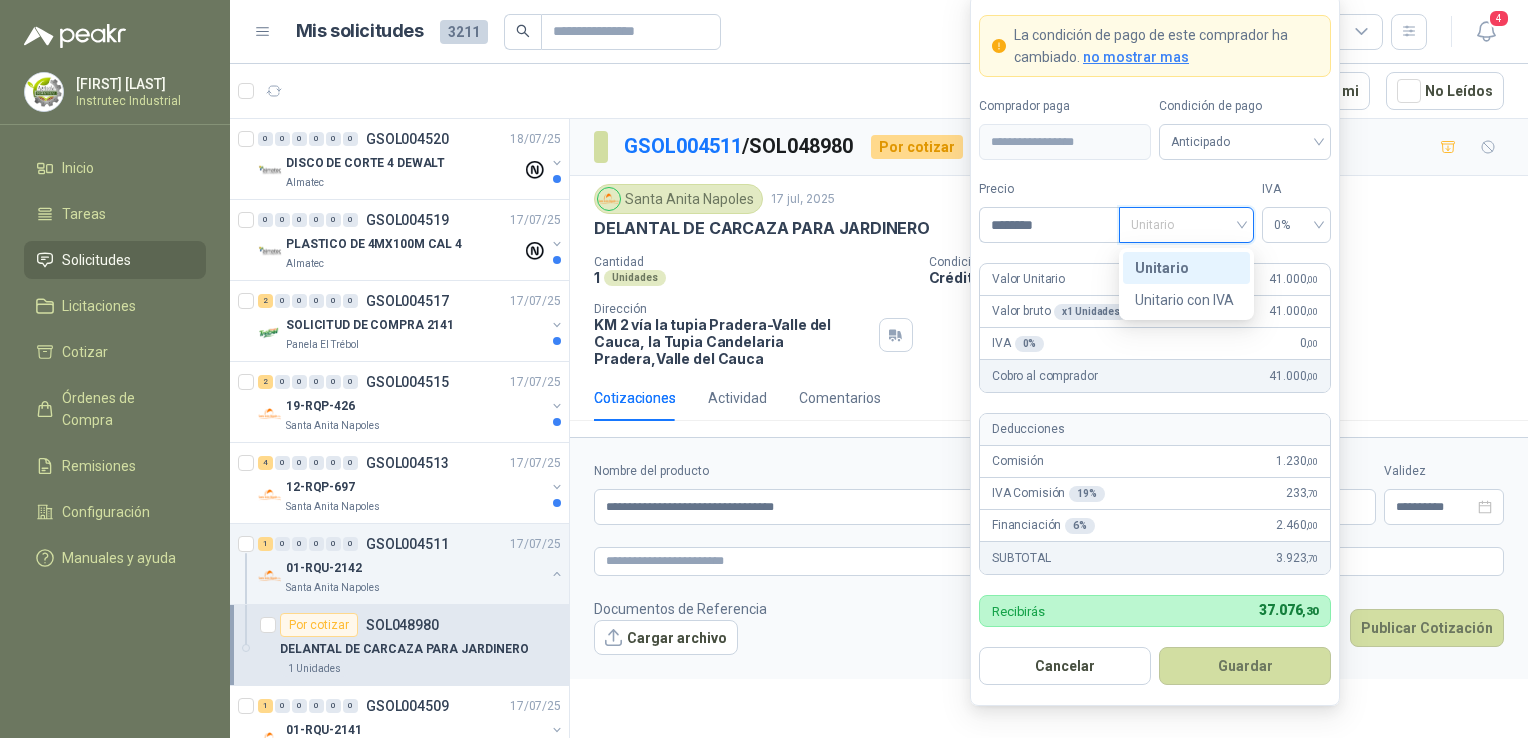 click on "Unitario" at bounding box center (1186, 225) 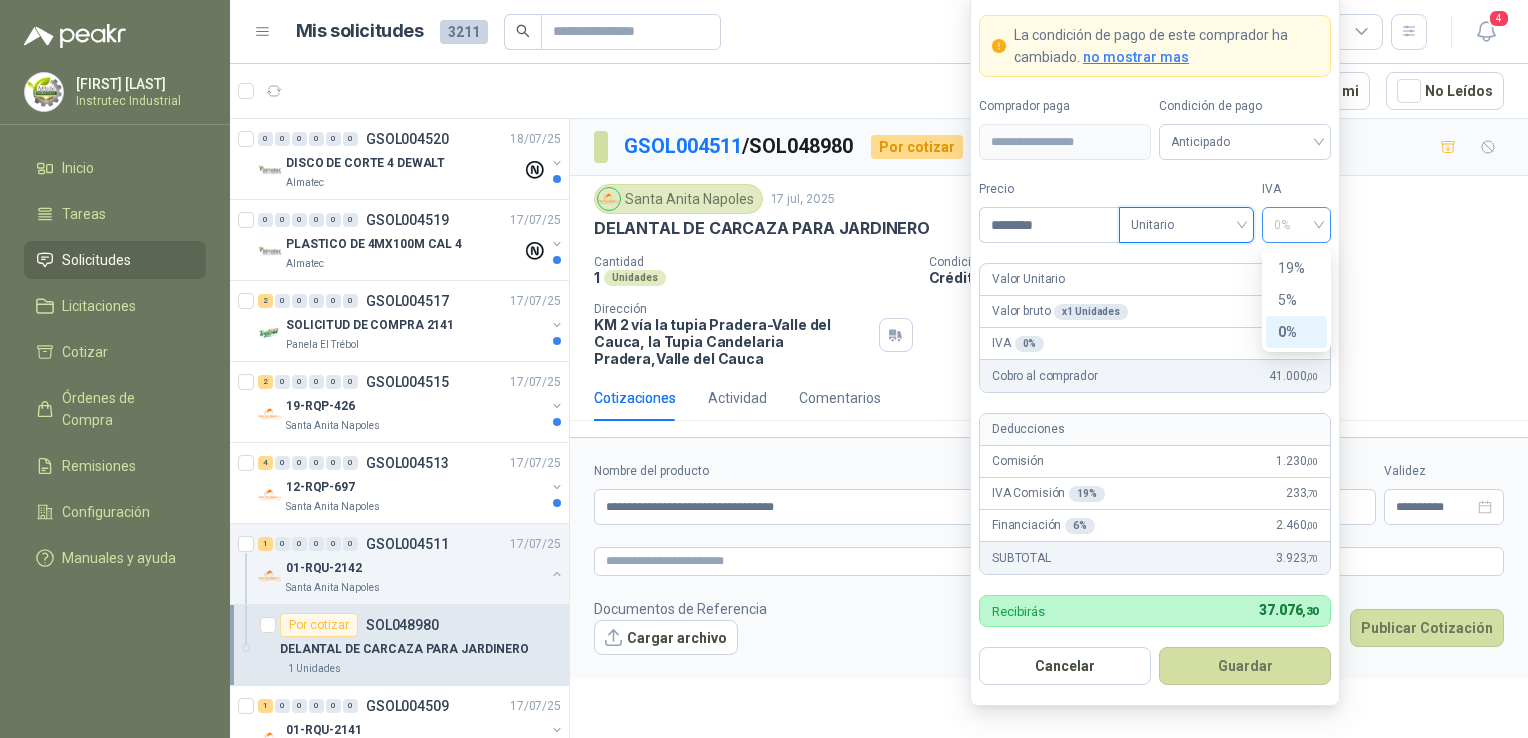 click on "0%" at bounding box center (1296, 225) 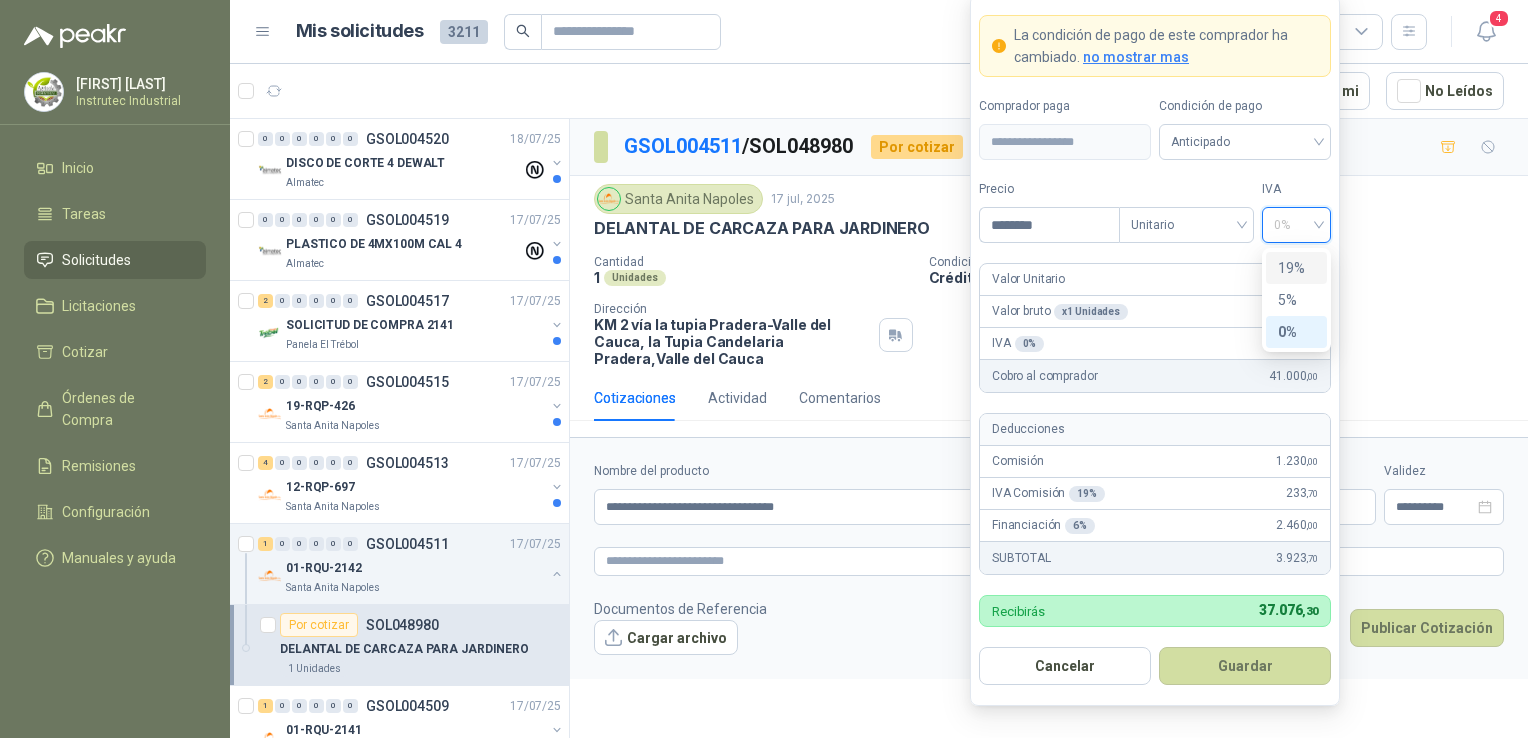 click on "19%" at bounding box center (1296, 268) 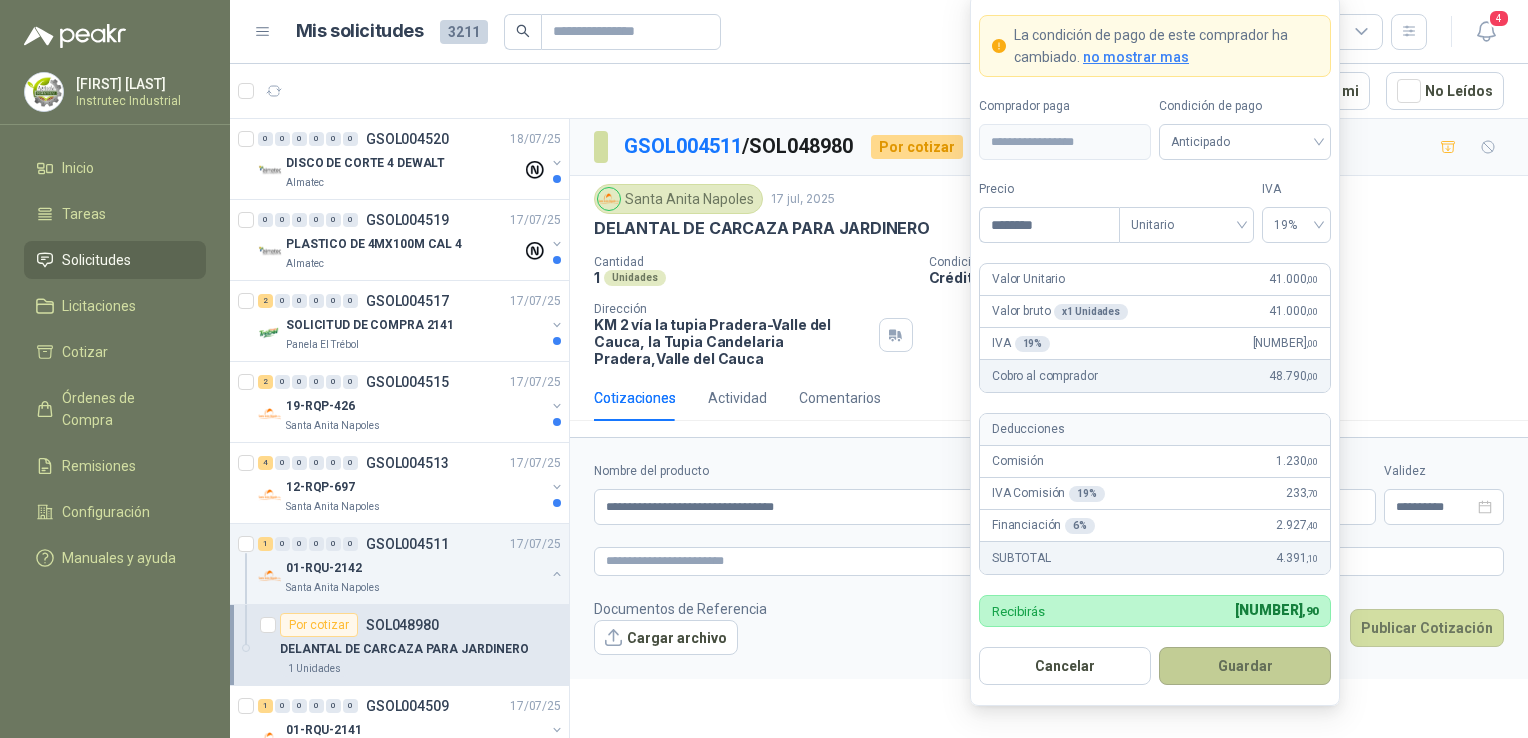 click on "Guardar" at bounding box center [1245, 666] 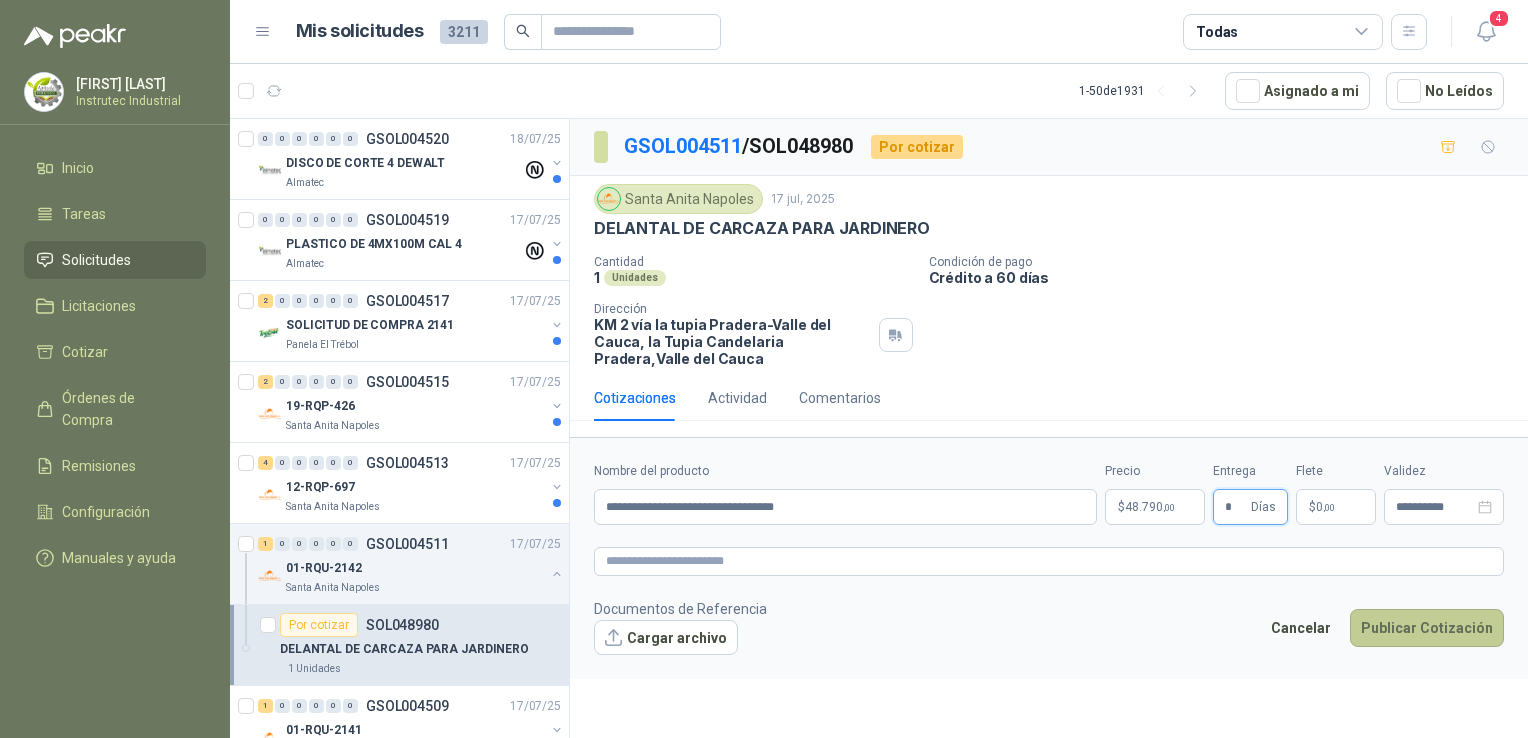 type on "*" 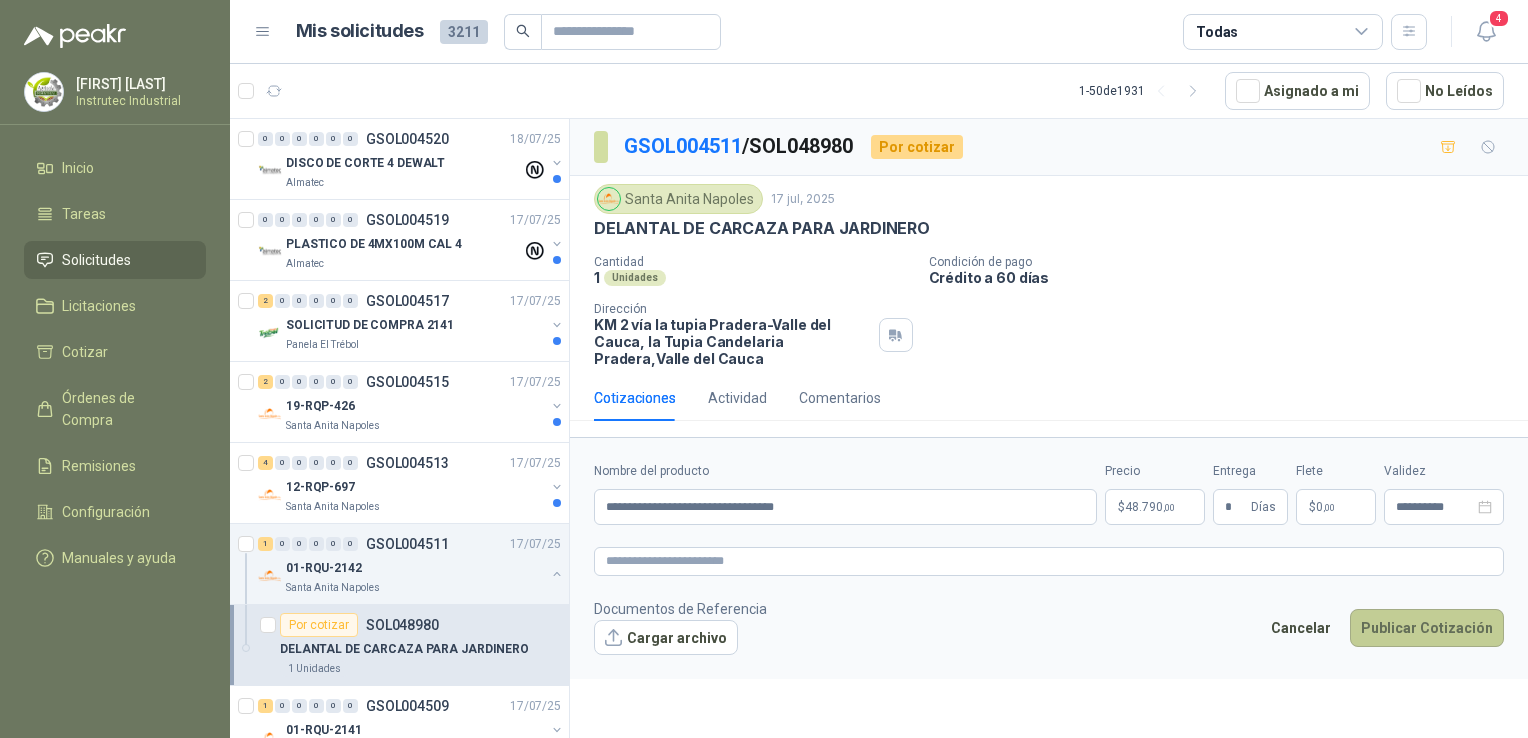 click on "Publicar Cotización" at bounding box center (1427, 628) 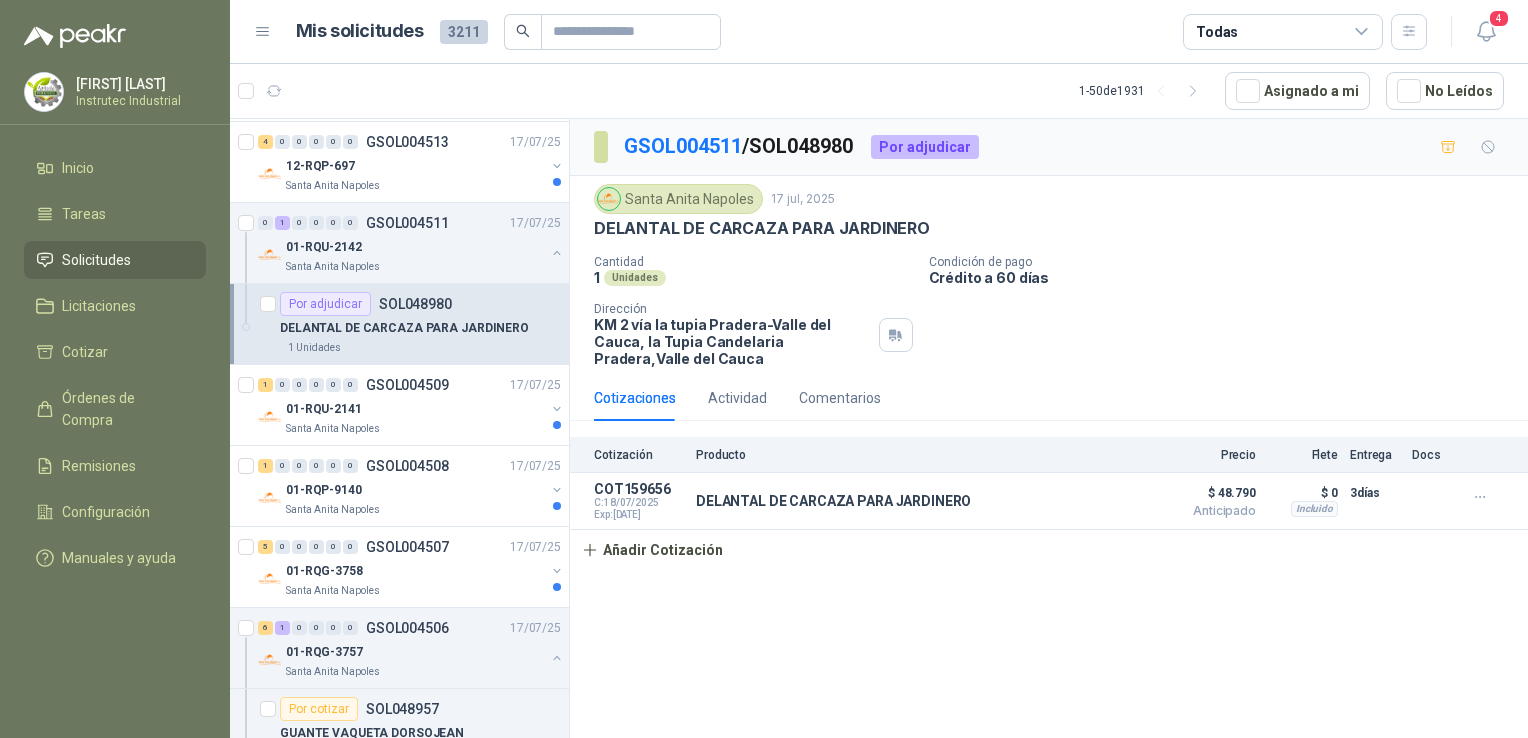 scroll, scrollTop: 383, scrollLeft: 0, axis: vertical 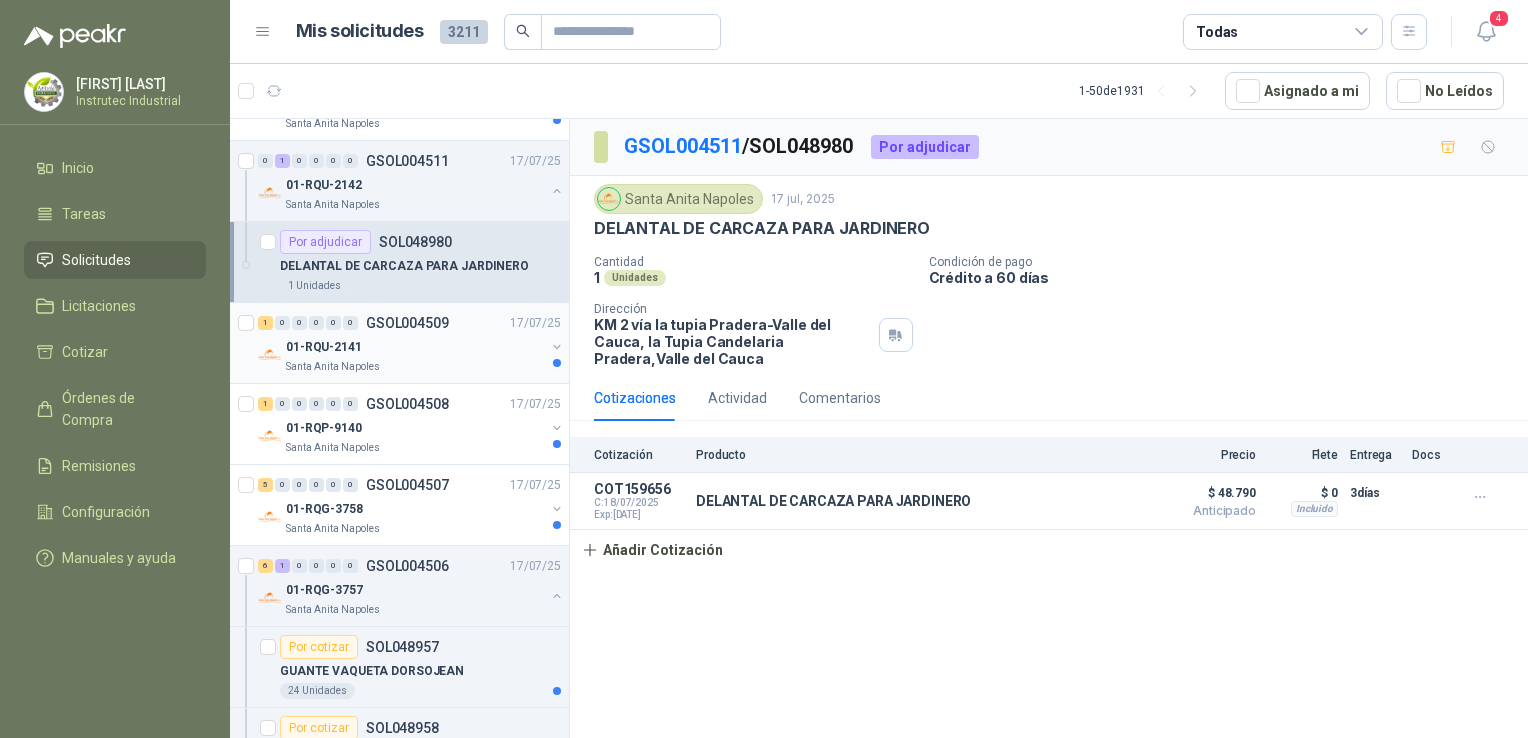 click on "01-RQU-2141" at bounding box center (415, 347) 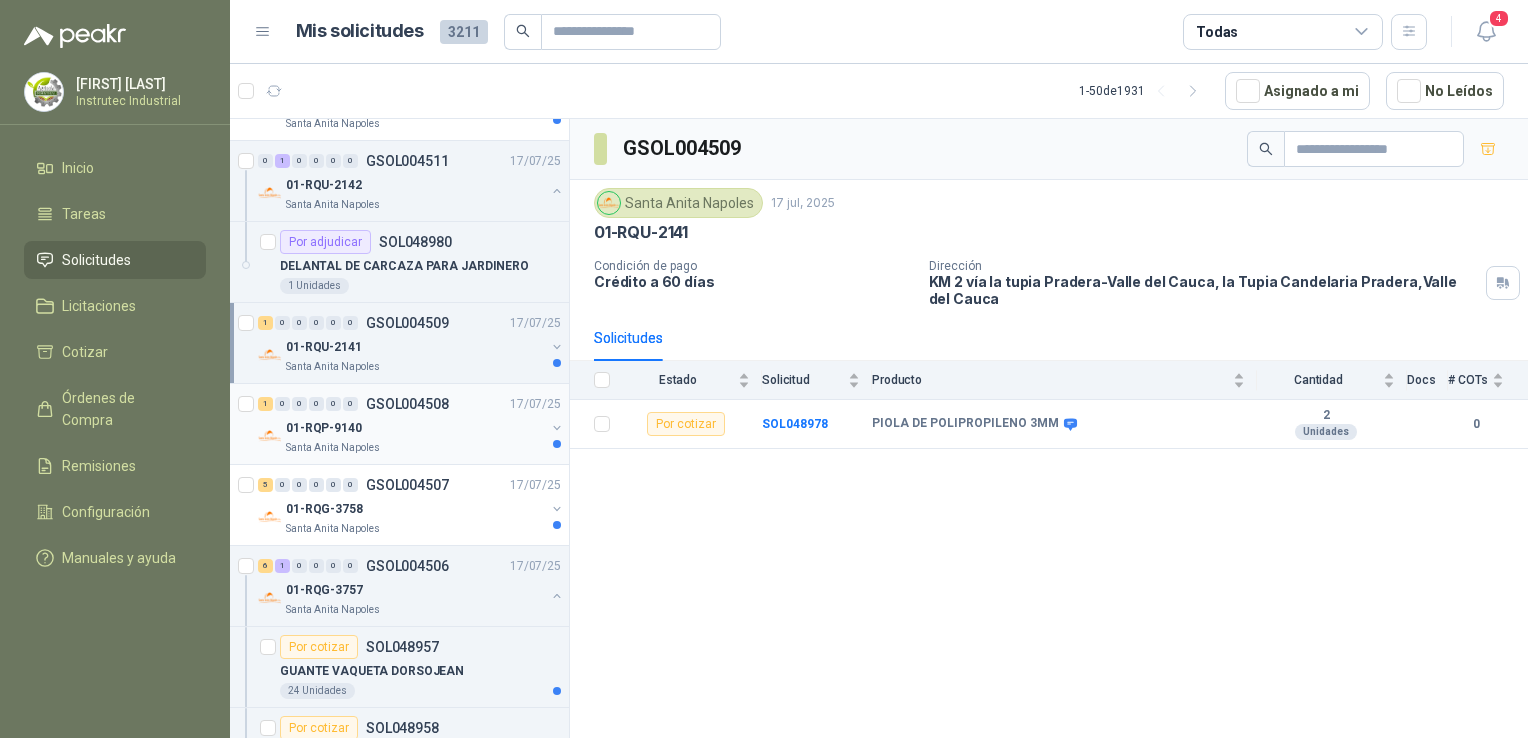 click on "GSOL004508" at bounding box center (407, 404) 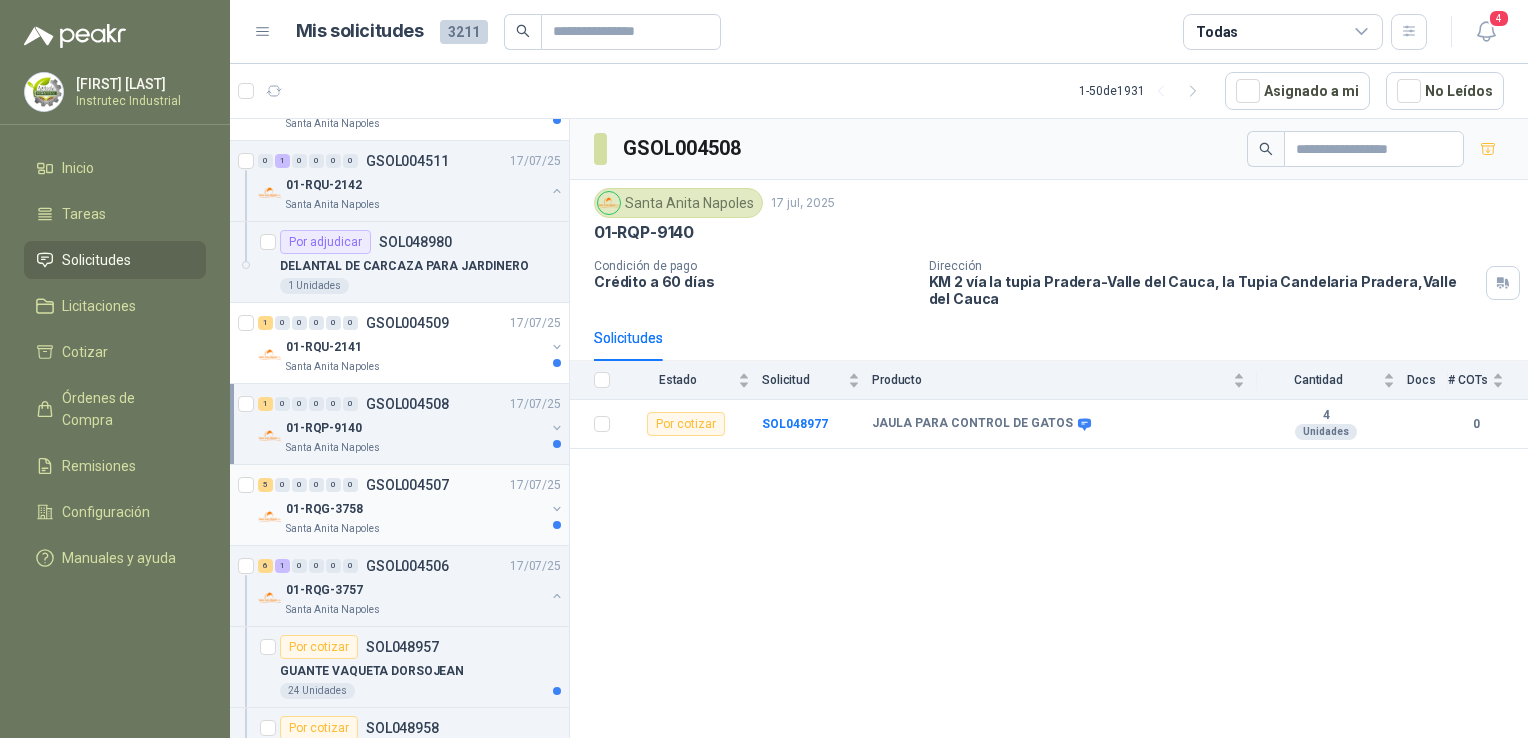 click on "GSOL004507" at bounding box center (407, 485) 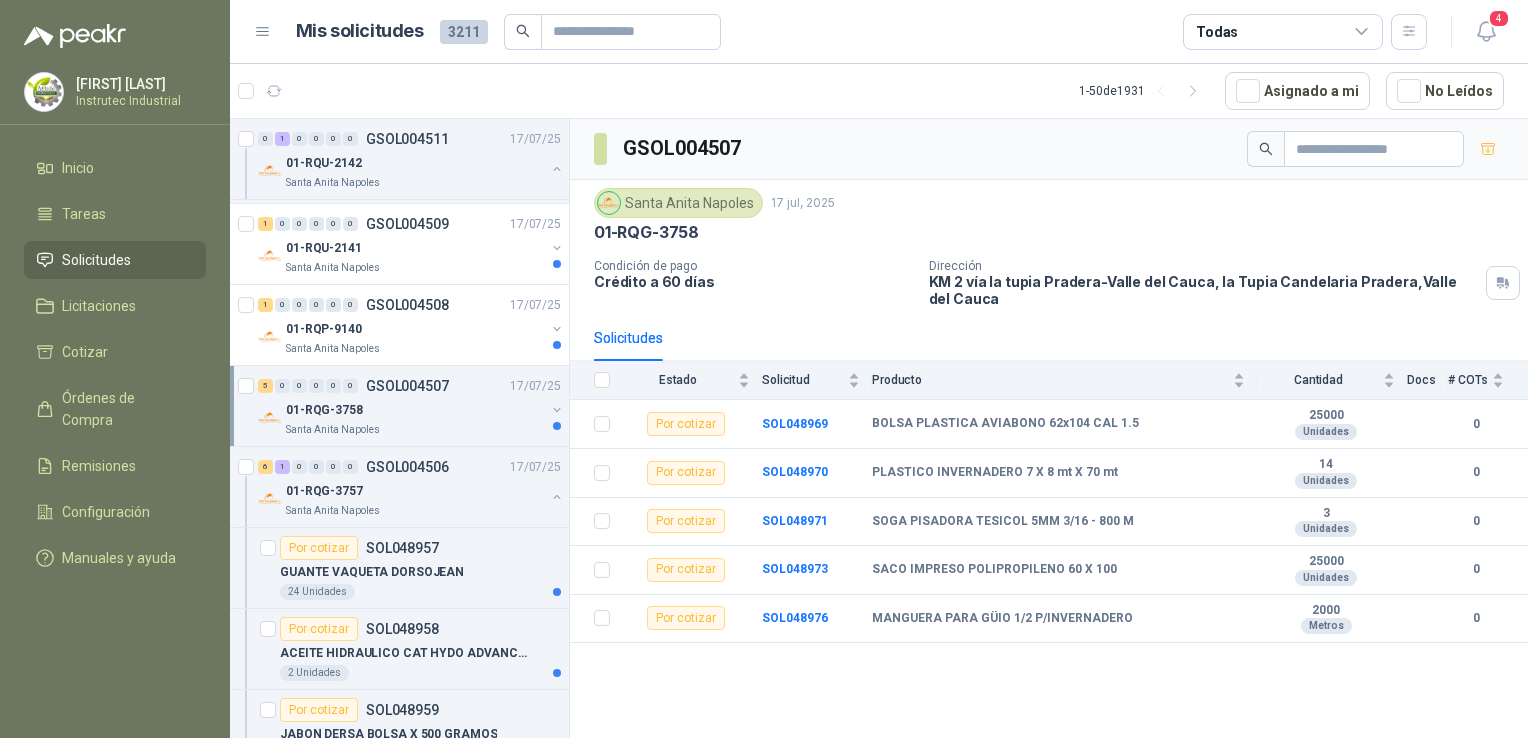 scroll, scrollTop: 507, scrollLeft: 0, axis: vertical 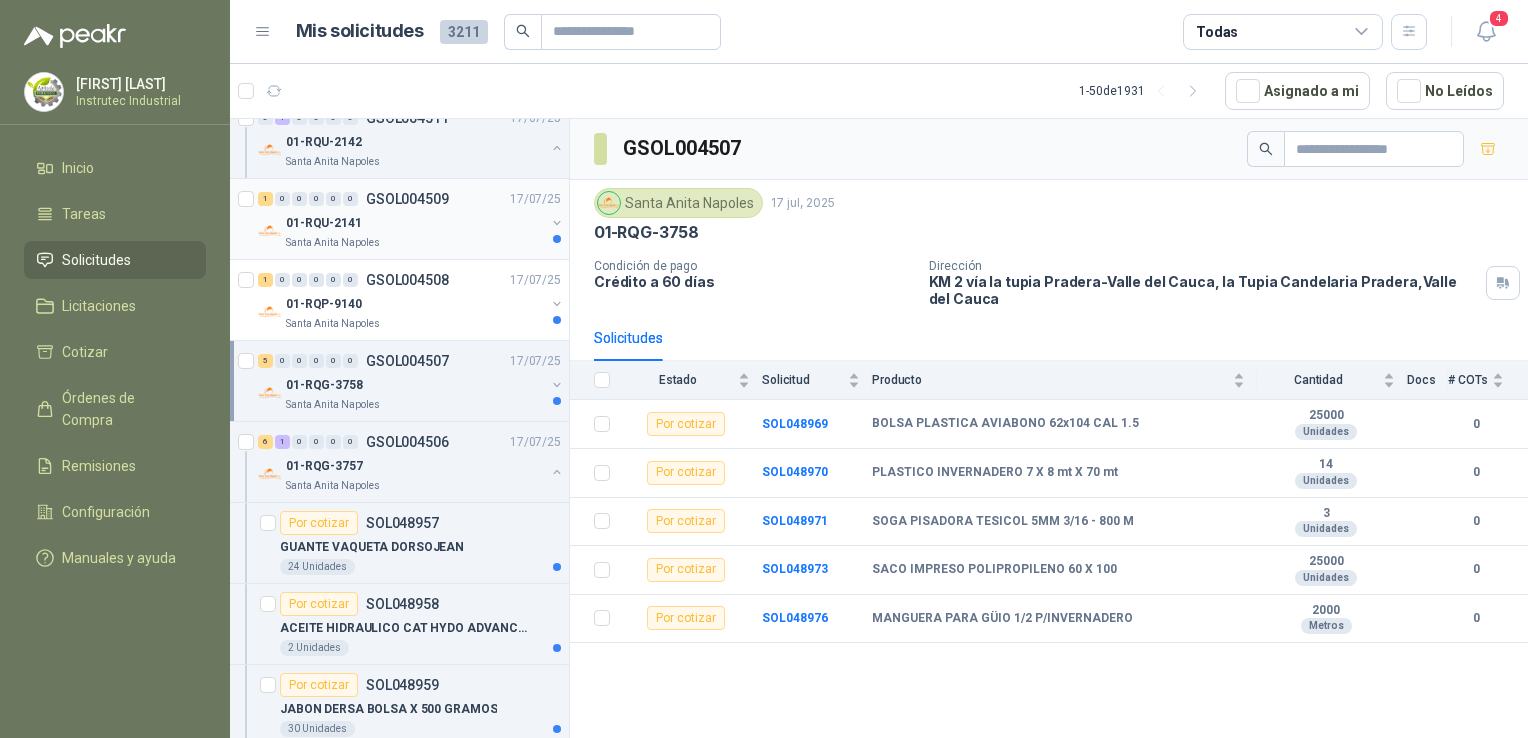 click on "01-RQU-2141" at bounding box center [415, 223] 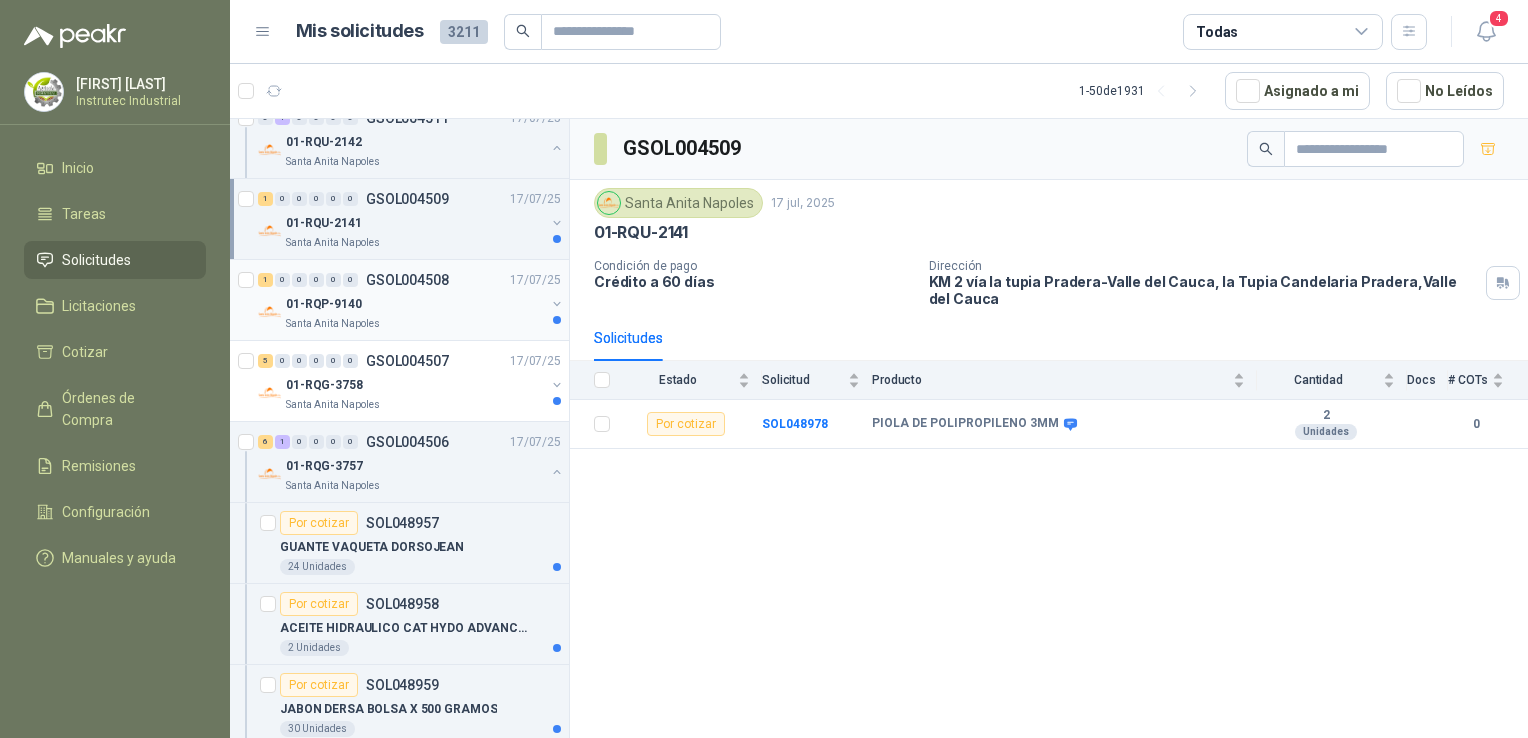 click on "01-RQP-9140" at bounding box center (415, 304) 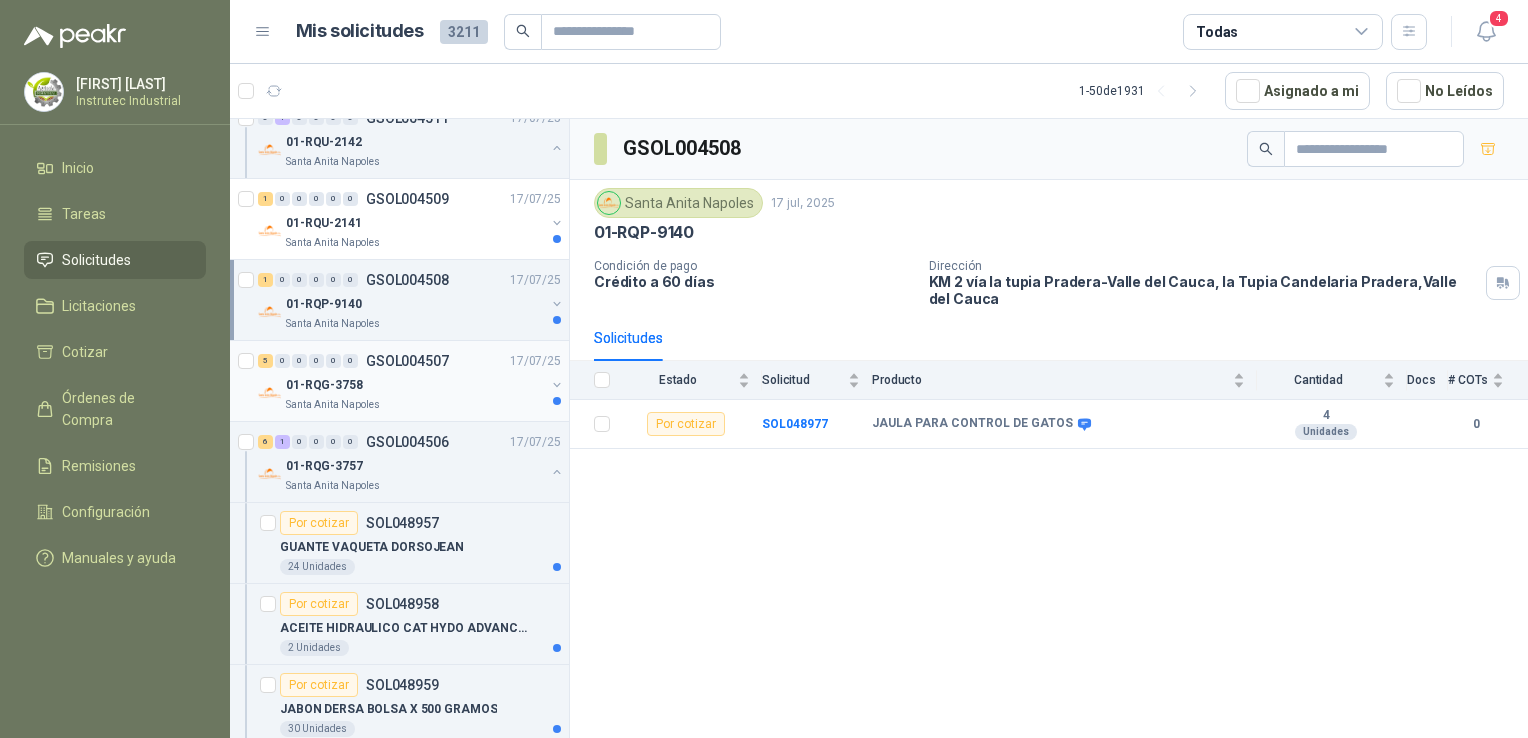 click on "01-RQG-3758" at bounding box center [415, 385] 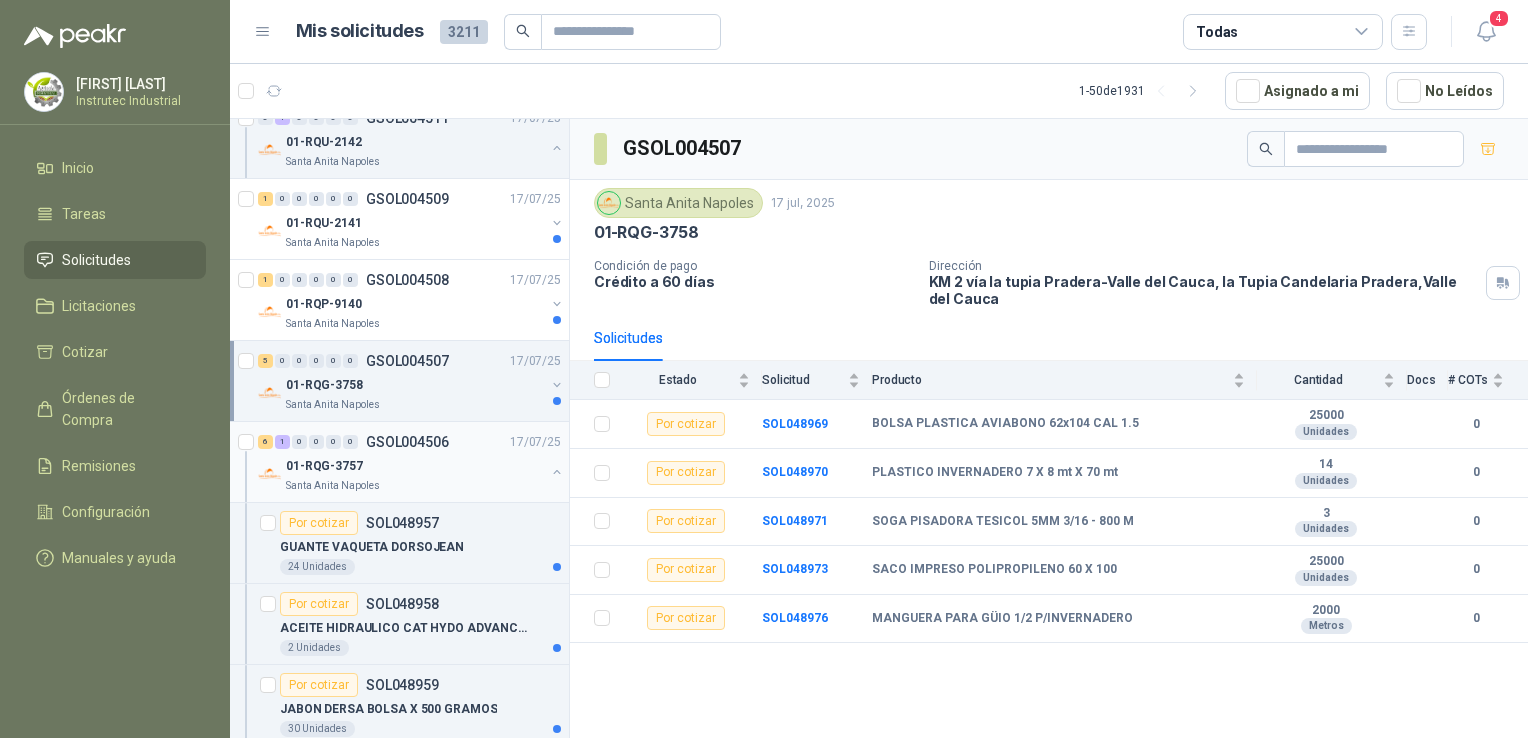 click on "01-RQG-3757" at bounding box center (415, 466) 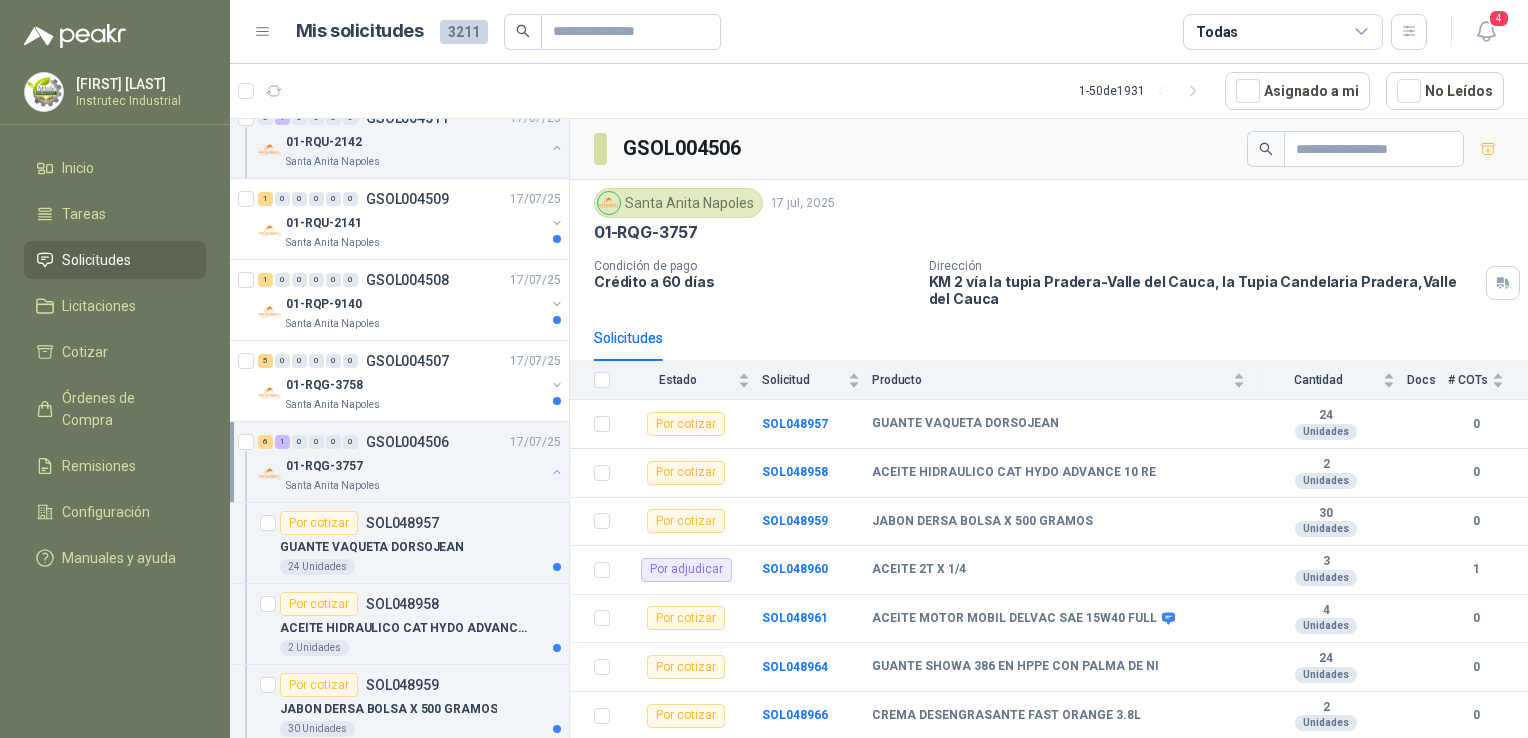 scroll, scrollTop: 507, scrollLeft: 1, axis: both 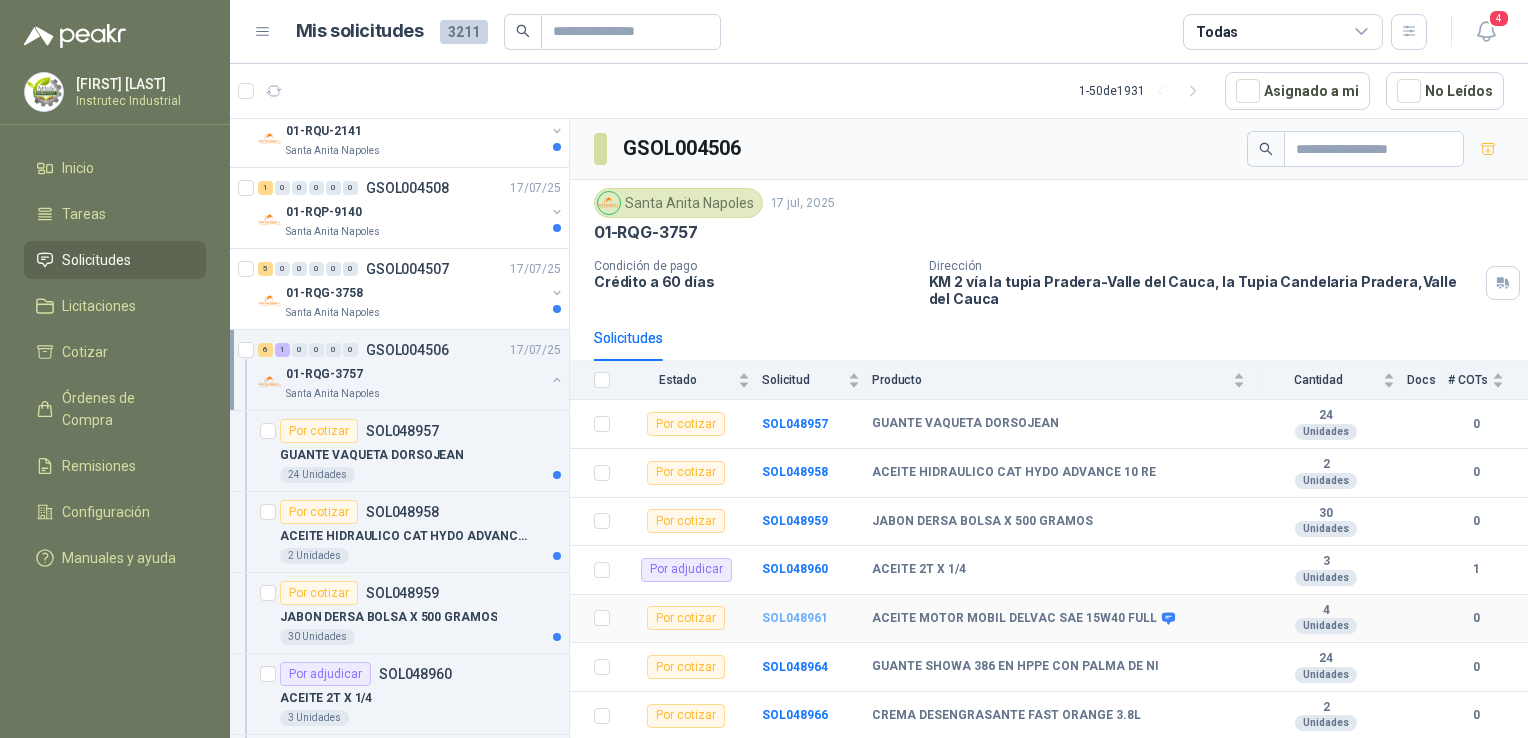click on "SOL048961" at bounding box center (795, 618) 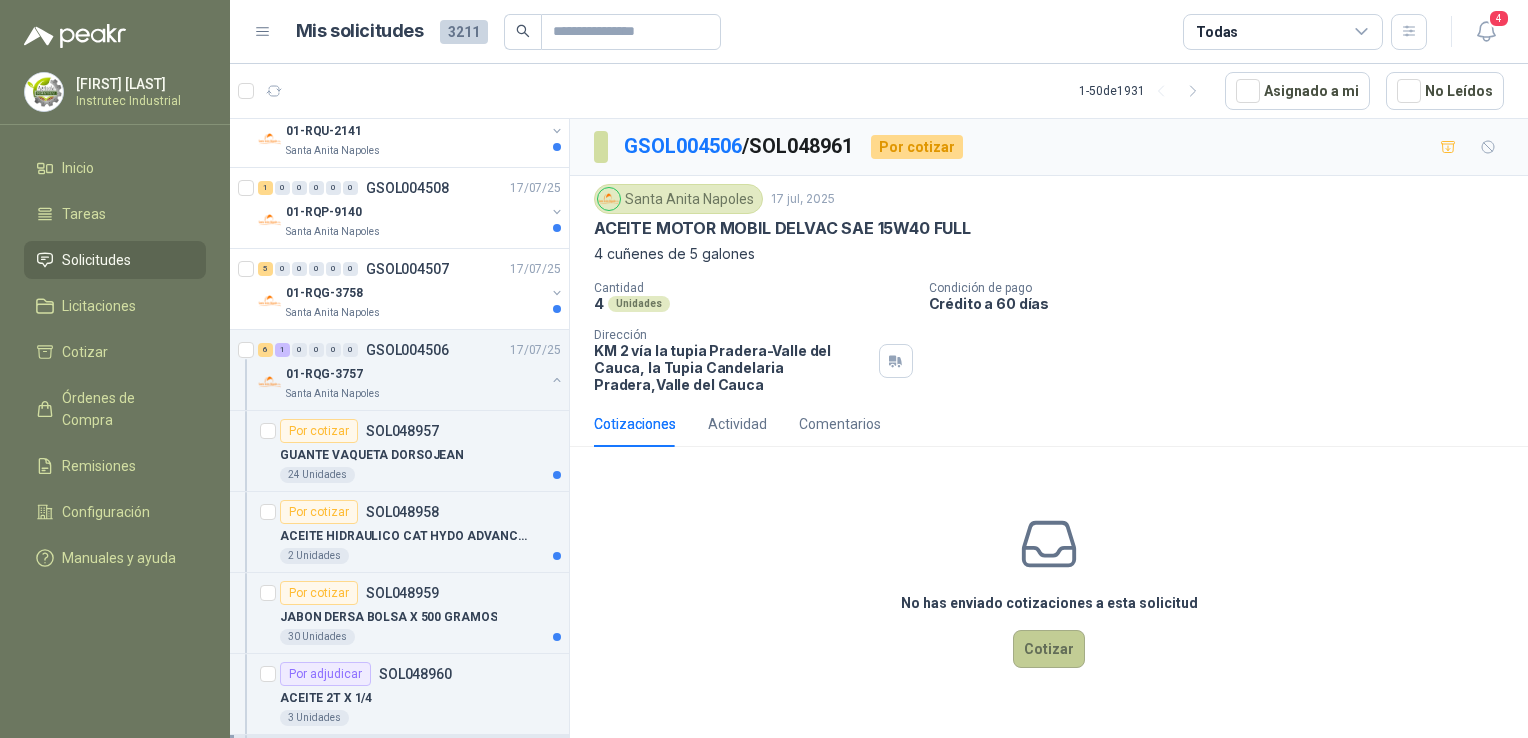 click on "Cotizar" at bounding box center [1049, 649] 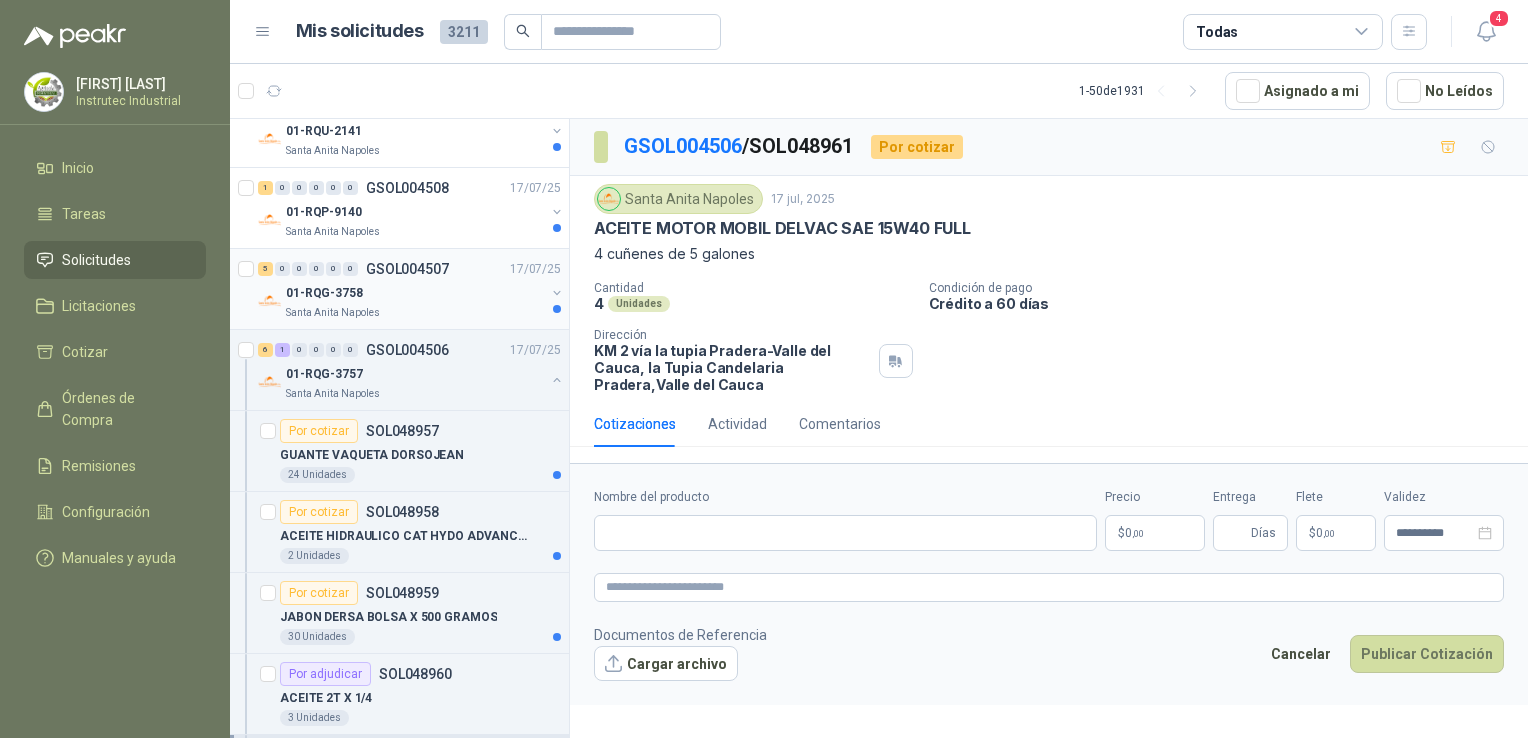 click on "Santa Anita Napoles" at bounding box center (415, 313) 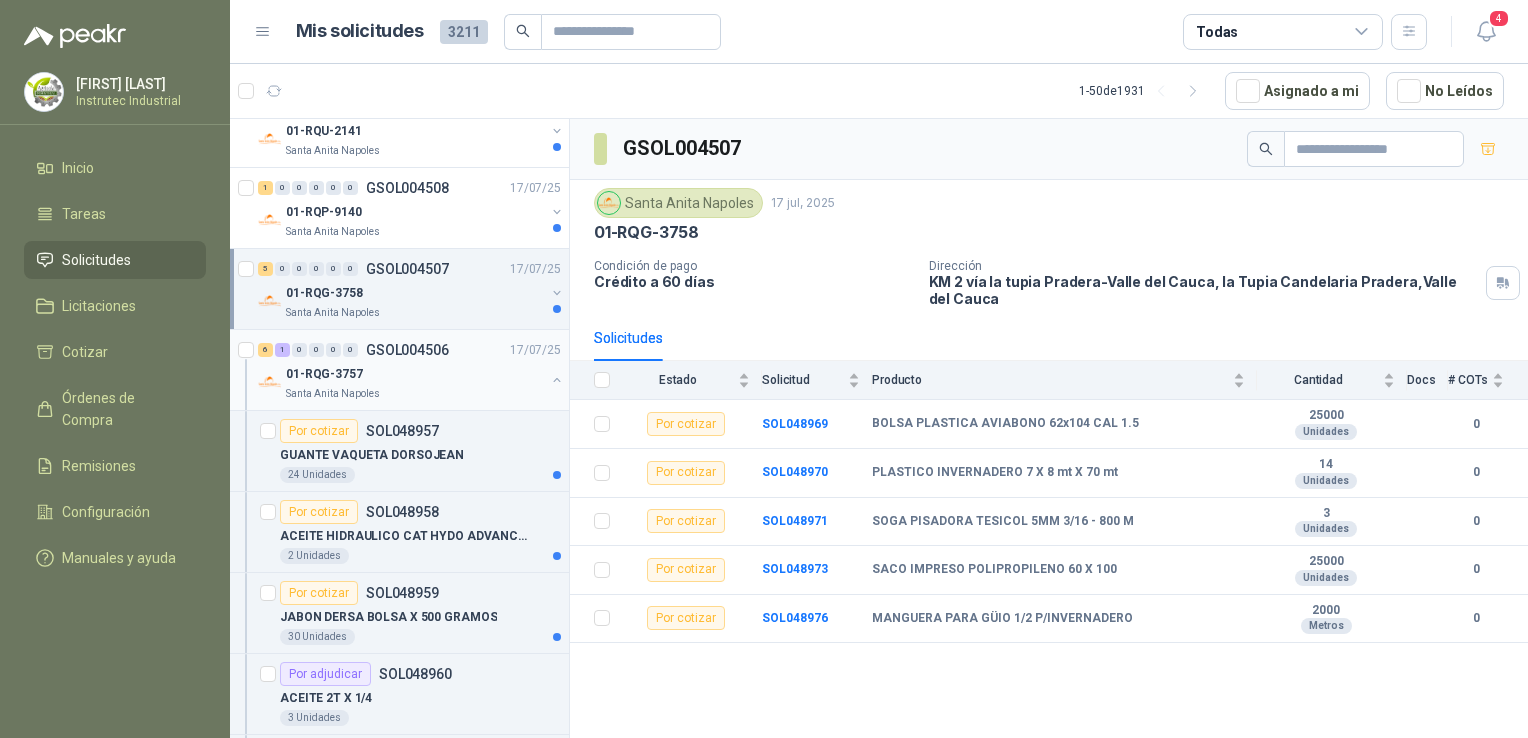 click on "01-RQG-3757" at bounding box center (415, 374) 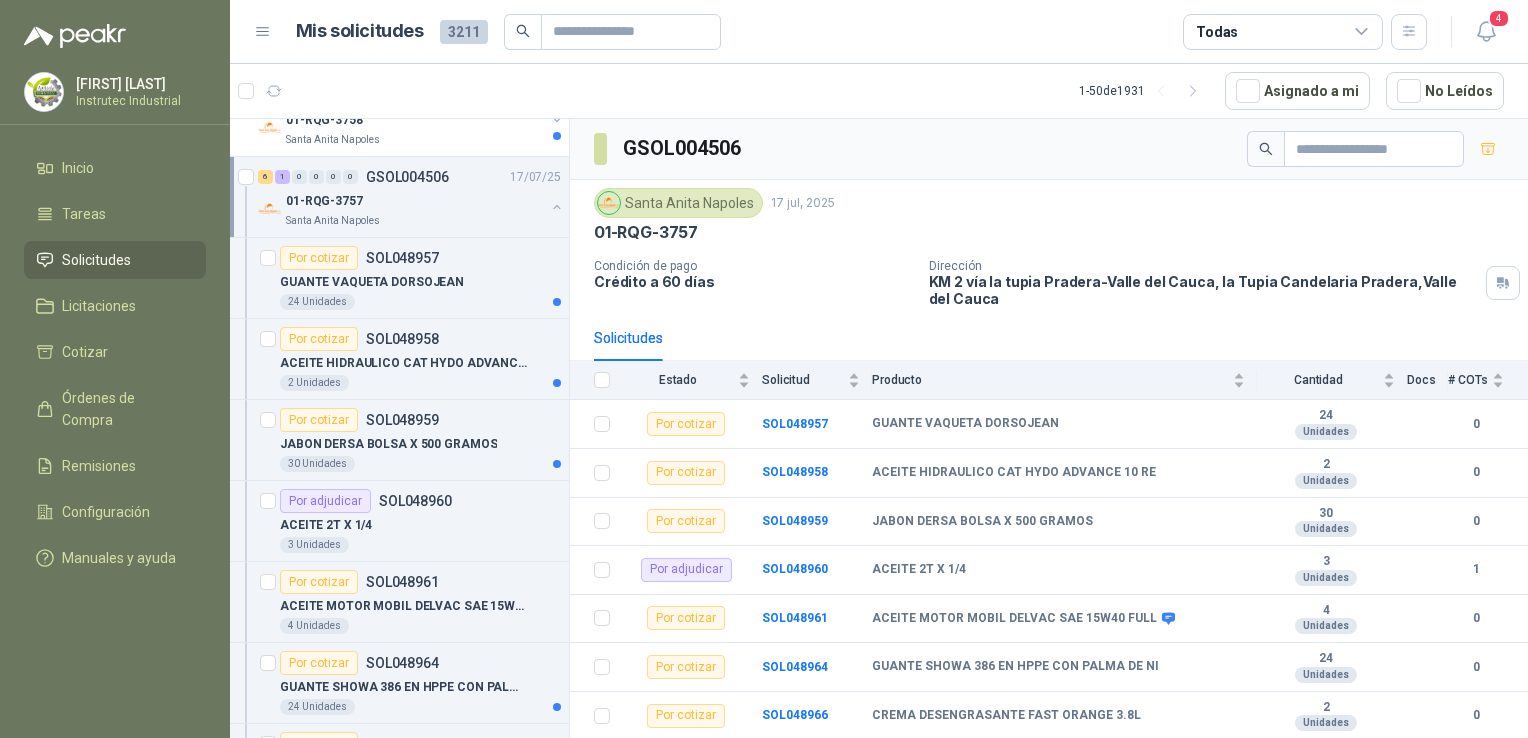 scroll, scrollTop: 778, scrollLeft: 1, axis: both 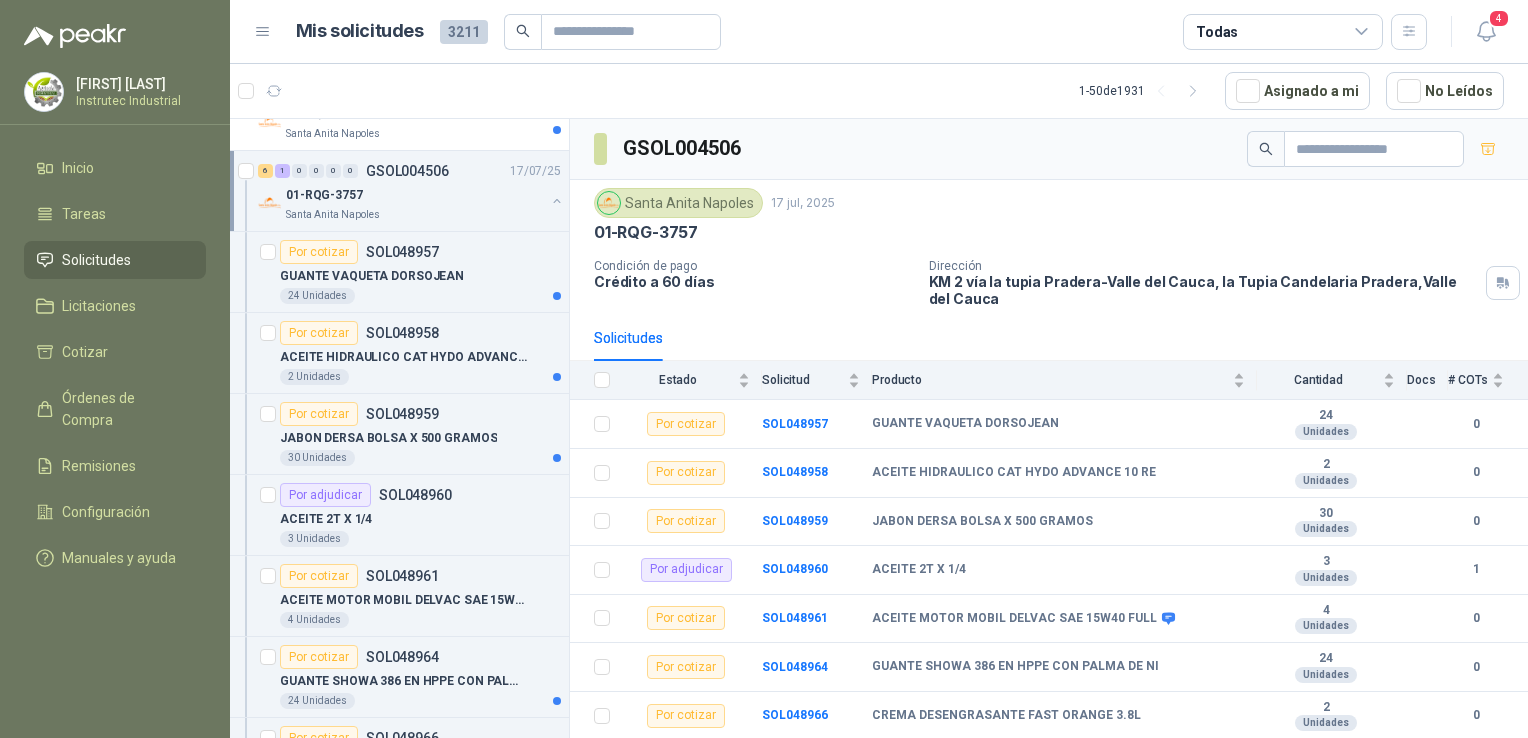 click on "Santa Anita Napoles" at bounding box center (415, 215) 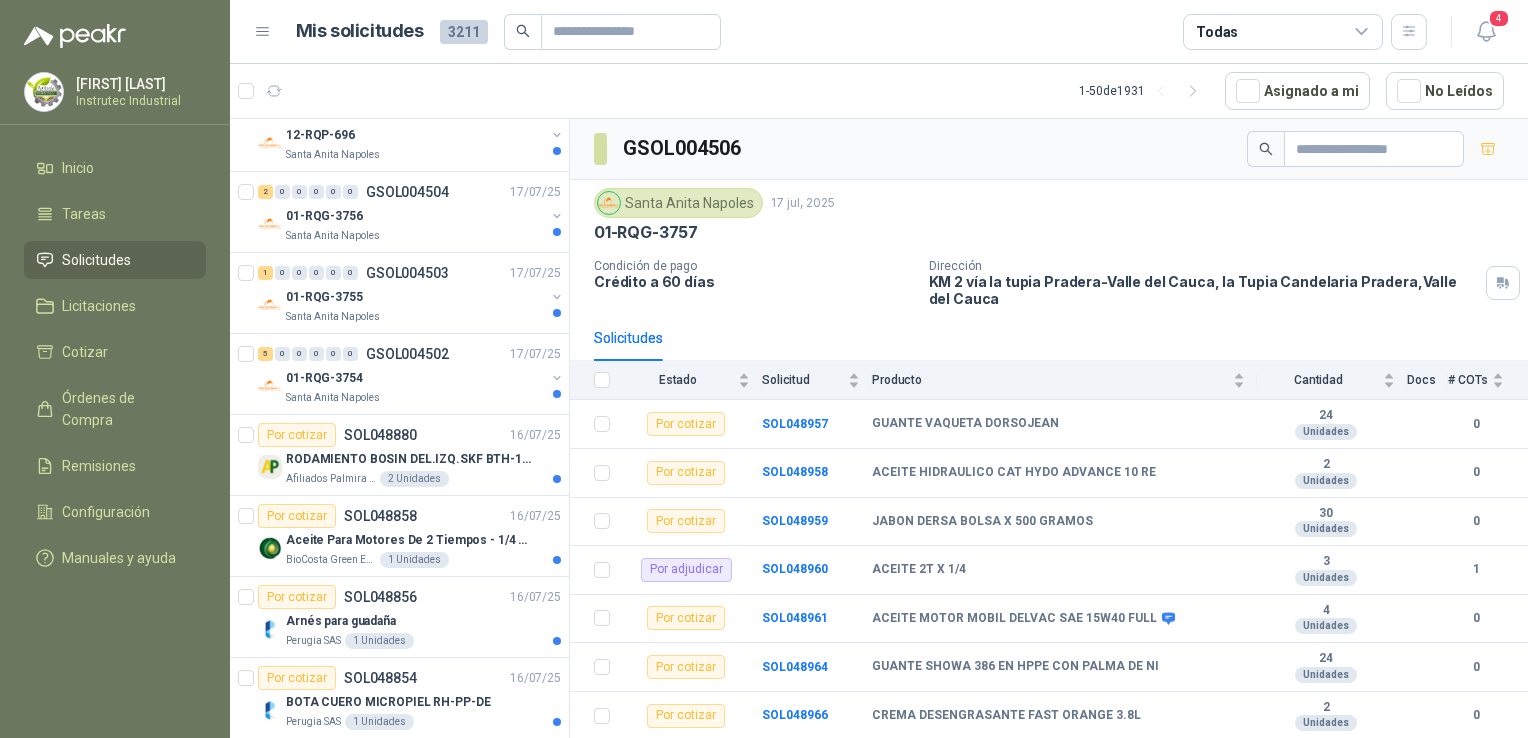 scroll, scrollTop: 842, scrollLeft: 1, axis: both 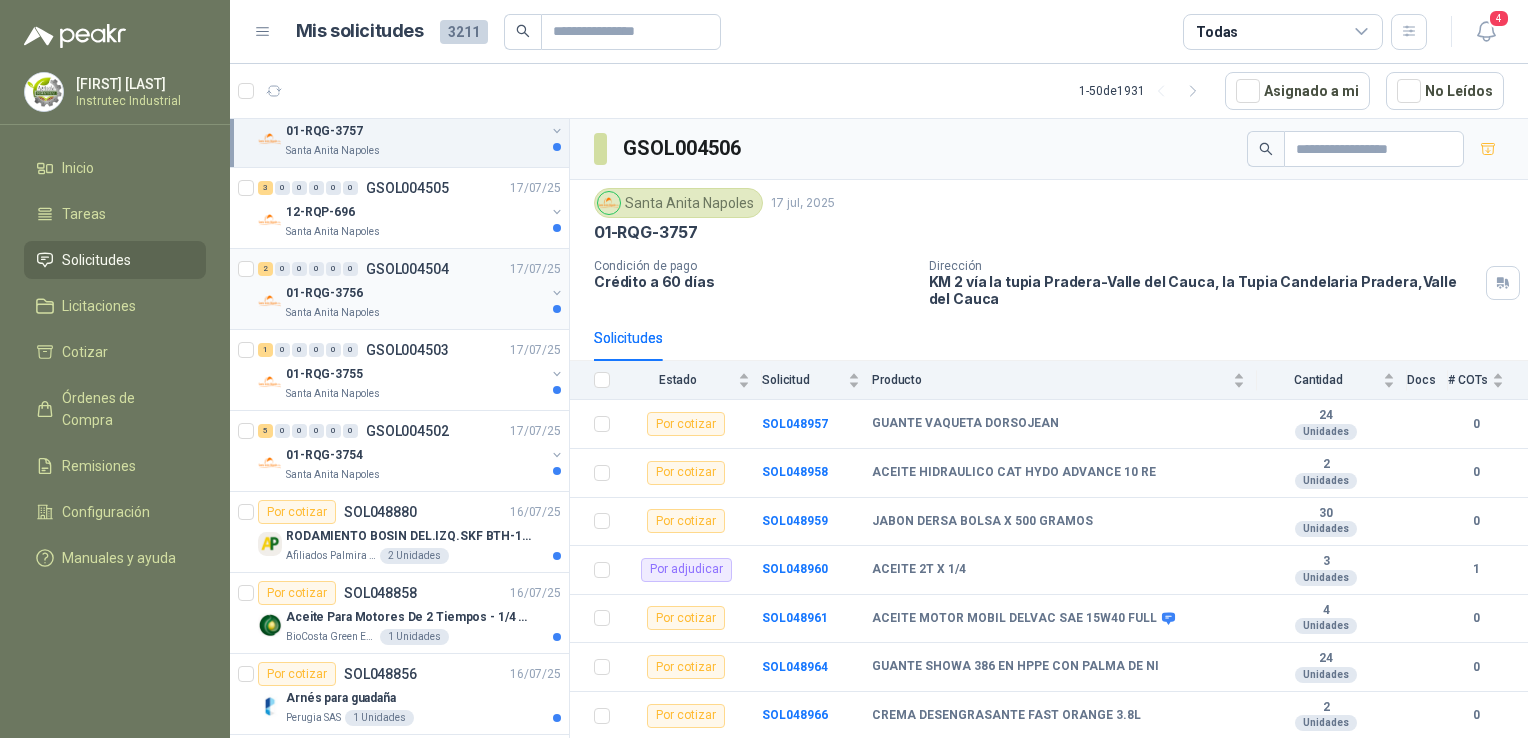 click on "01-RQG-3756" at bounding box center [324, 293] 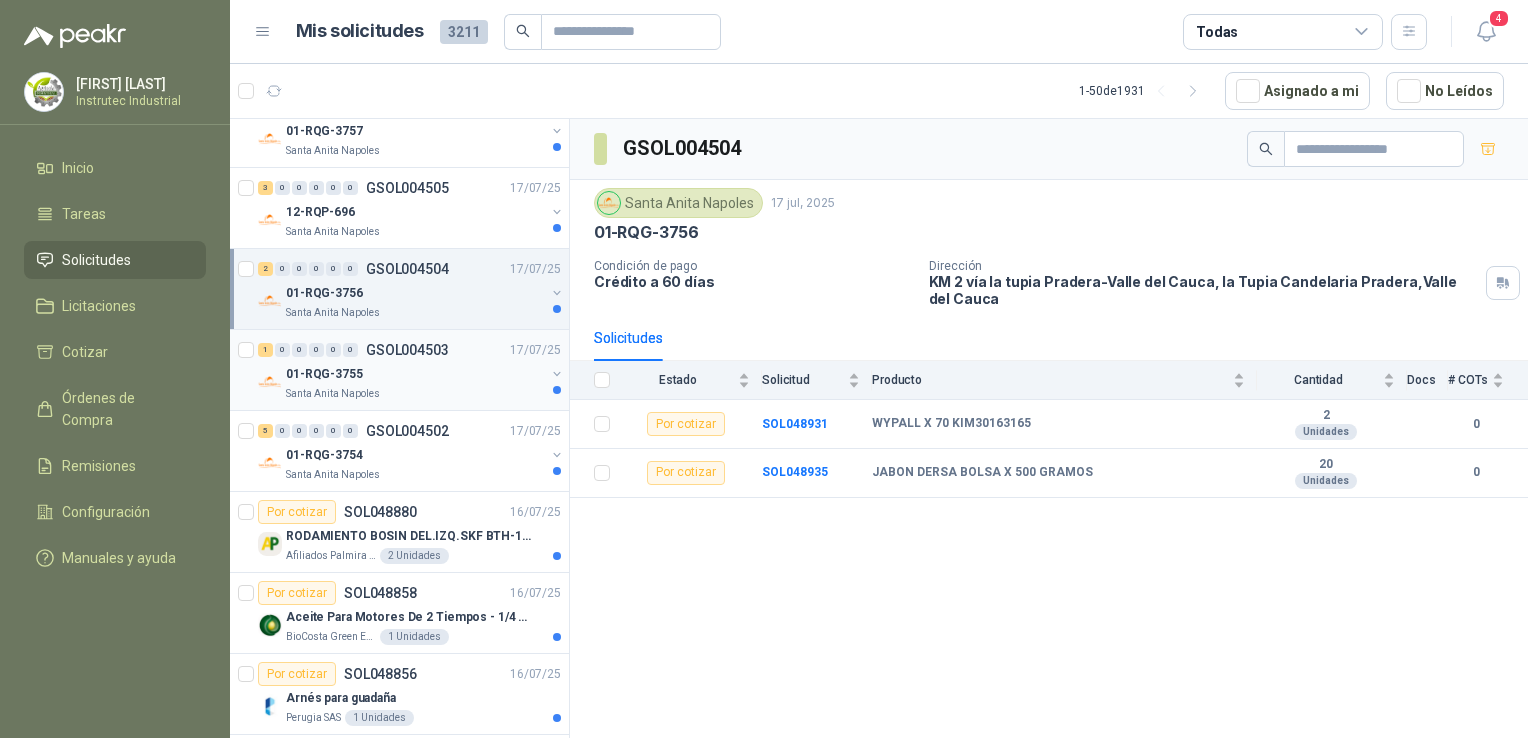 click on "01-RQG-3755" at bounding box center [415, 374] 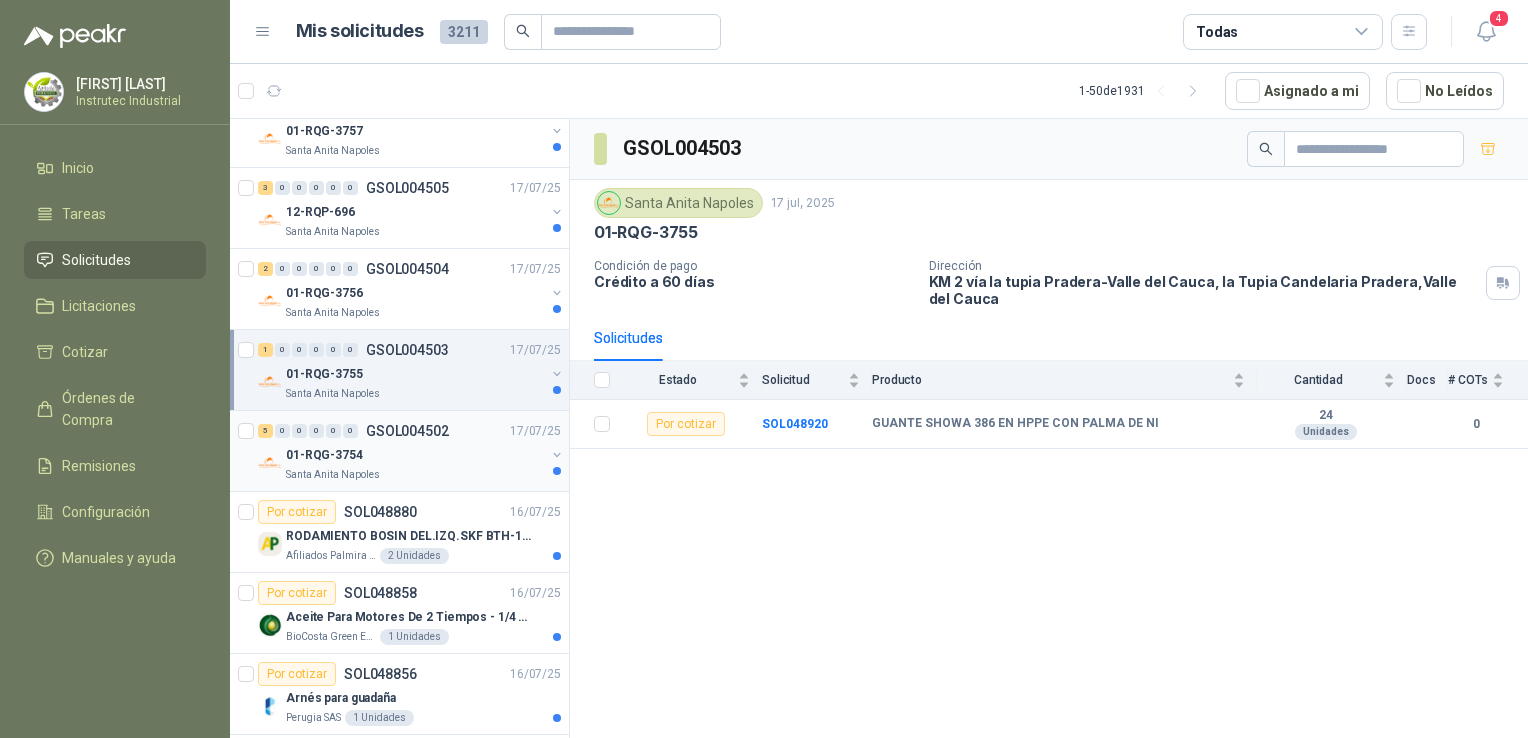 click on "01-RQG-3754" at bounding box center (415, 455) 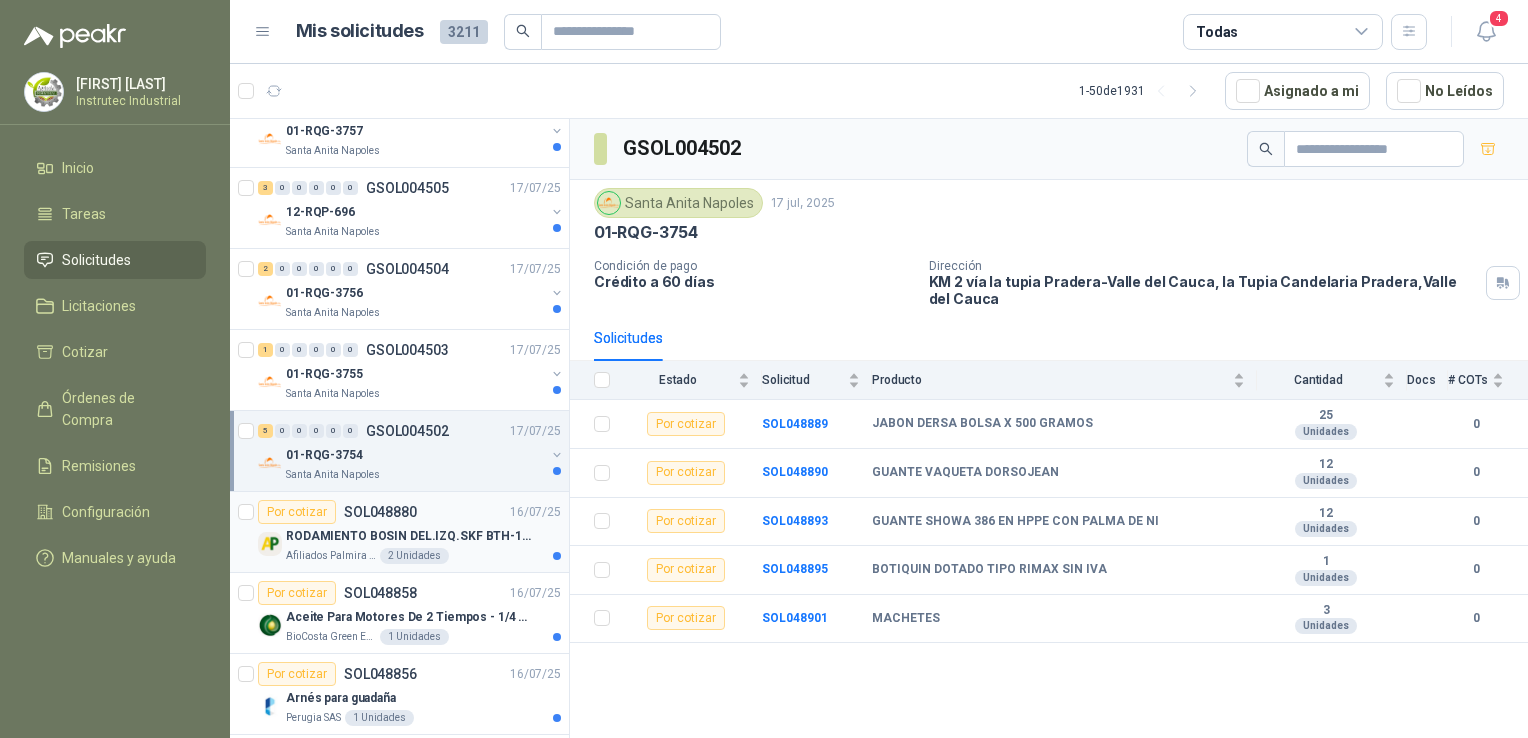 click on "Afiliados Palmira S.A. 2   Unidades" at bounding box center (423, 556) 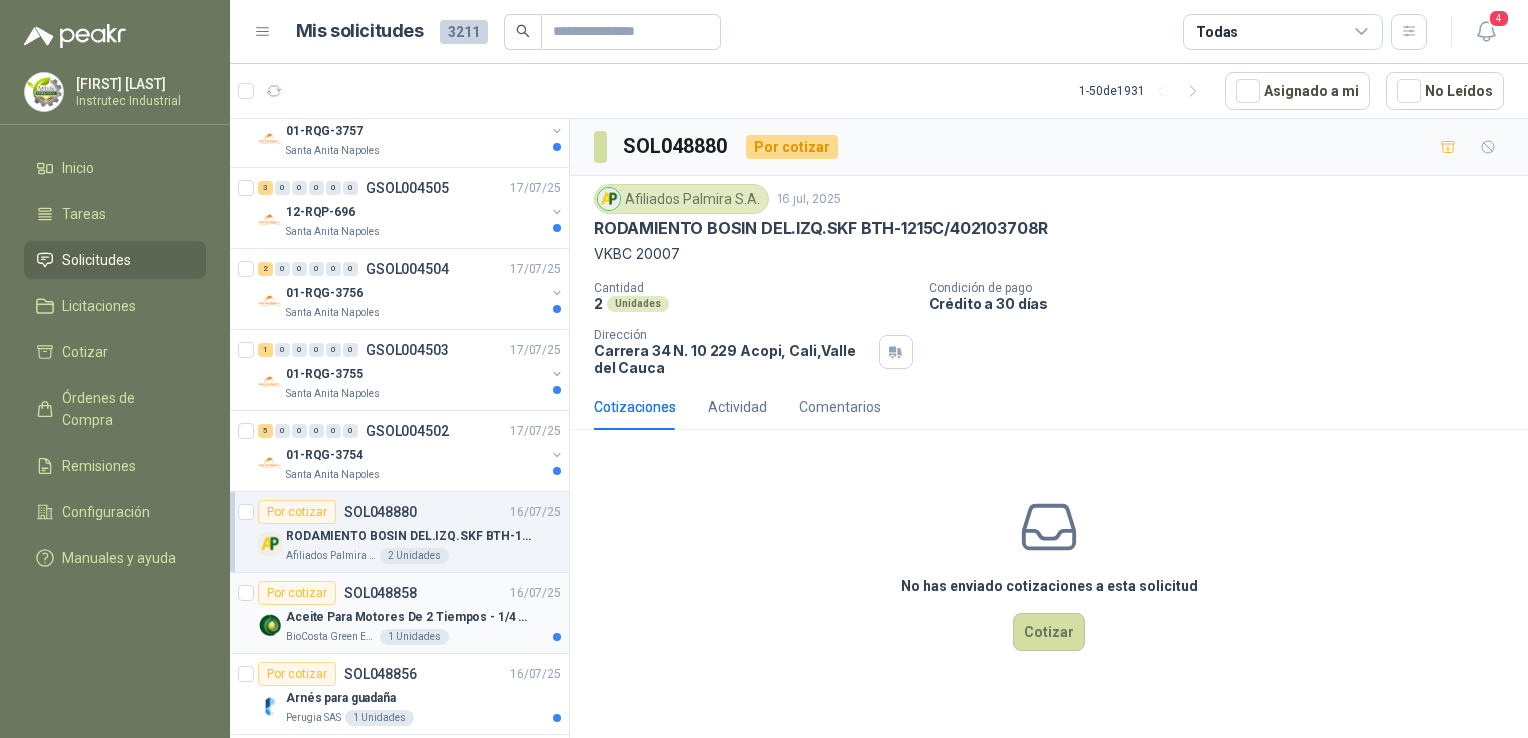 click on "Aceite Para Motores De 2 Tiempos - 1/4 Galón 946 Ml" at bounding box center [410, 617] 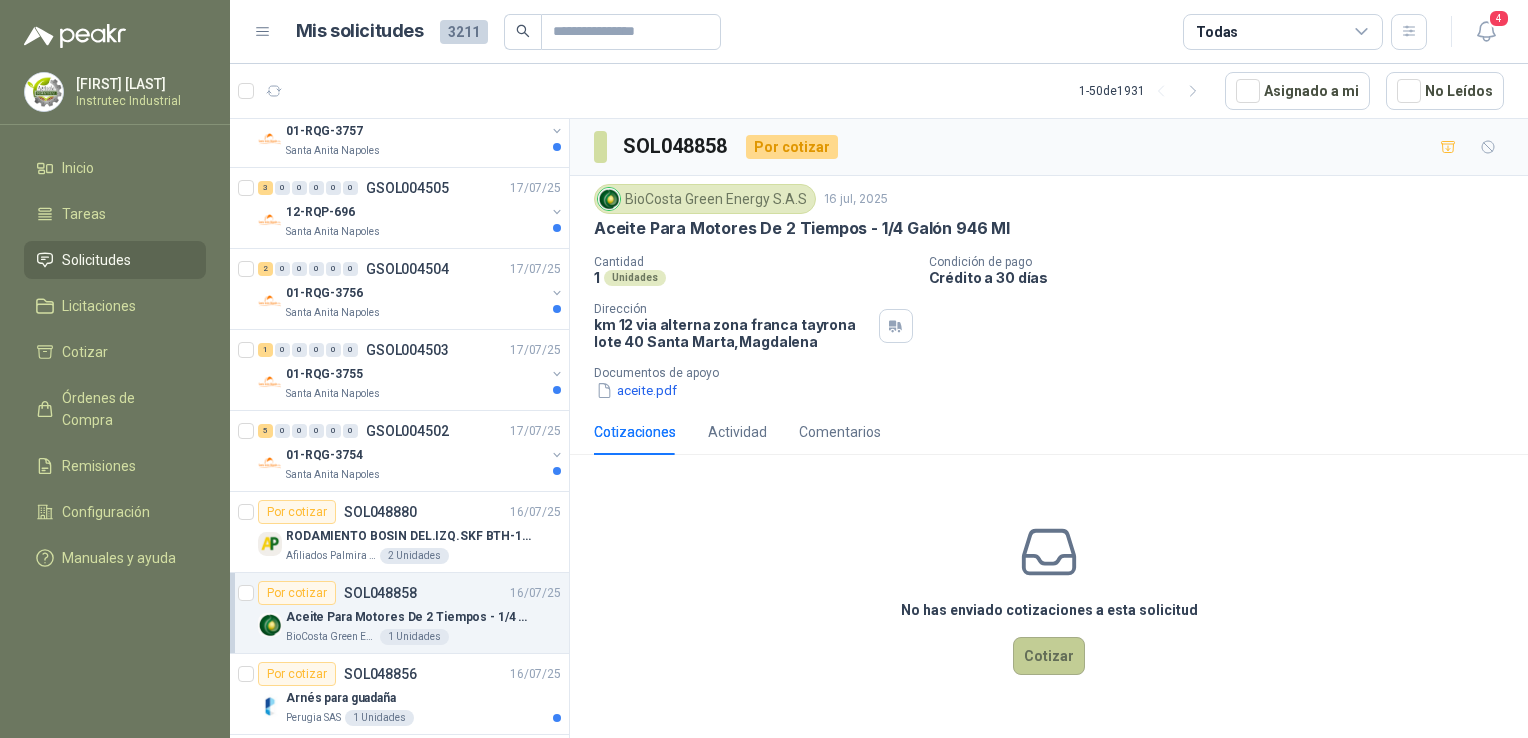 click on "Cotizar" at bounding box center (1049, 656) 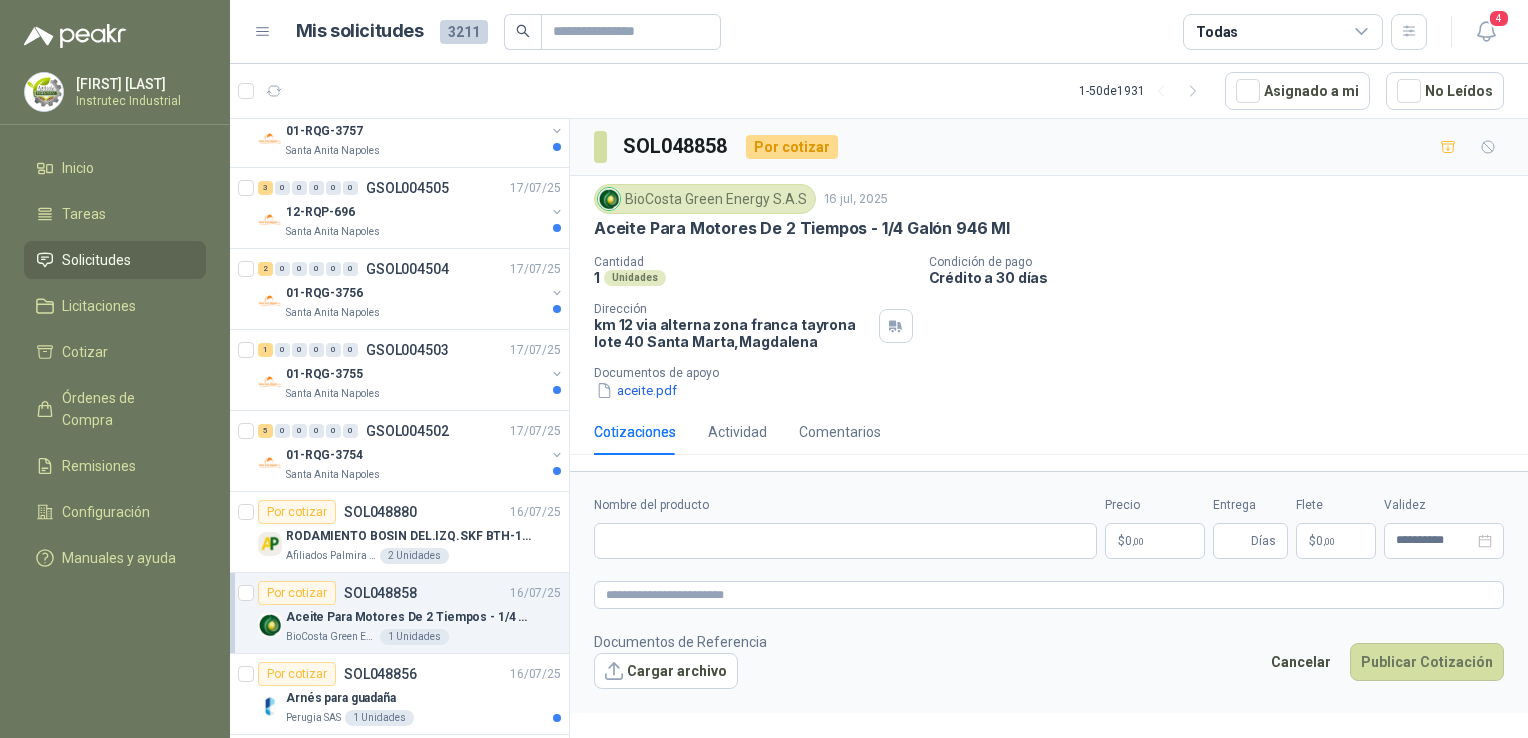 type 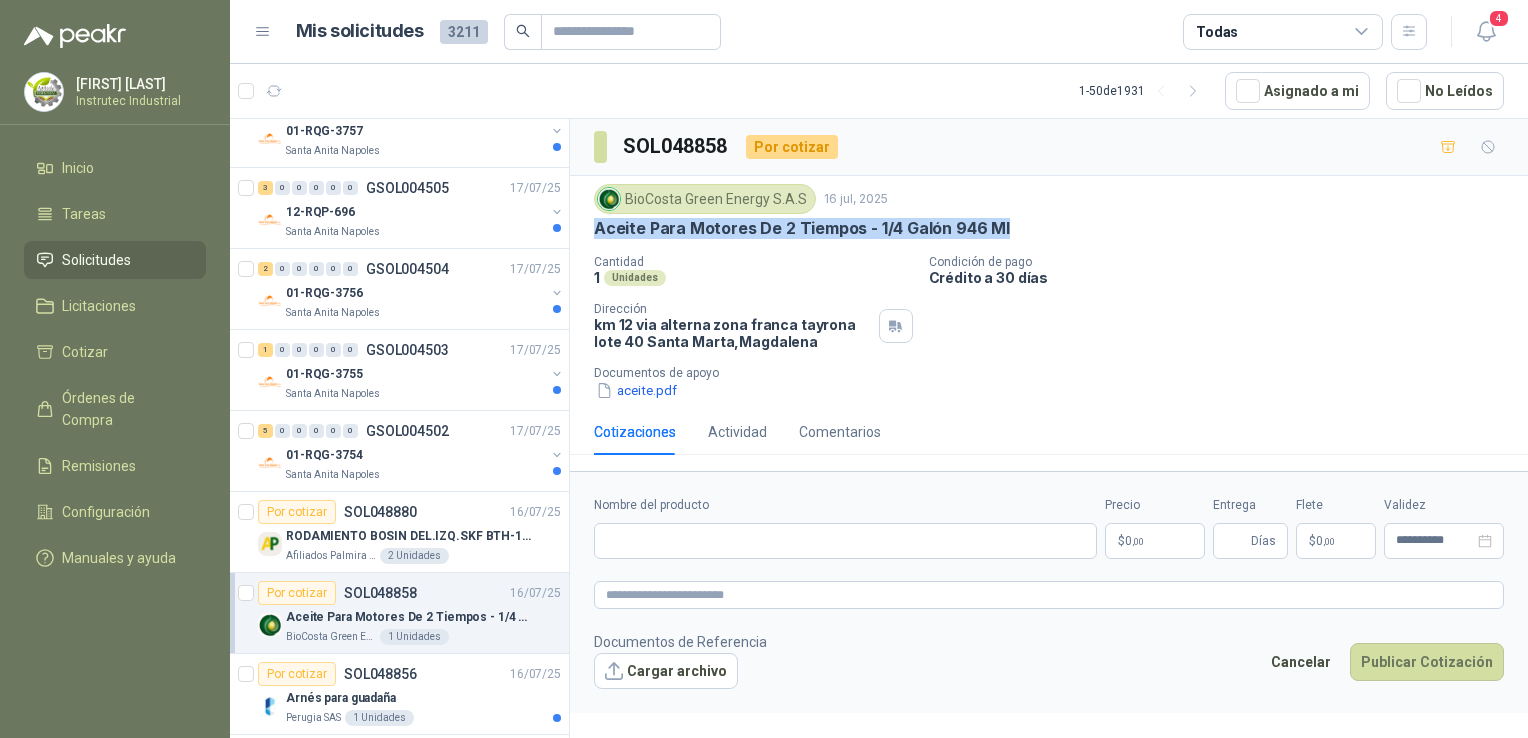 drag, startPoint x: 1021, startPoint y: 222, endPoint x: 585, endPoint y: 222, distance: 436 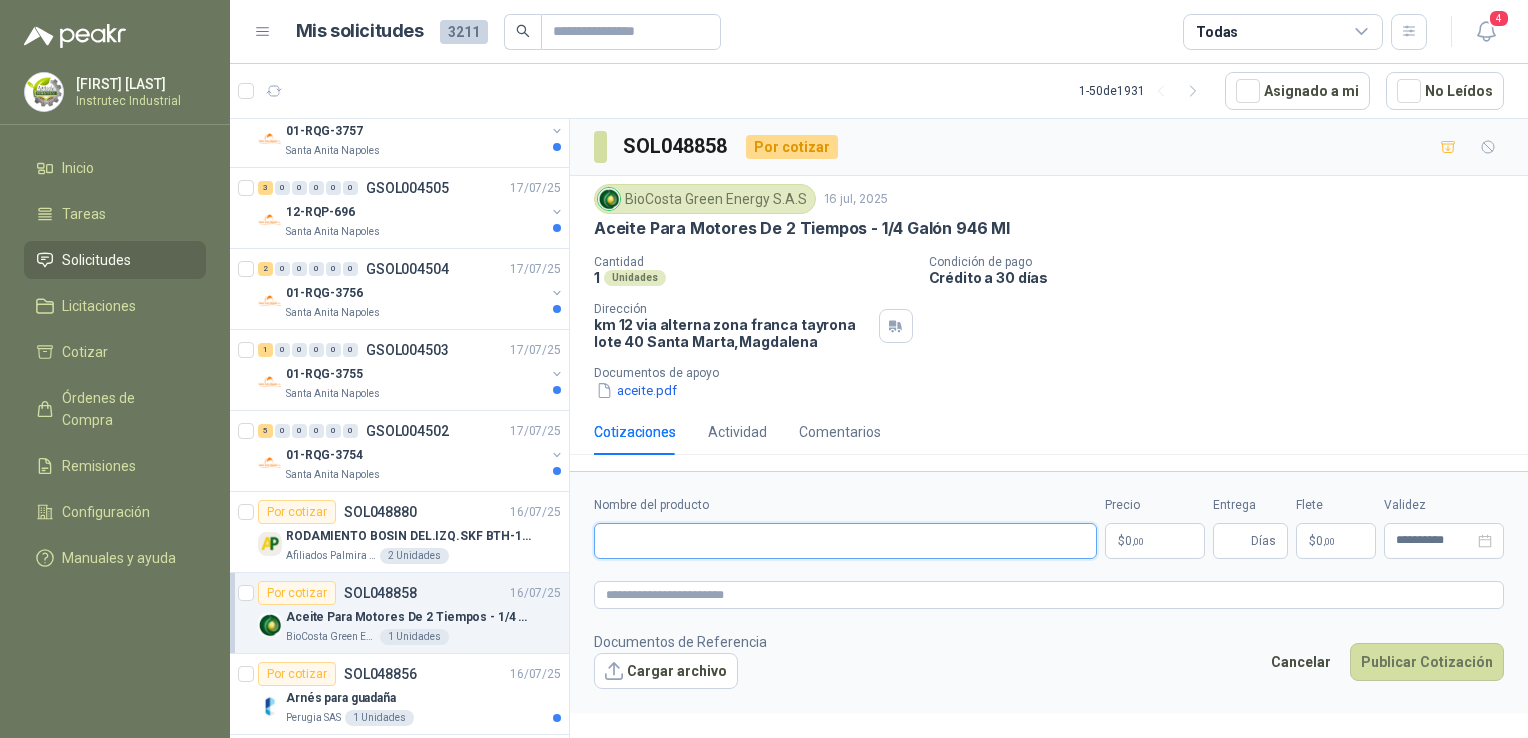 click on "Nombre del producto" at bounding box center (845, 541) 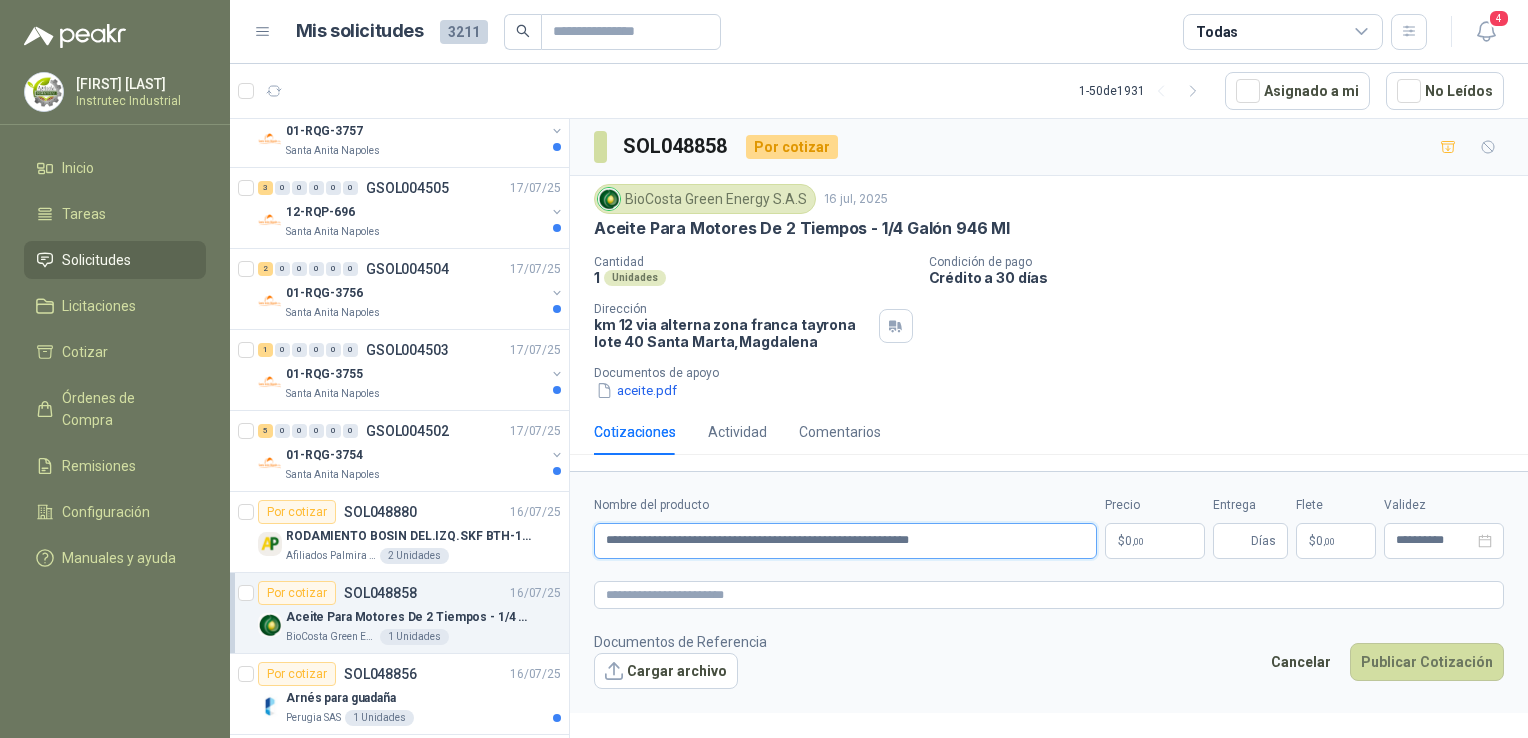 type on "**********" 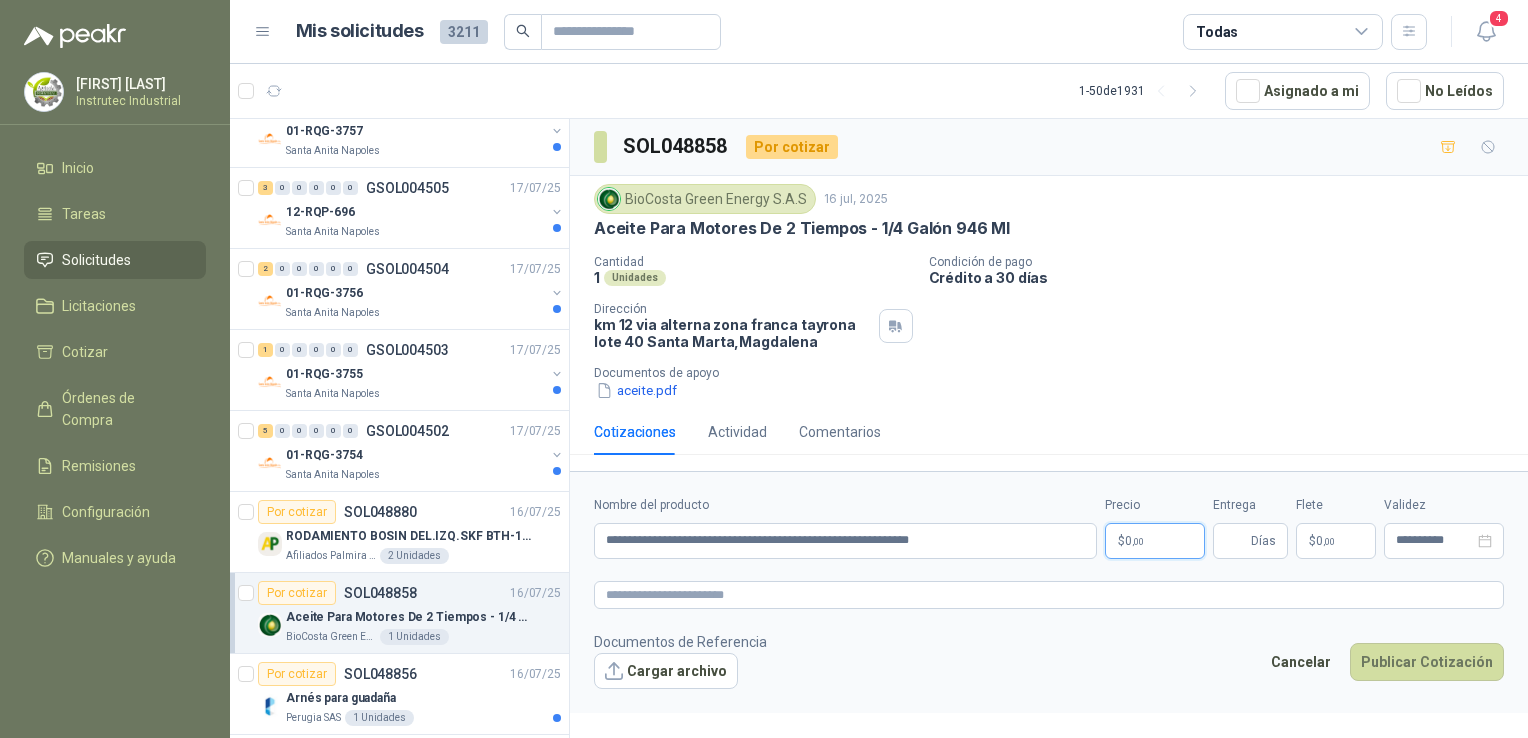 click on "[FIRST] [LAST]   Instrutec Industrial    Inicio   Tareas   Solicitudes   Licitaciones   Cotizar   Órdenes de Compra   Remisiones   Configuración   Manuales y ayuda Mis solicitudes [NUMBER] Todas [NUMBER] [NUMBER] - [NUMBER]  de  [NUMBER] Asignado a mi No Leídos [NUMBER] [NUMBER] [NUMBER] [NUMBER] [NUMBER] [NUMBER] GSOL004520 [DATE]   DISCO DE CORTE 4 DEWALT Almatec   [NUMBER] [NUMBER] [NUMBER] [NUMBER] [NUMBER] [NUMBER] GSOL004519 [DATE]   PLASTICO DE 4MX100M CAL 4 Almatec   [NUMBER] [NUMBER] [NUMBER] [NUMBER] [NUMBER] [NUMBER] GSOL004517 [DATE]   SOLICITUD DE COMPRA [NUMBER] Panela El Trébol   [NUMBER] [NUMBER] [NUMBER] [NUMBER] [NUMBER] [NUMBER] GSOL004515 [DATE]   [CODE] [CITY] [STATE]   [NUMBER] [NUMBER] [NUMBER] [NUMBER] [NUMBER] [NUMBER] GSOL004513 [DATE]   [CODE] [CITY] [STATE]   [NUMBER] [NUMBER] [NUMBER] [NUMBER] [NUMBER] [NUMBER] GSOL004511 [DATE]   [CODE] [CITY] [STATE]   Por adjudicar SOL[NUMBER] DELANTAL DE CARCAZA PARA JARDINERO [NUMBER]   Unidades [NUMBER] [NUMBER] [NUMBER] [NUMBER] [NUMBER] [NUMBER] GSOL004509 [DATE]   [CODE] [CITY] [STATE]   [NUMBER] [NUMBER] [NUMBER] [NUMBER] [NUMBER] [NUMBER] GSOL004508 [DATE]   [CODE] [CITY] [STATE]   [NUMBER] [NUMBER] [NUMBER] [NUMBER] [NUMBER] [NUMBER] GSOL004507 [DATE]   [NUMBER] [NUMBER]" at bounding box center [764, 369] 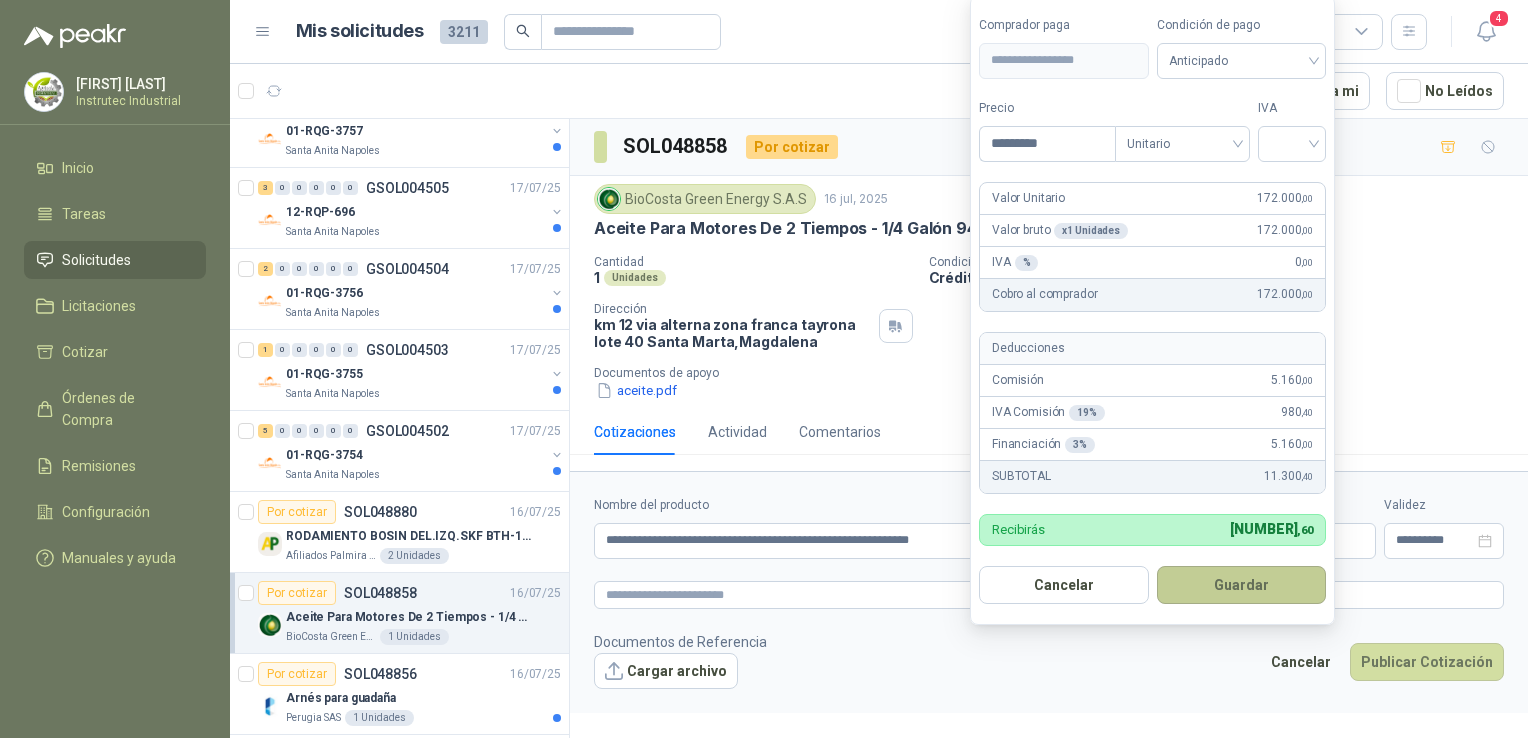 type on "*********" 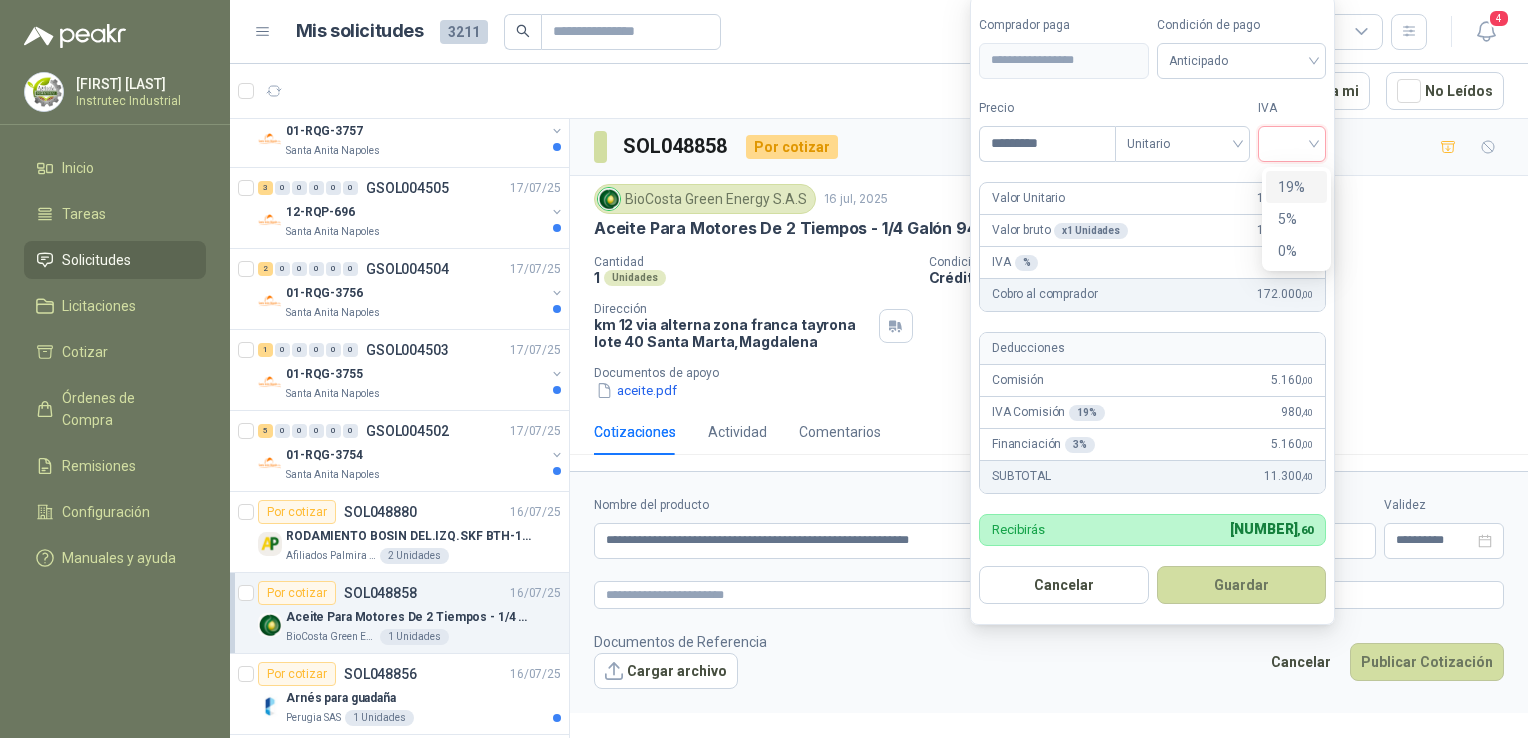 click at bounding box center [1292, 144] 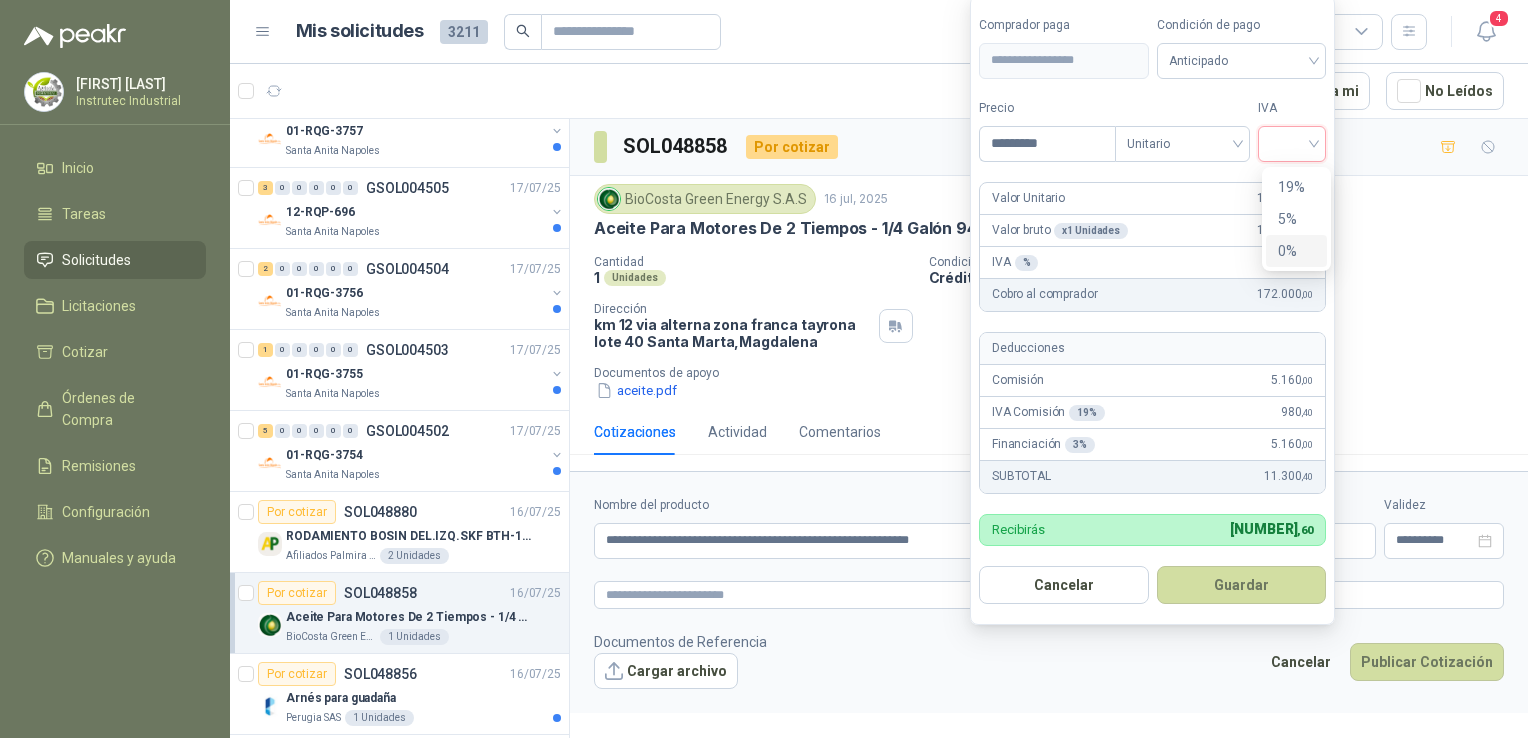 click on "0%" at bounding box center (1296, 251) 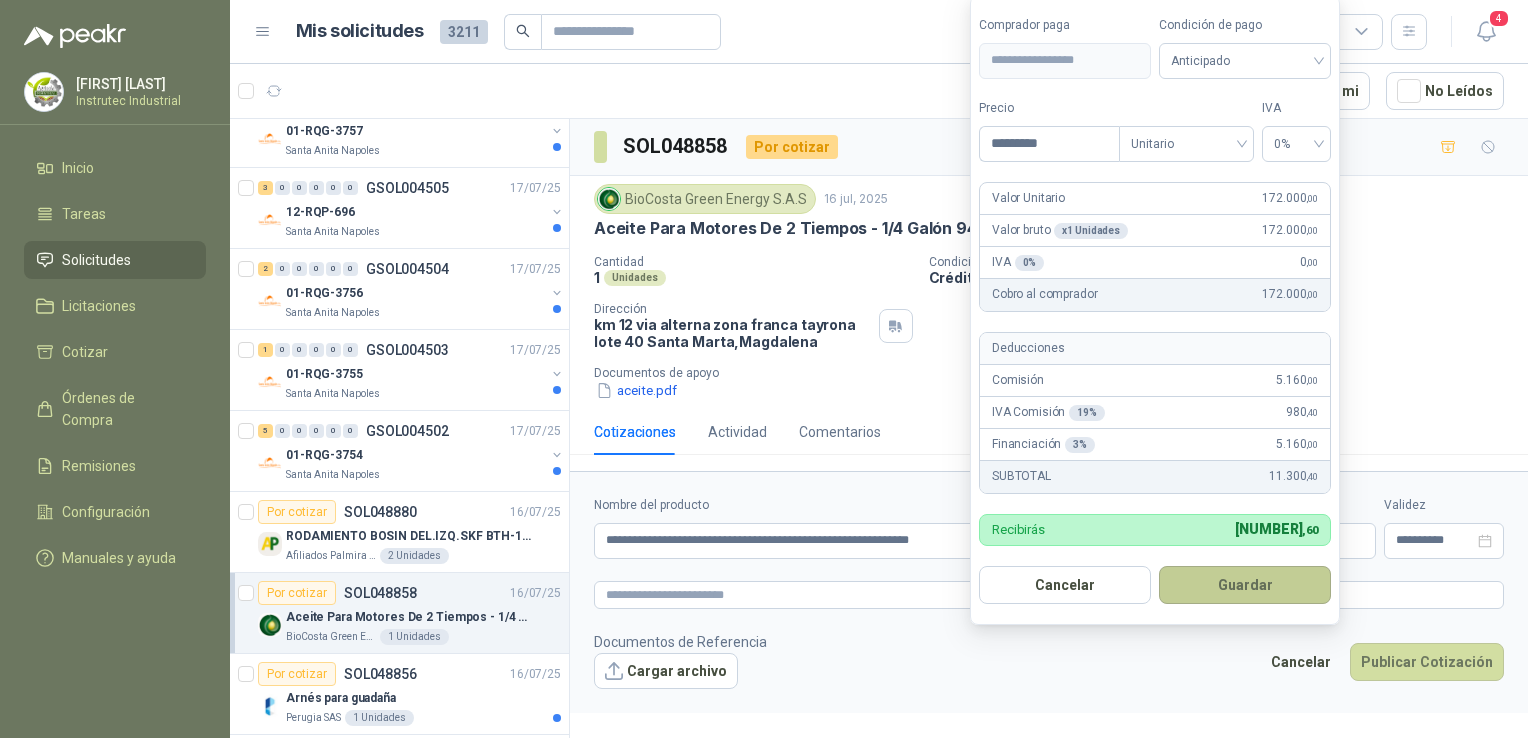 click on "Guardar" at bounding box center (1245, 585) 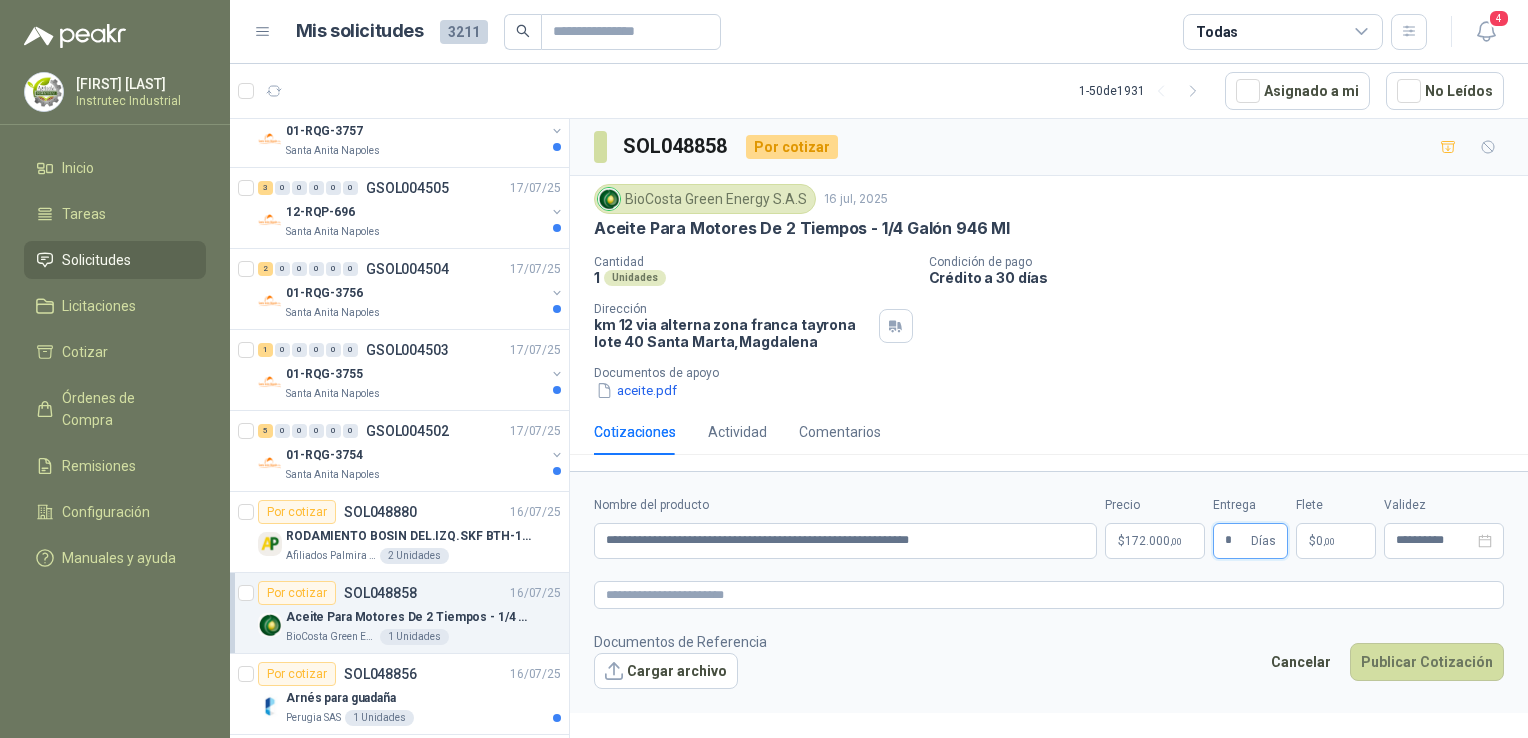 type on "*" 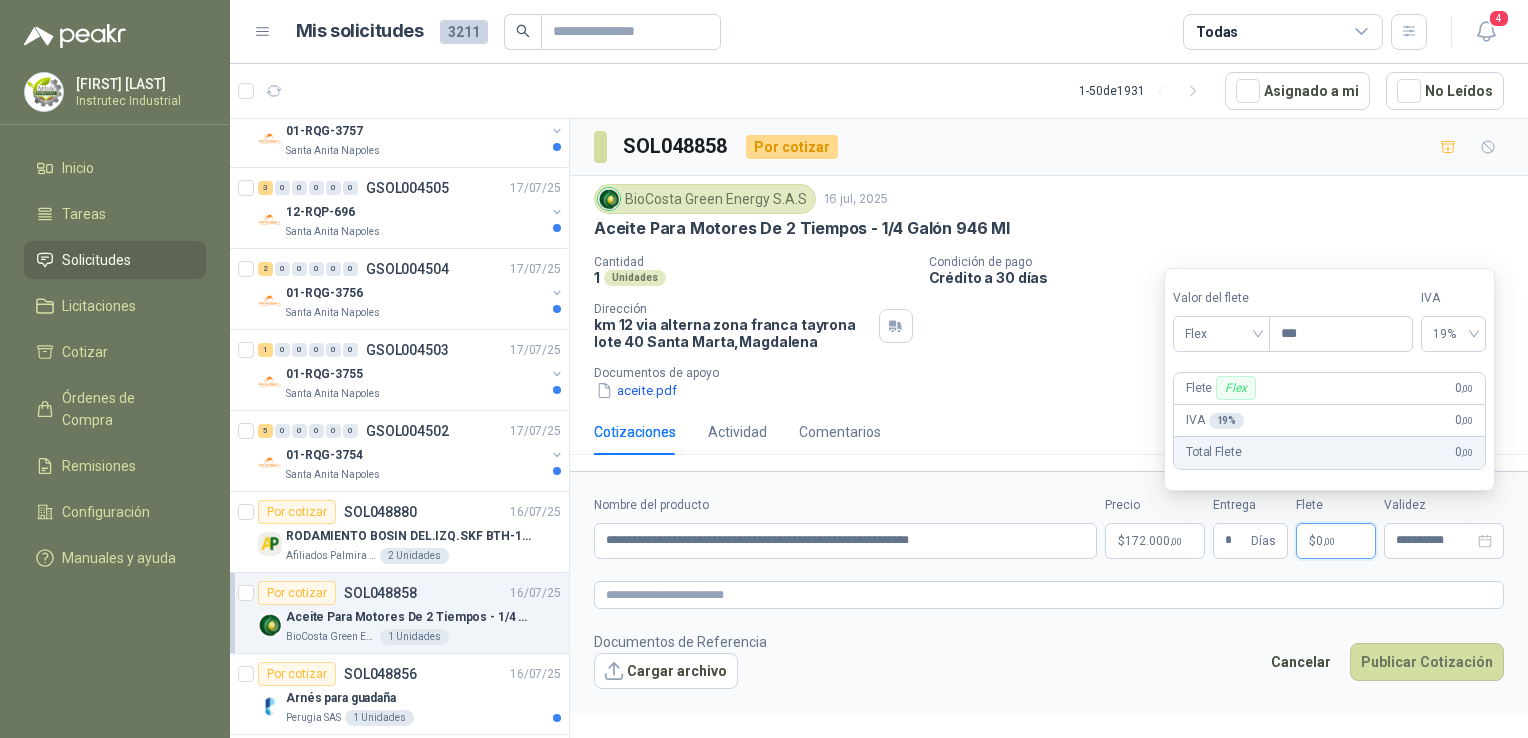 click on ",00" at bounding box center (1329, 541) 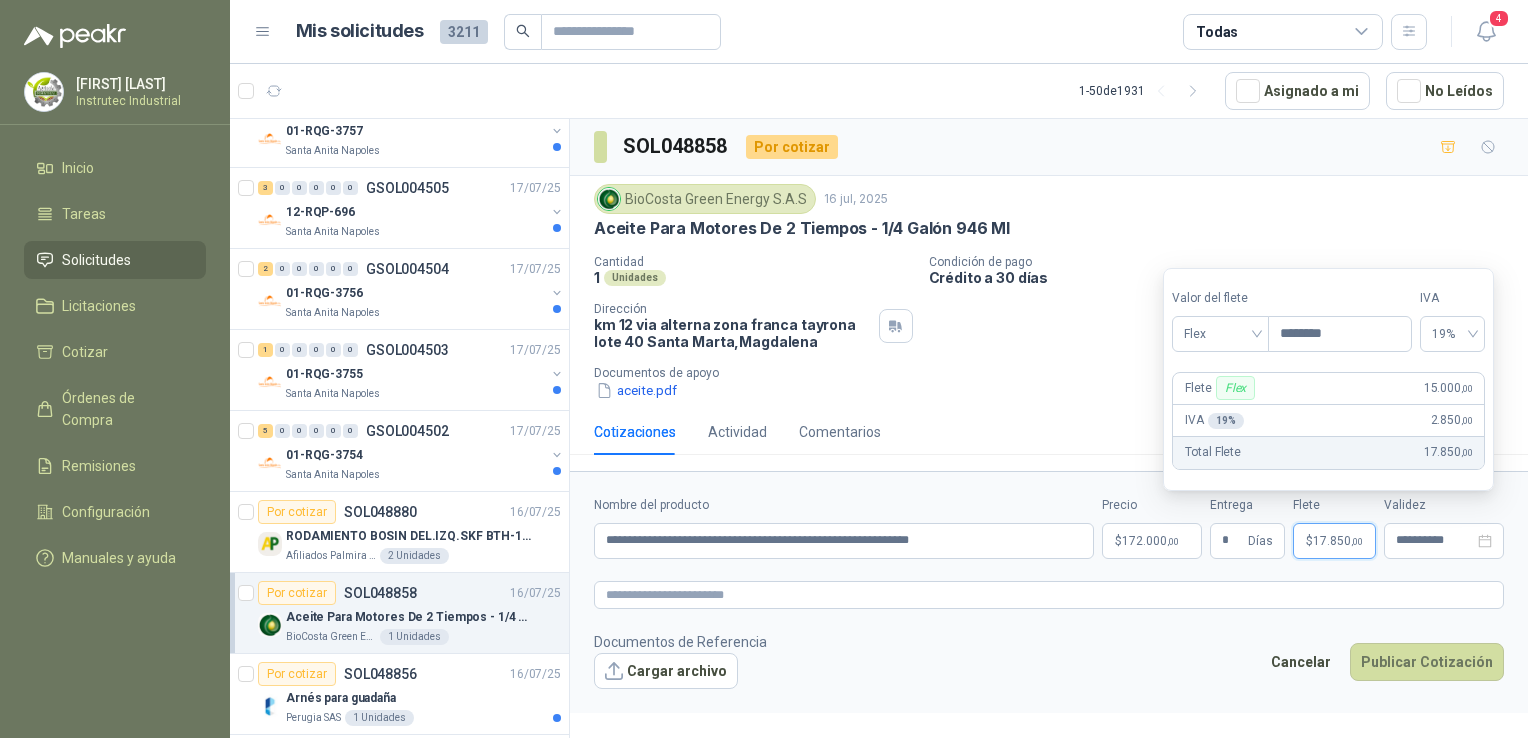 type on "********" 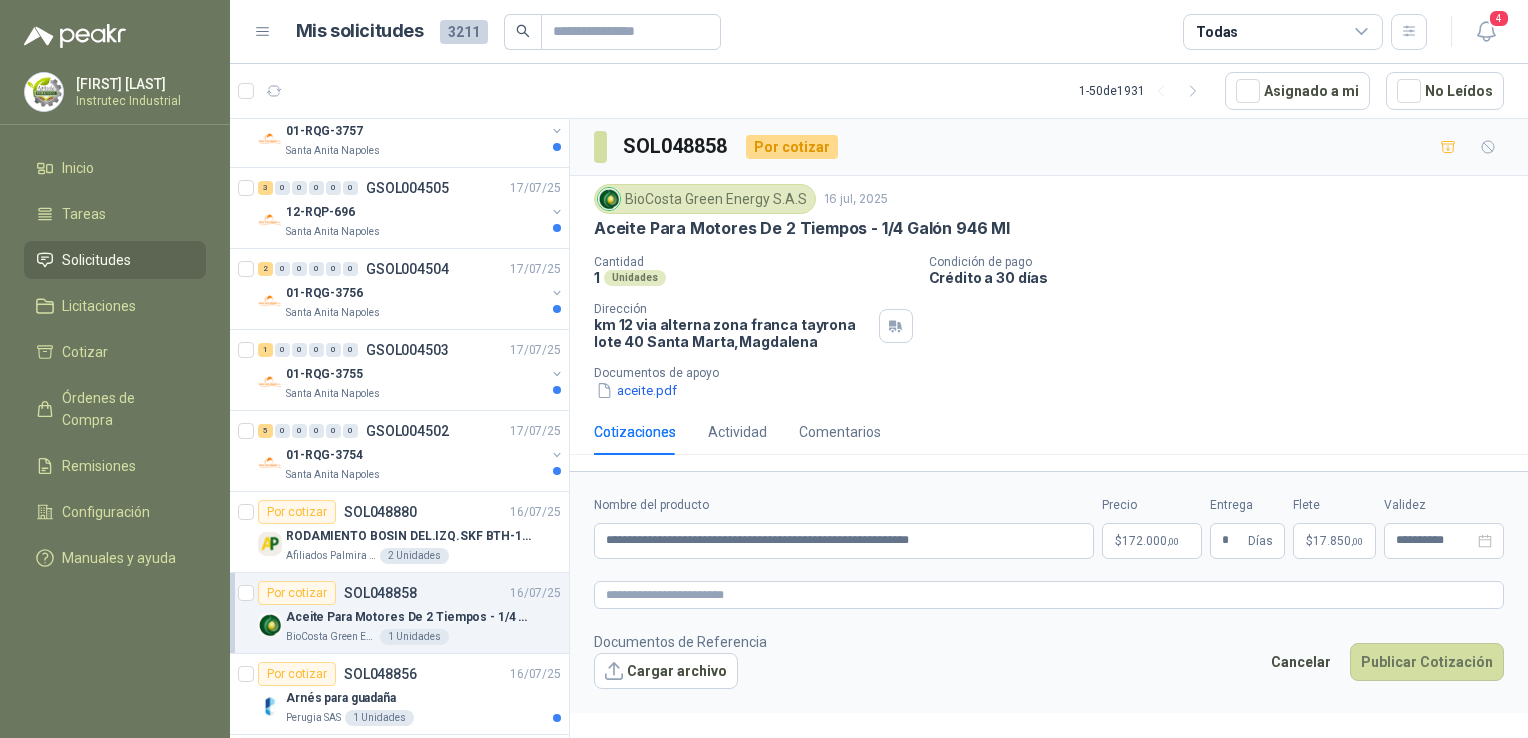 click on "Cantidad [NUMBER]   Unidades Condición de pago Crédito a [NUMBER] días Dirección km [NUMBER] via alterna zona franca tayrona lote [NUMBER]    [CITY] ,  [STATE] Documentos de apoyo aceite.pdf" at bounding box center (1049, 328) 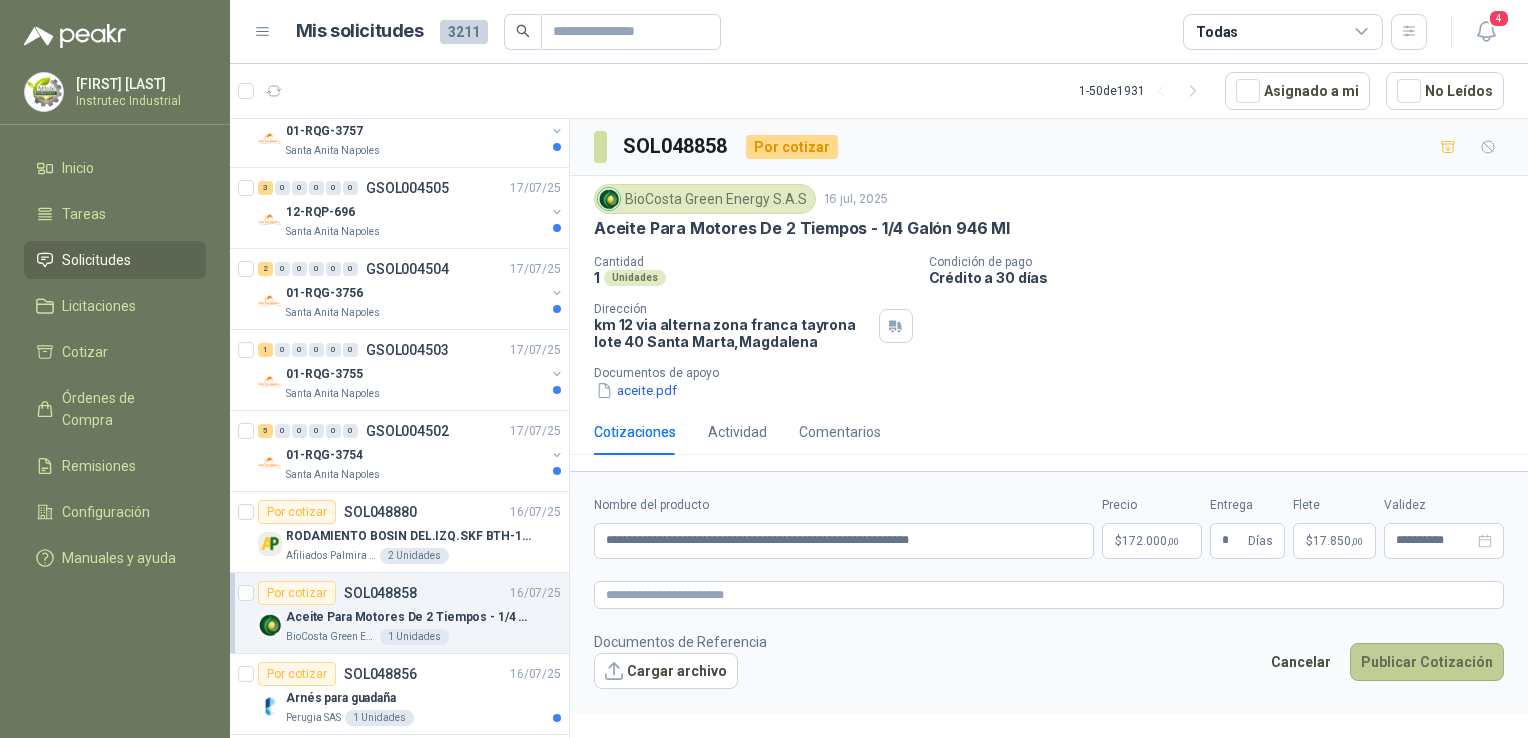 click on "Publicar Cotización" at bounding box center (1427, 662) 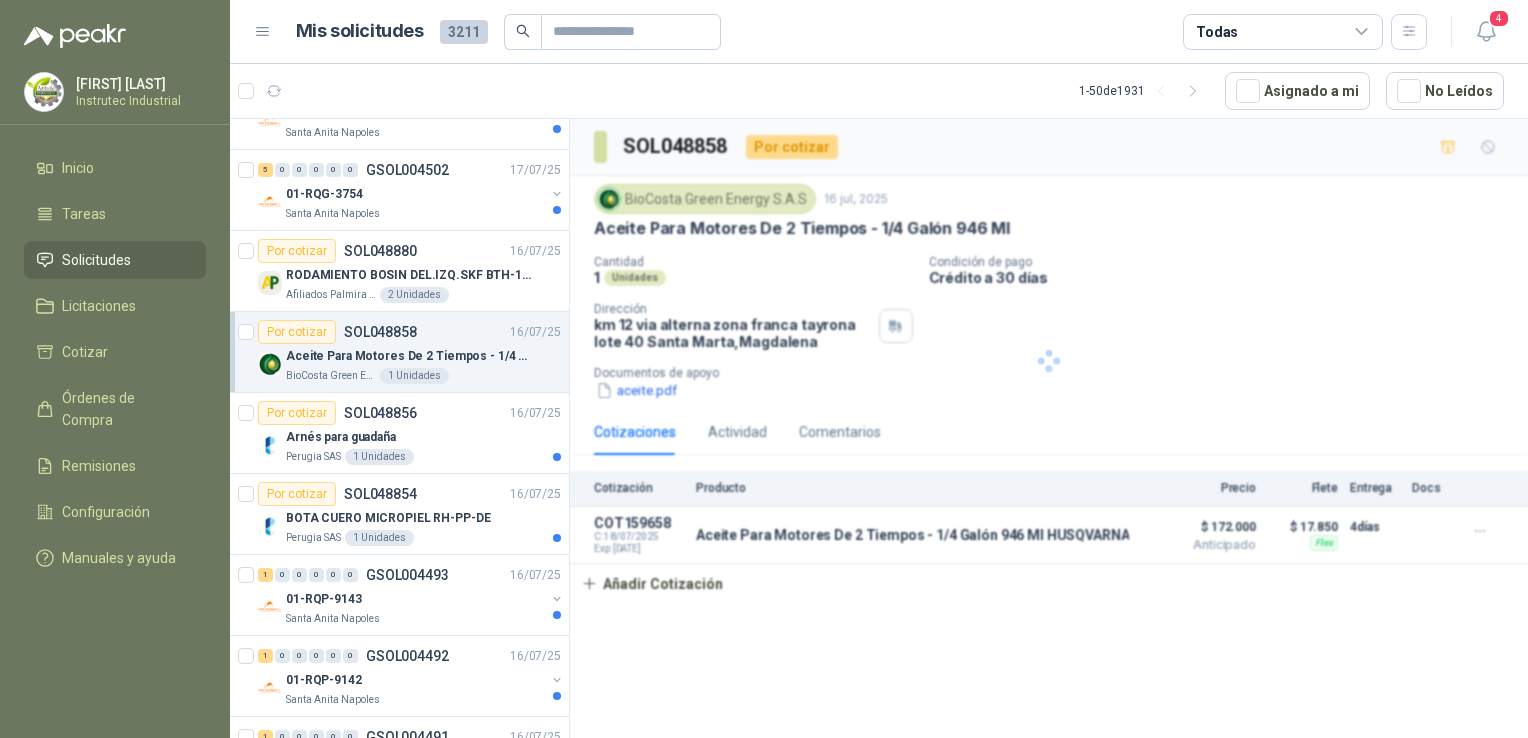 scroll, scrollTop: 1141, scrollLeft: 1, axis: both 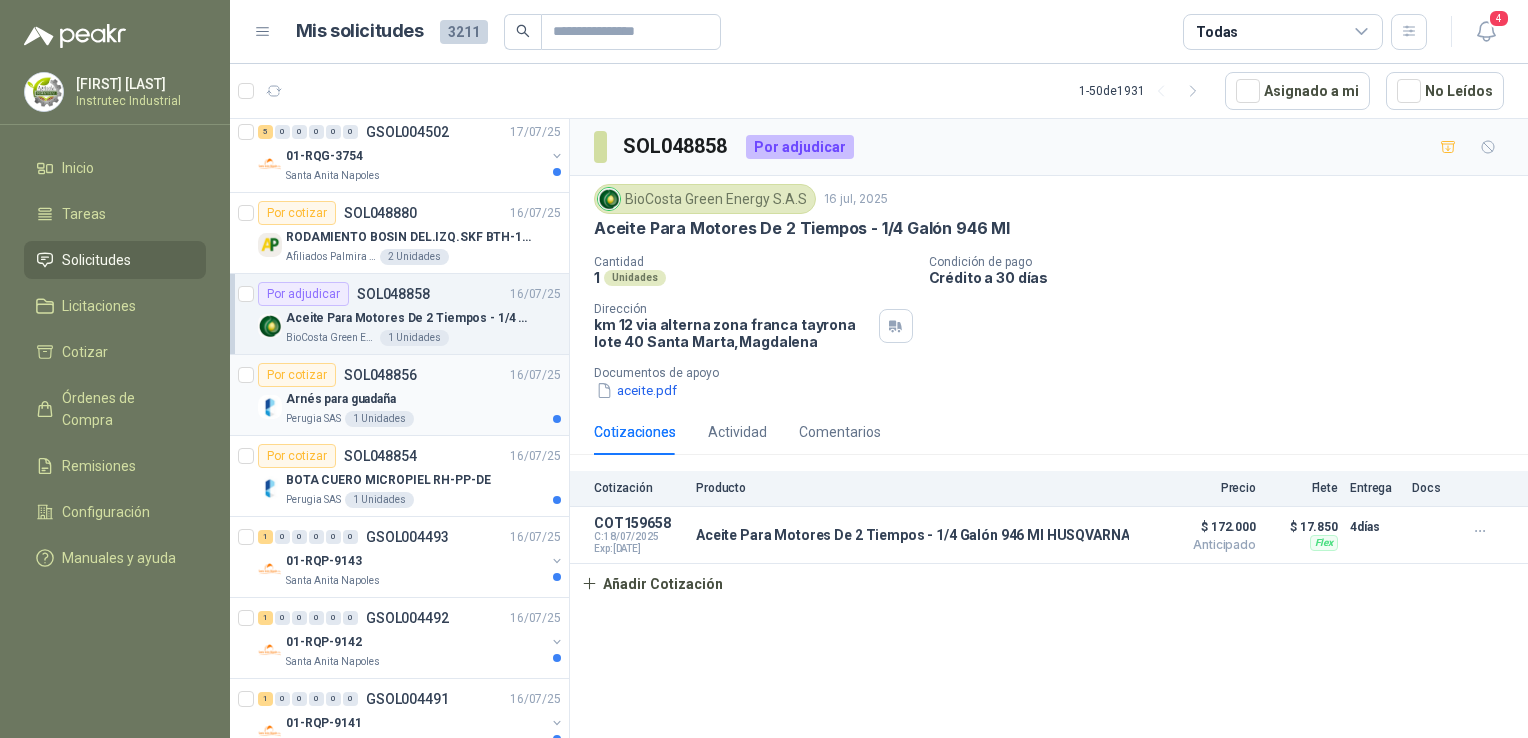 click on "Arnés para guadaña" at bounding box center [423, 399] 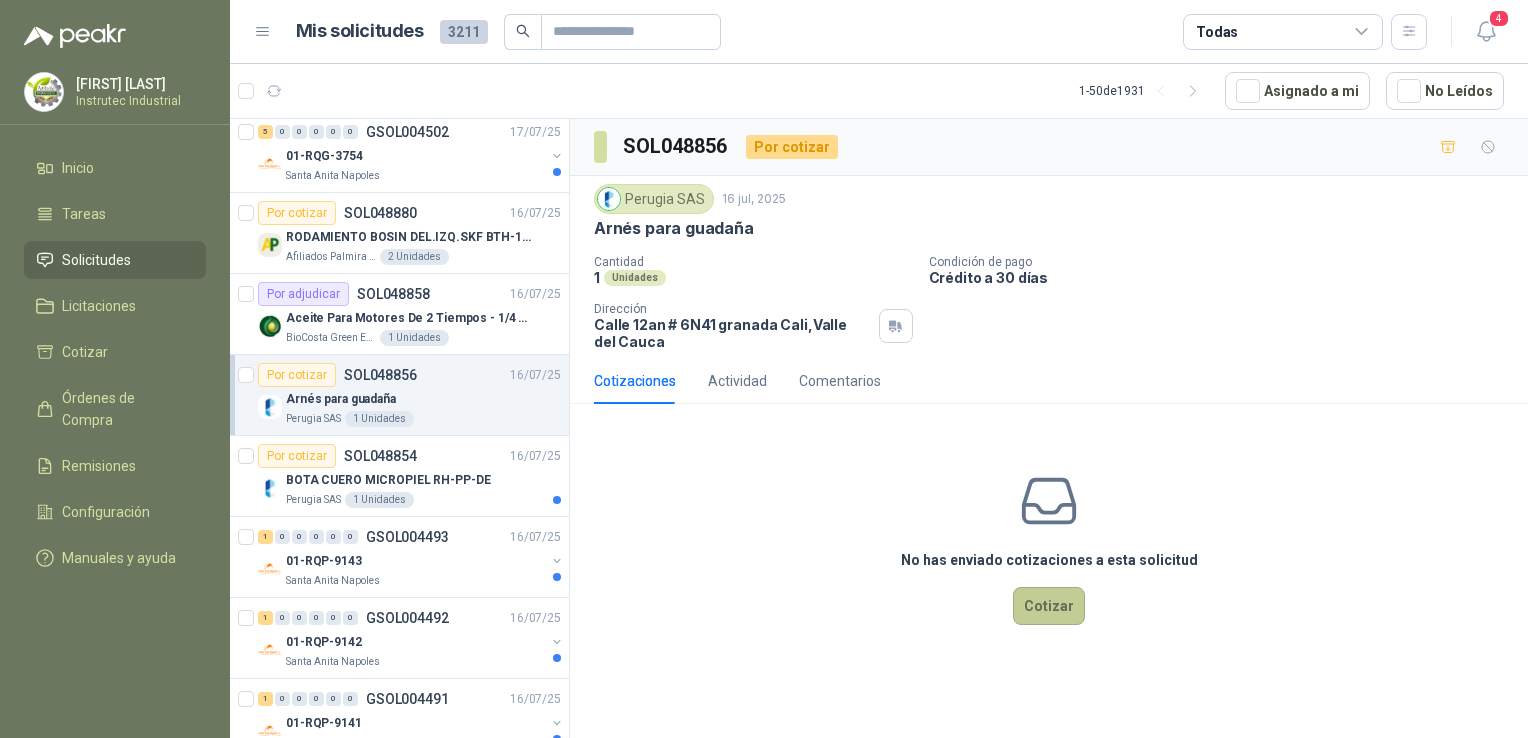 click on "Cotizar" at bounding box center [1049, 606] 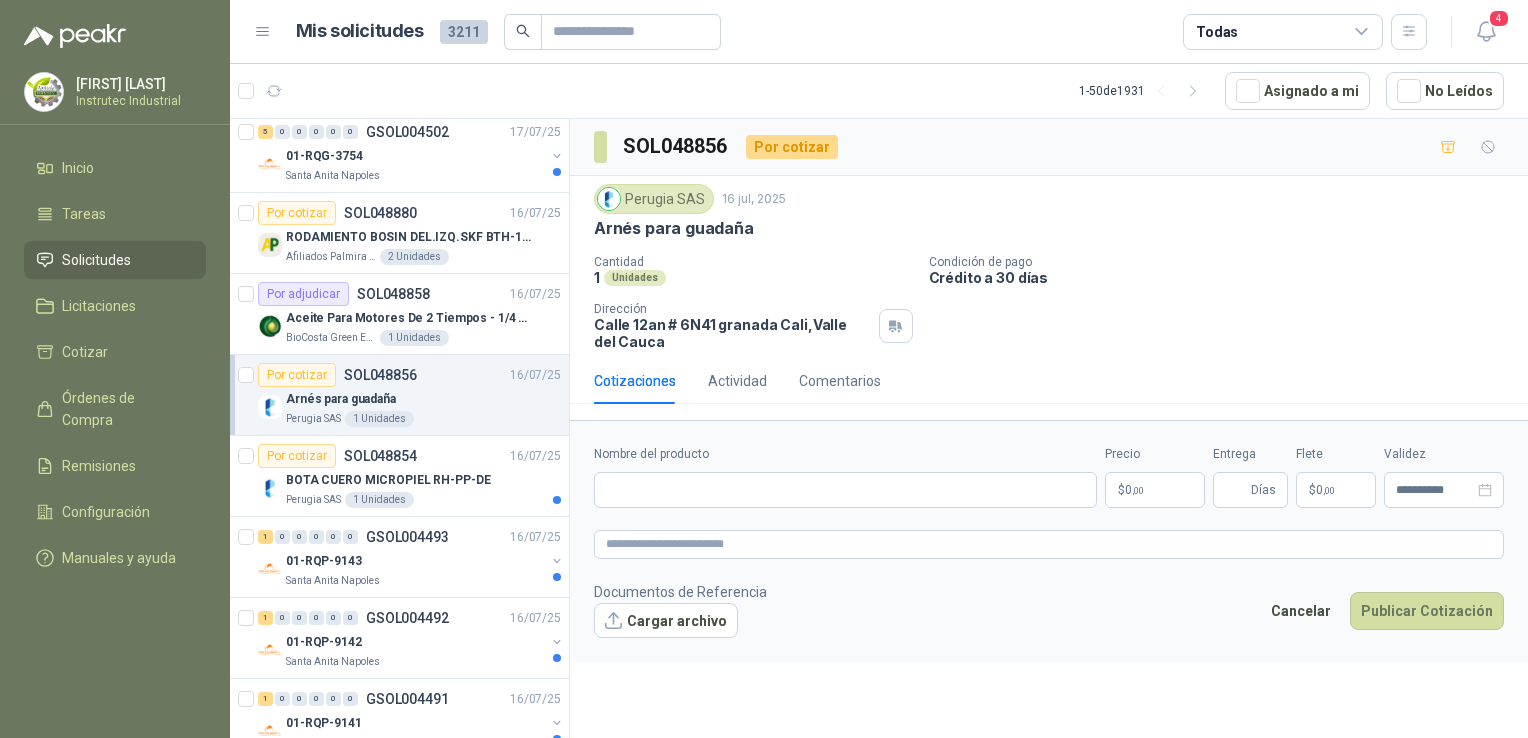 type 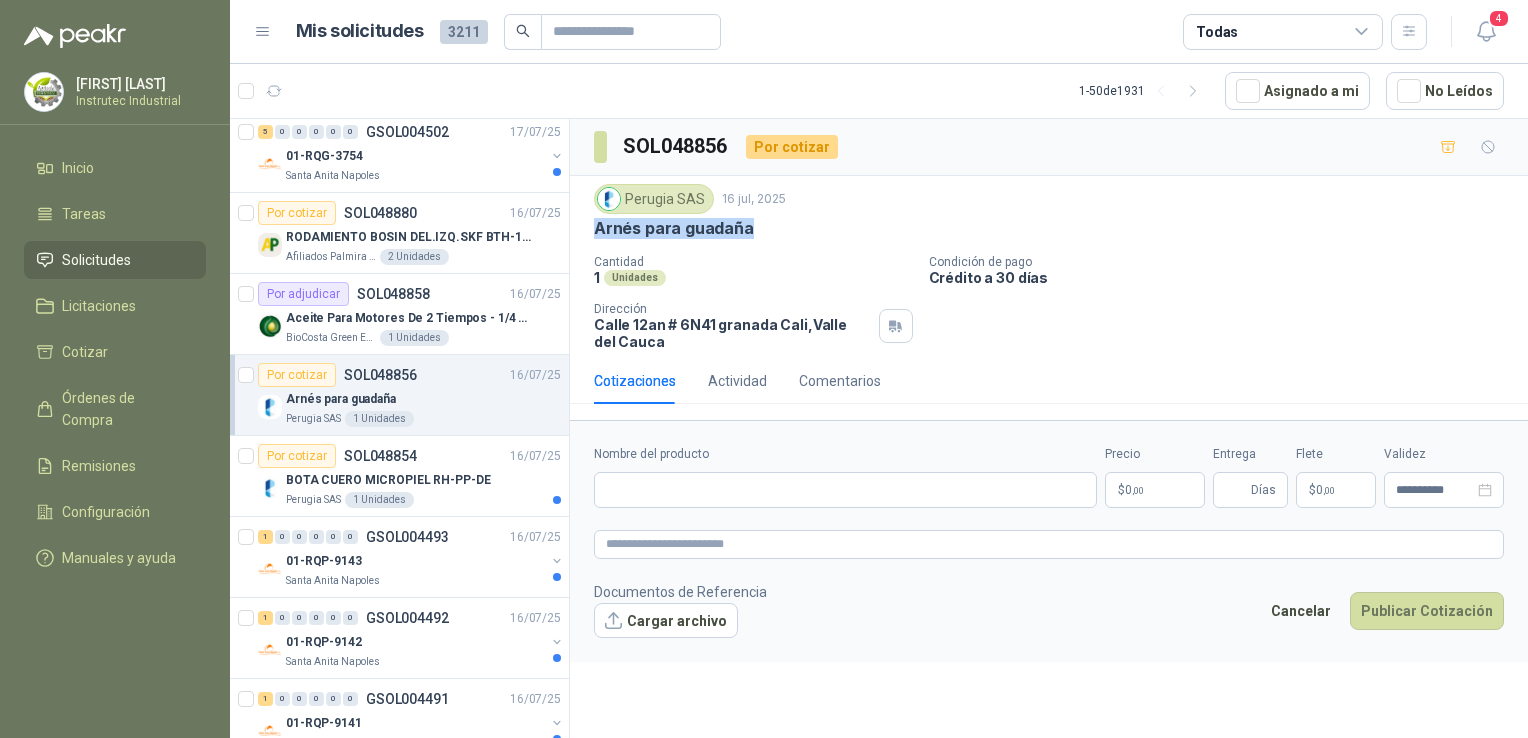 drag, startPoint x: 765, startPoint y: 226, endPoint x: 589, endPoint y: 229, distance: 176.02557 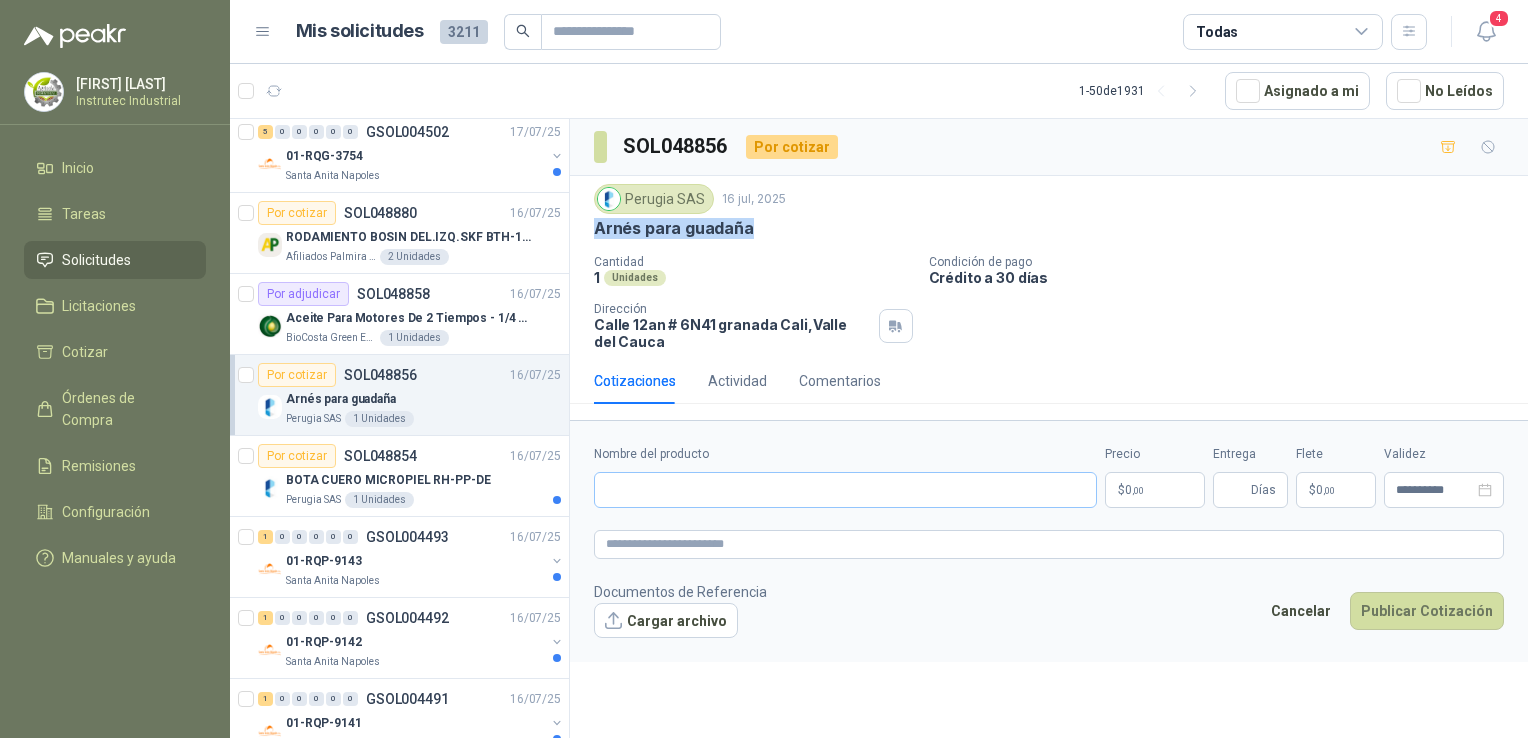 copy on "Arnés para guadaña" 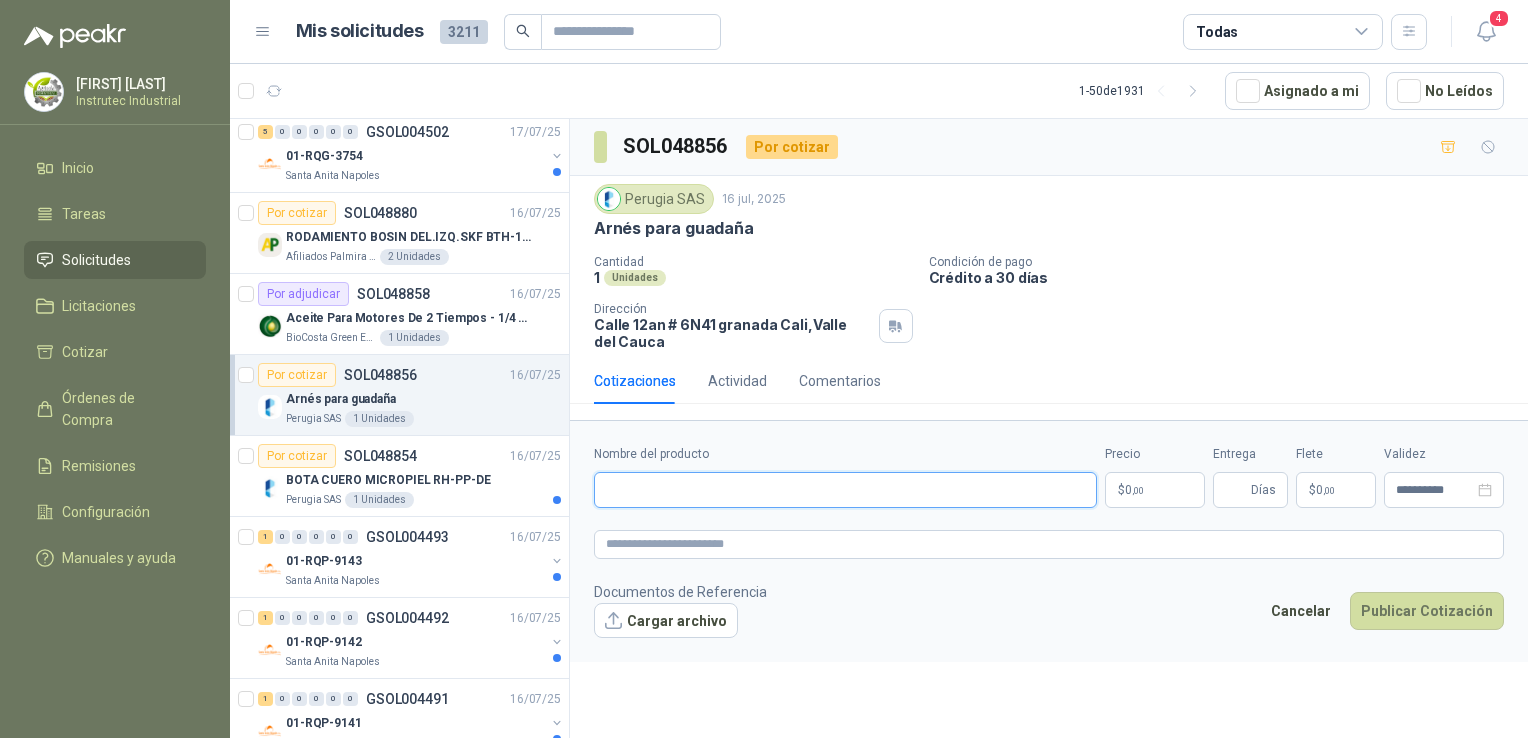 click on "Nombre del producto" at bounding box center (845, 490) 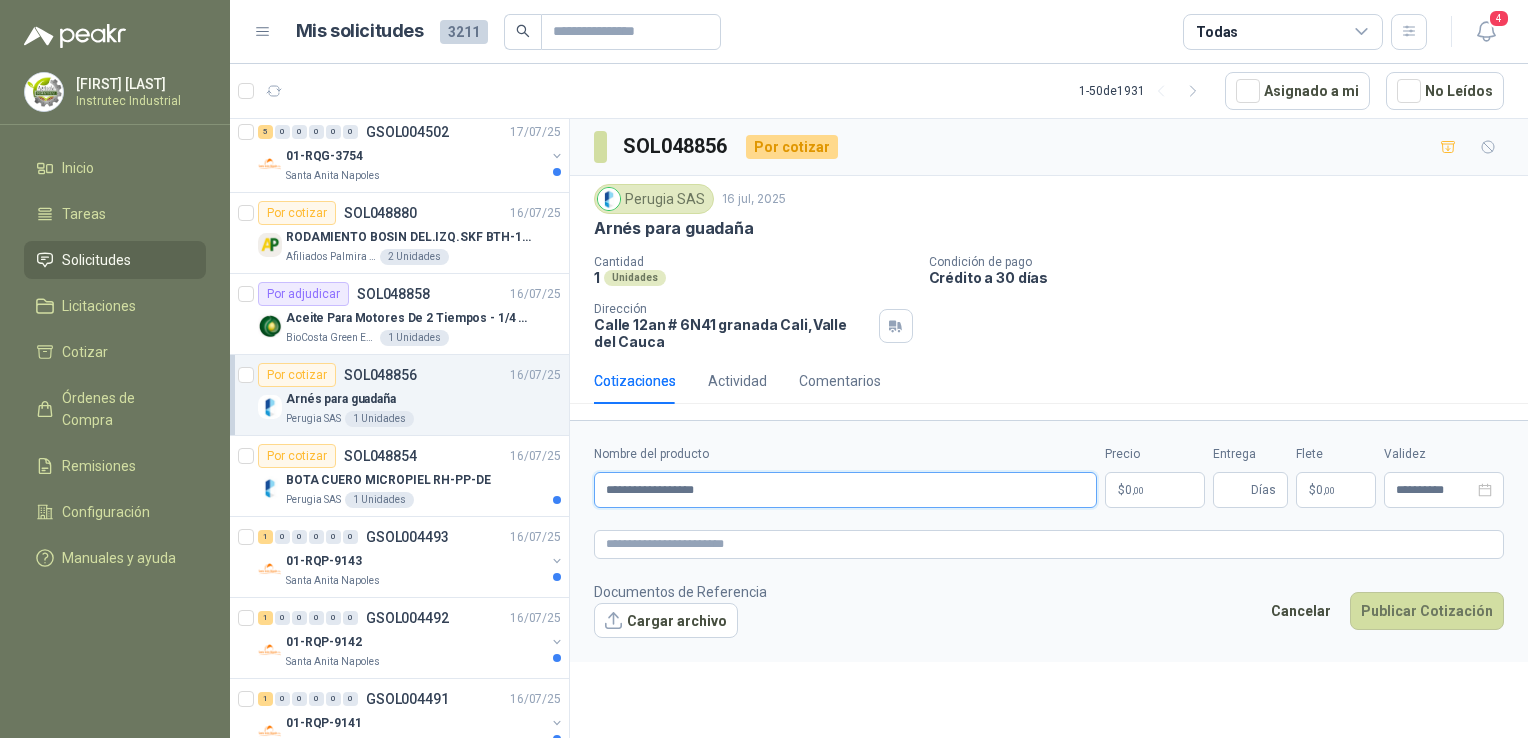 type on "**********" 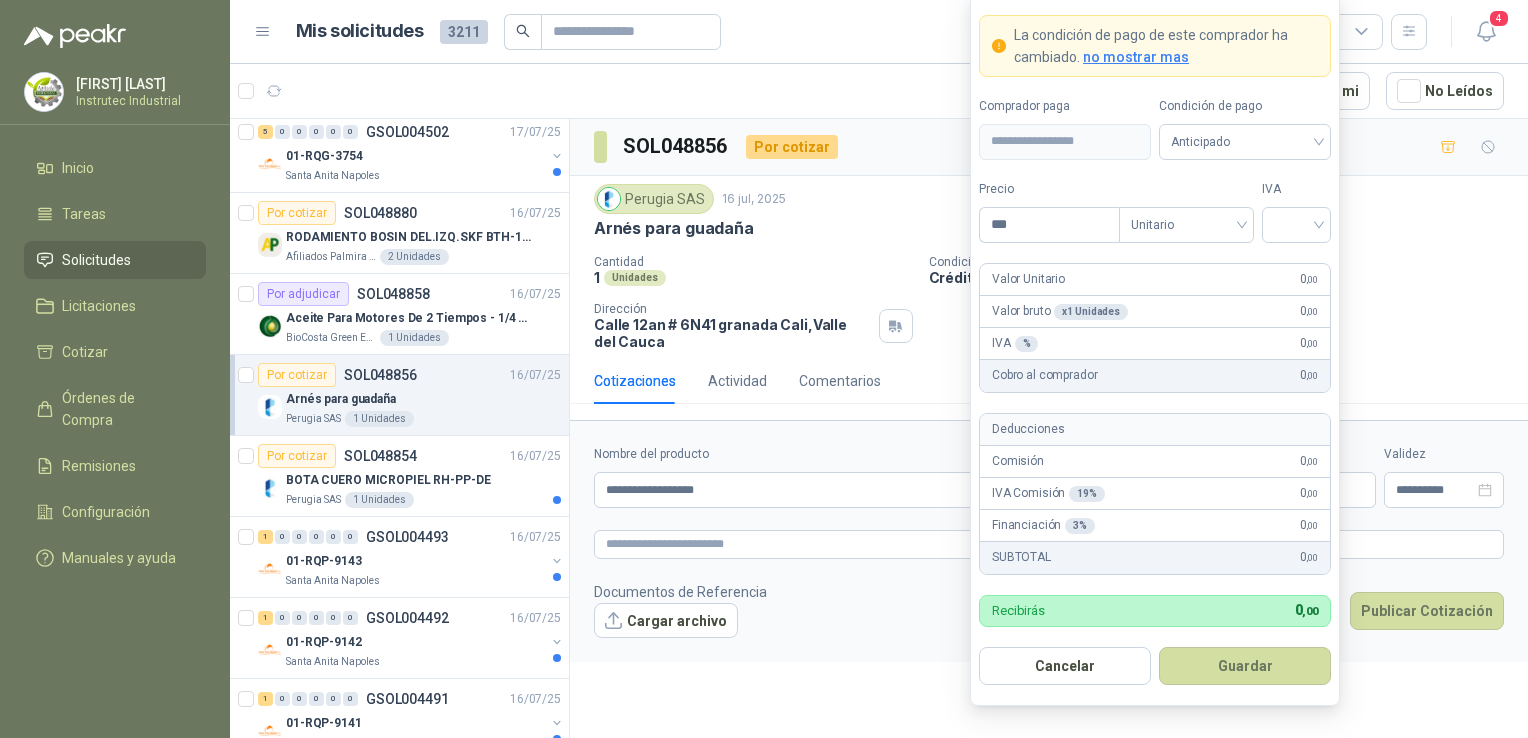 click on "[FIRST] [LAST]   Instrutec Industrial    Inicio   Tareas   Solicitudes   Licitaciones   Cotizar   Órdenes de Compra   Remisiones   Configuración   Manuales y ayuda Mis solicitudes [NUMBER] Todas [NUMBER] [NUMBER] - [NUMBER]  de  [NUMBER] Asignado a mi No Leídos [NUMBER] [NUMBER] [NUMBER] [NUMBER] [NUMBER] [NUMBER] GSOL004520 [DATE]   DISCO DE CORTE 4 DEWALT Almatec   [NUMBER] [NUMBER] [NUMBER] [NUMBER] [NUMBER] [NUMBER] GSOL004519 [DATE]   PLASTICO DE 4MX100M CAL 4 Almatec   [NUMBER] [NUMBER] [NUMBER] [NUMBER] [NUMBER] [NUMBER] GSOL004517 [DATE]   SOLICITUD DE COMPRA [NUMBER] Panela El Trébol   [NUMBER] [NUMBER] [NUMBER] [NUMBER] [NUMBER] [NUMBER] GSOL004515 [DATE]   [CODE] [CITY] [STATE]   [NUMBER] [NUMBER] [NUMBER] [NUMBER] [NUMBER] [NUMBER] GSOL004513 [DATE]   [CODE] [CITY] [STATE]   [NUMBER] [NUMBER] [NUMBER] [NUMBER] [NUMBER] [NUMBER] GSOL004511 [DATE]   [CODE] [CITY] [STATE]   Por adjudicar SOL[NUMBER] DELANTAL DE CARCAZA PARA JARDINERO [NUMBER]   Unidades [NUMBER] [NUMBER] [NUMBER] [NUMBER] [NUMBER] [NUMBER] GSOL004509 [DATE]   [CODE] [CITY] [STATE]   [NUMBER] [NUMBER] [NUMBER] [NUMBER] [NUMBER] [NUMBER] GSOL004508 [DATE]   [CODE] [CITY] [STATE]   [NUMBER] [NUMBER] [NUMBER] [NUMBER] [NUMBER] [NUMBER] GSOL004507 [DATE]   [NUMBER] [NUMBER]" at bounding box center (764, 369) 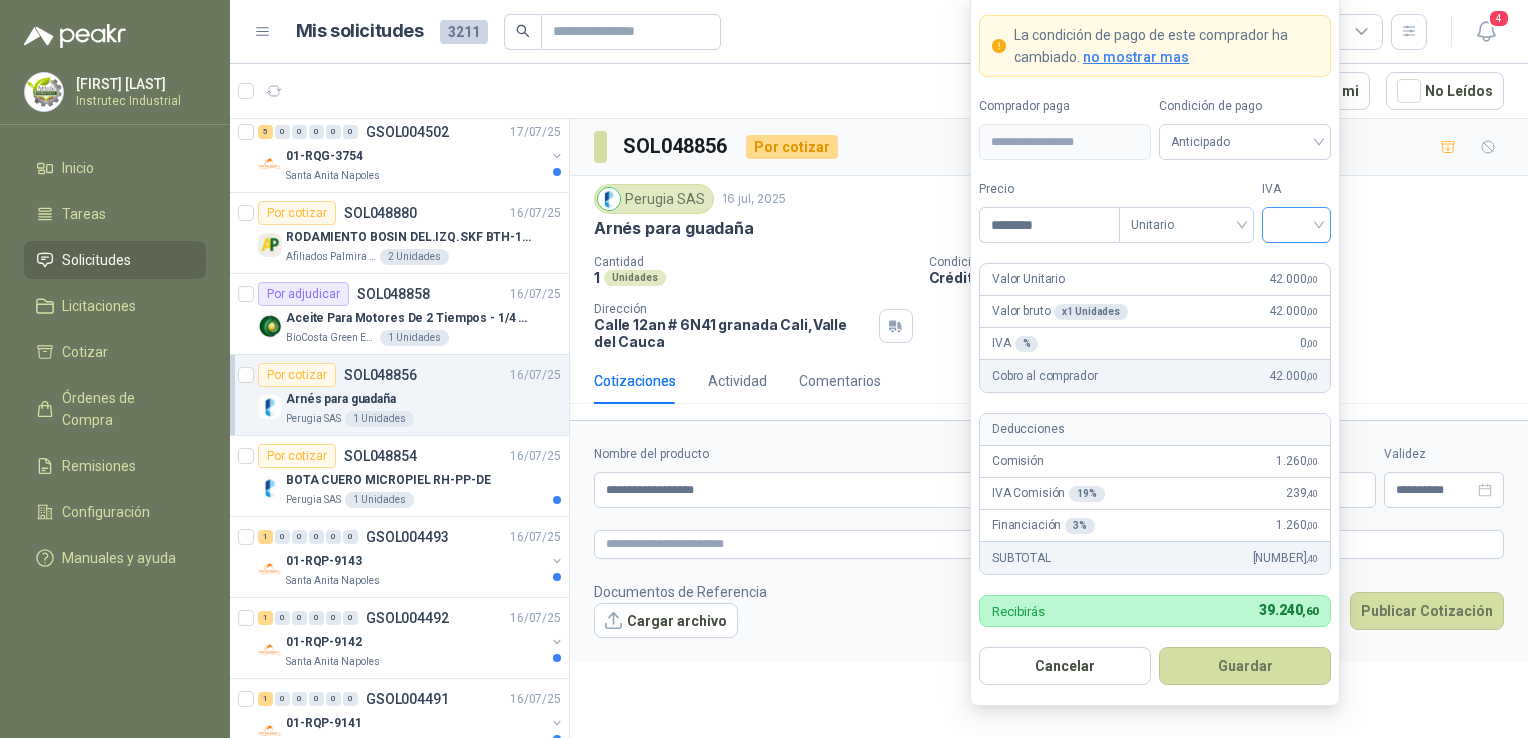 click at bounding box center [1296, 225] 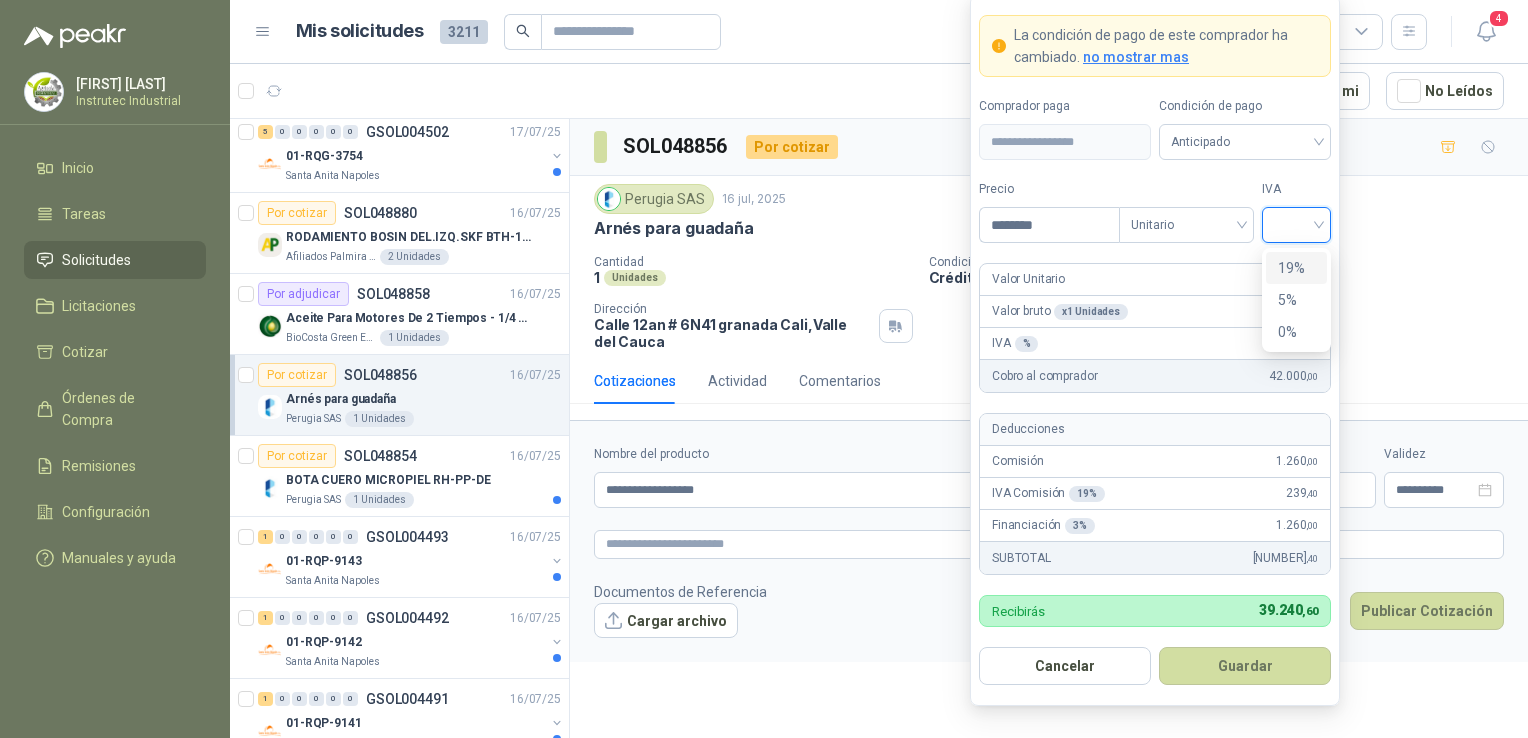 click on "19%" at bounding box center (1296, 268) 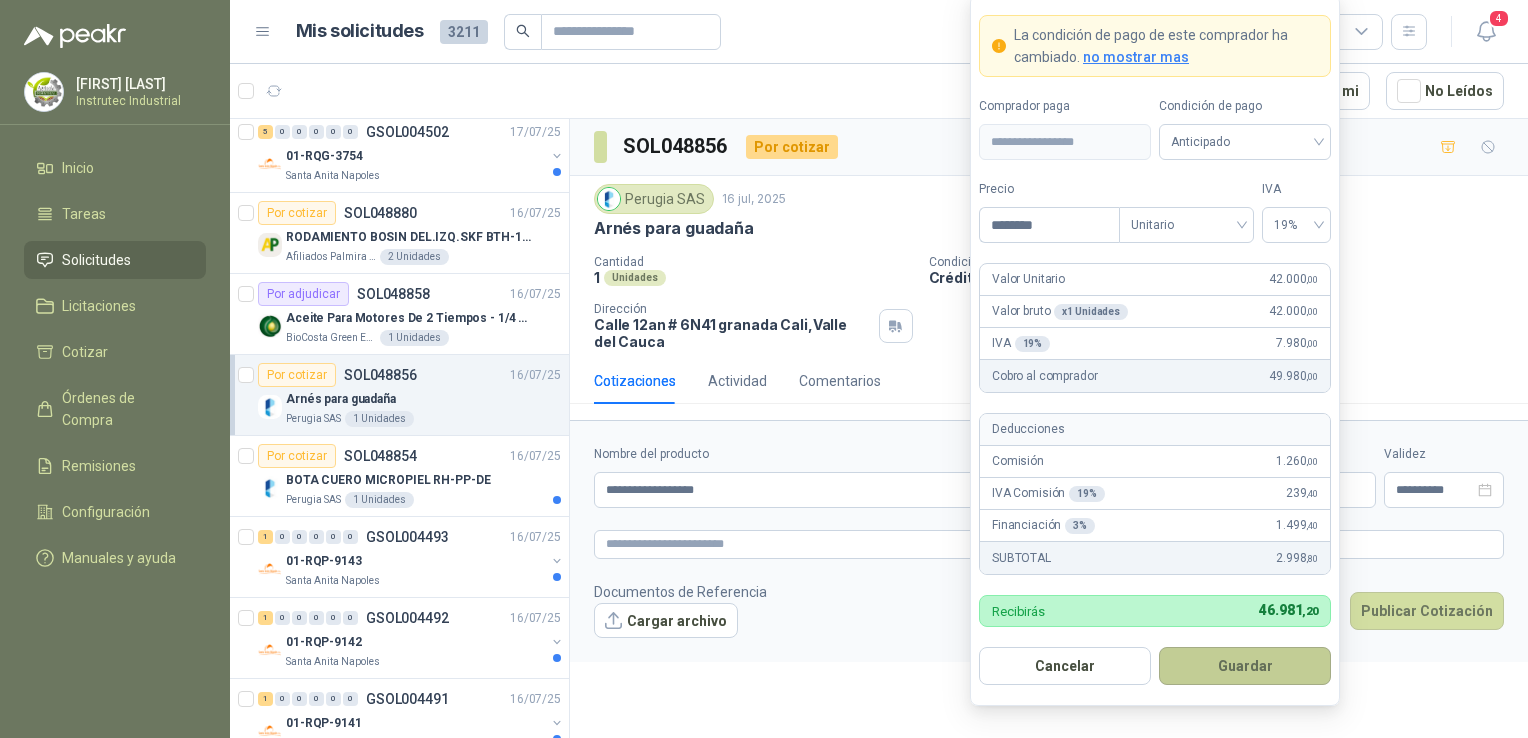 click on "Guardar" at bounding box center [1245, 666] 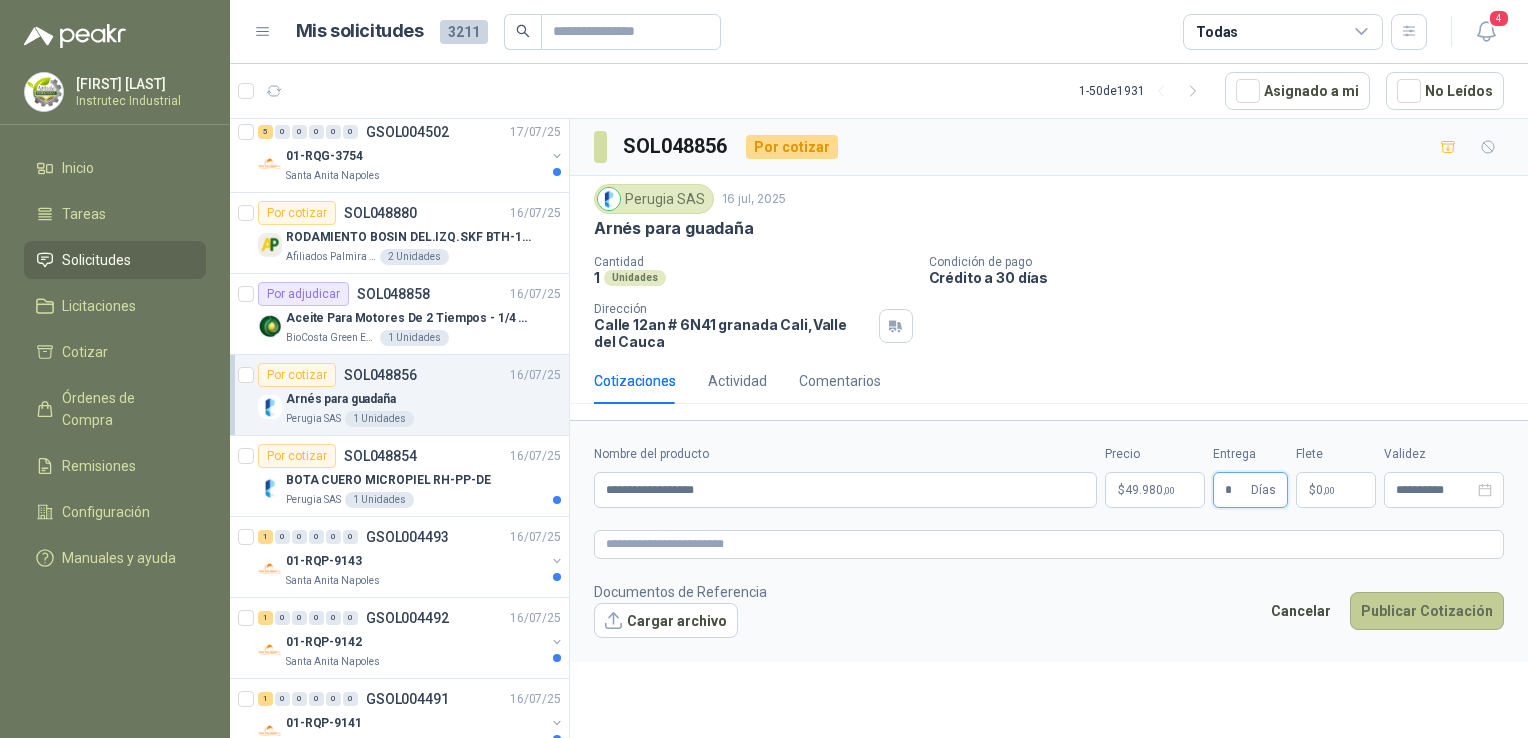 type on "*" 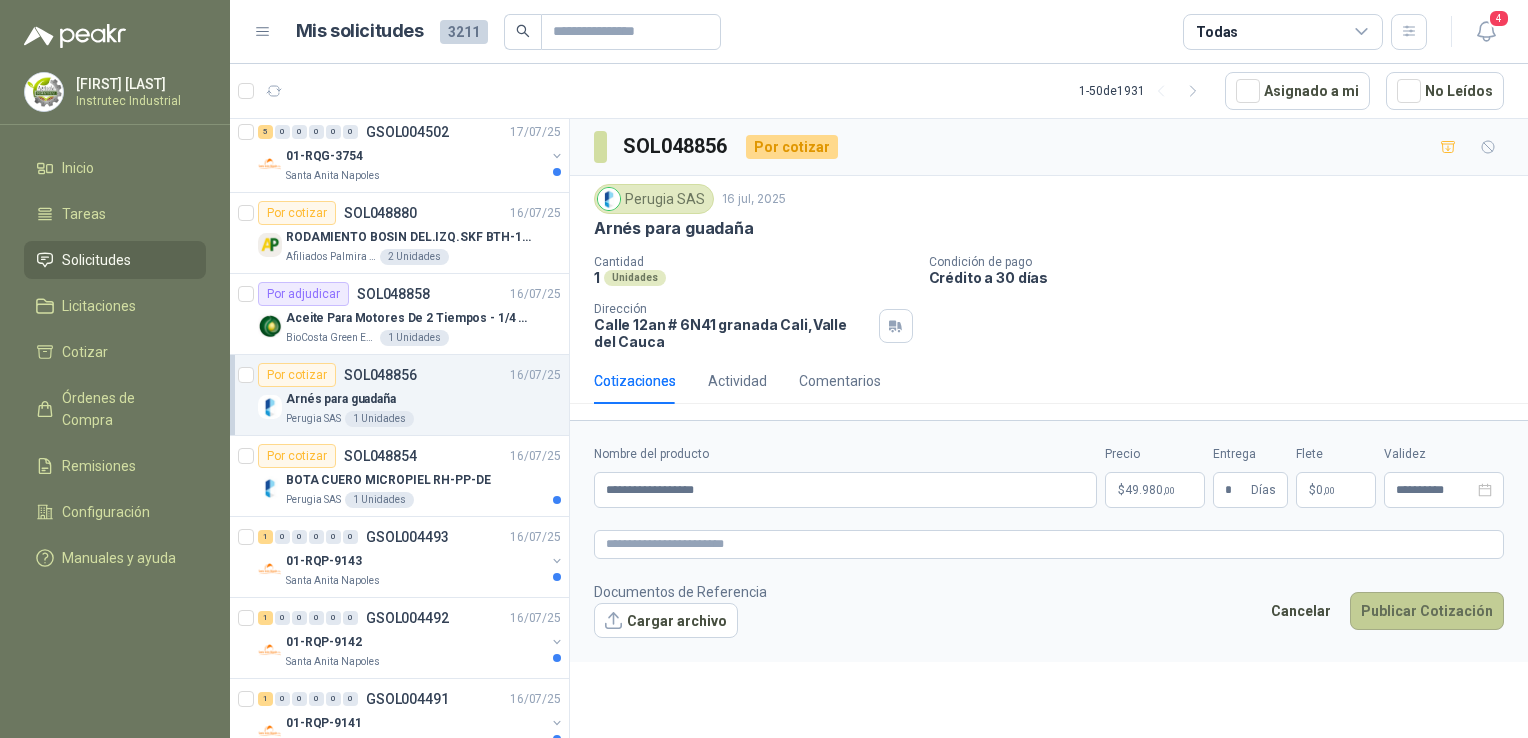 click on "Publicar Cotización" at bounding box center (1427, 611) 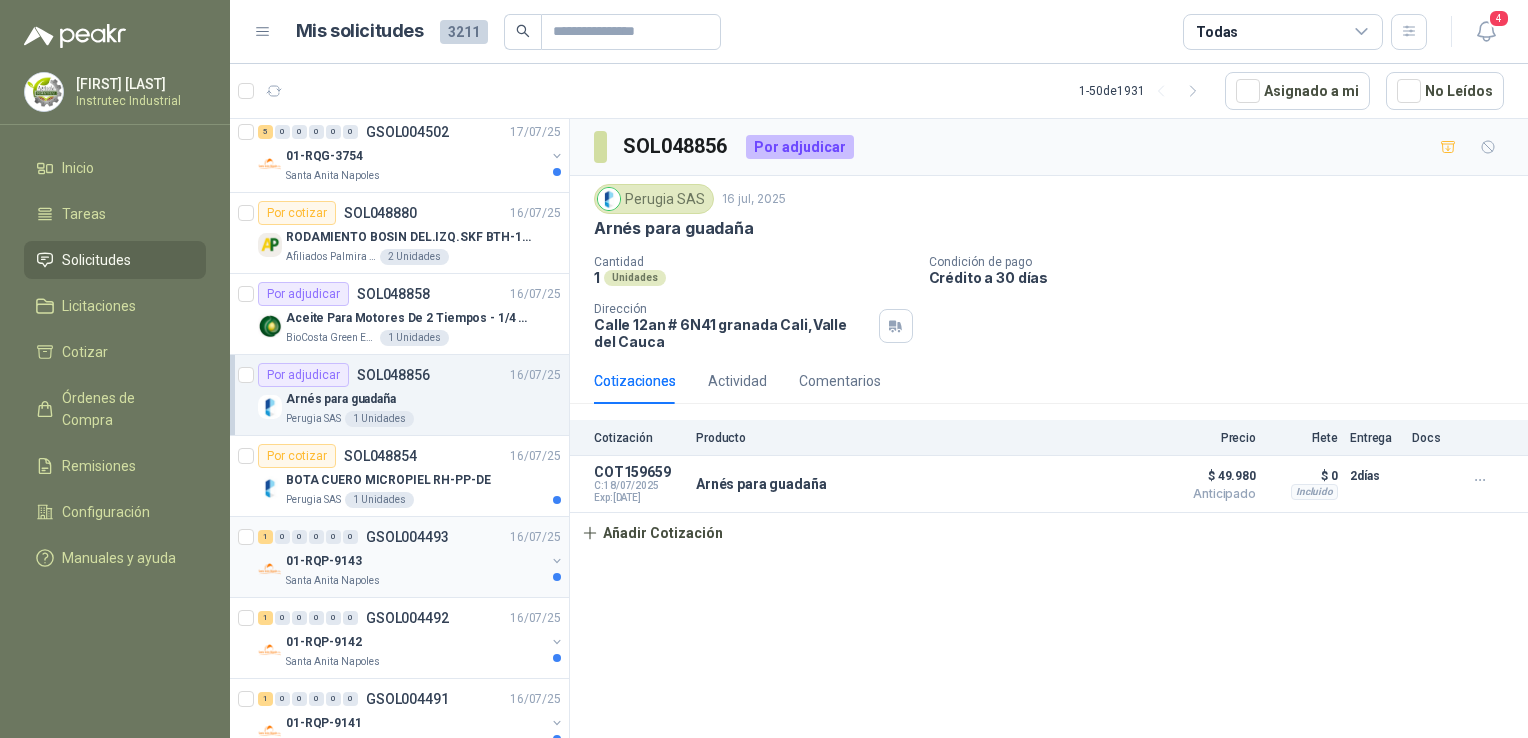 click on "1   0   0   0   0   0   GSOL004493 16/07/25   01-RQP-9143 Santa Anita Napoles" at bounding box center (399, 557) 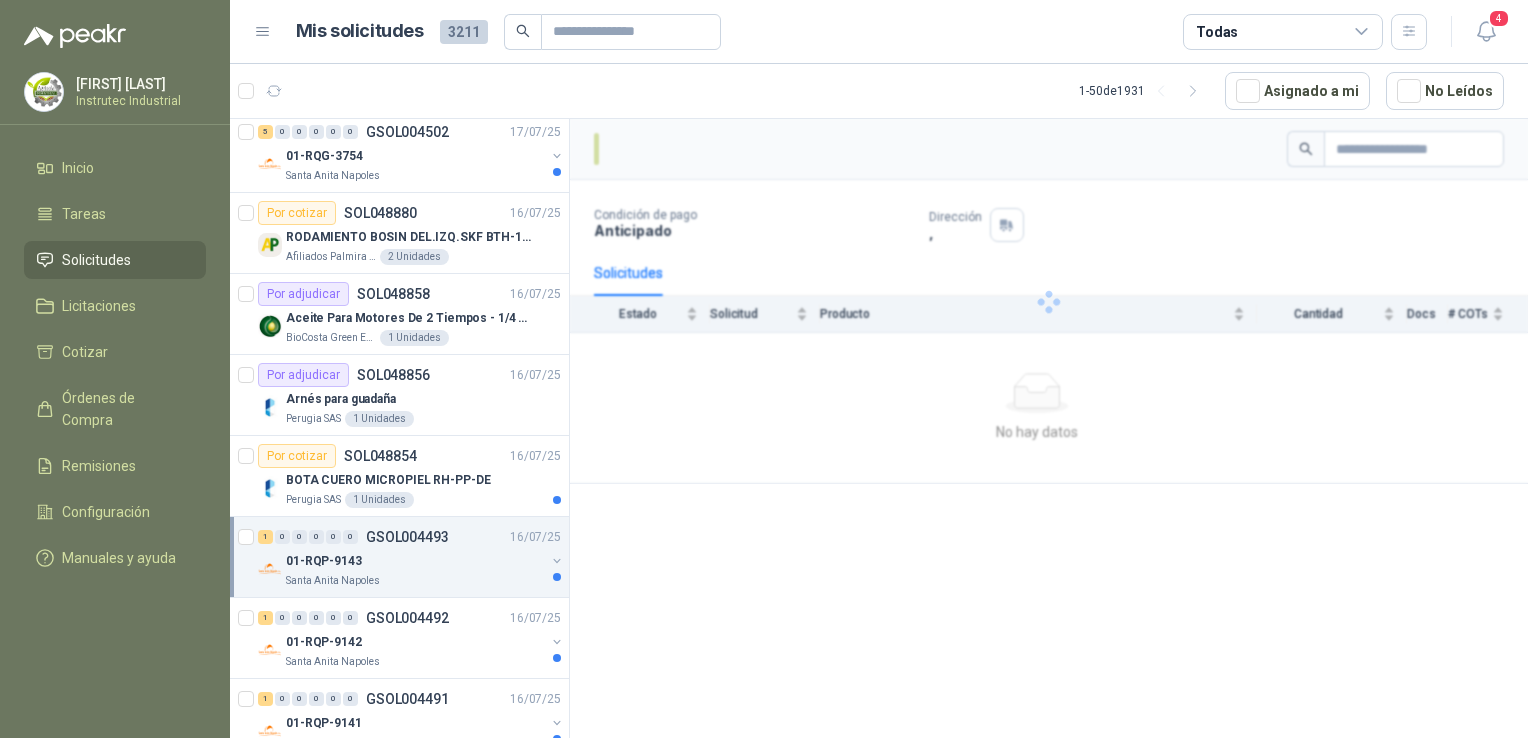 click on "01-RQP-9143" at bounding box center [415, 561] 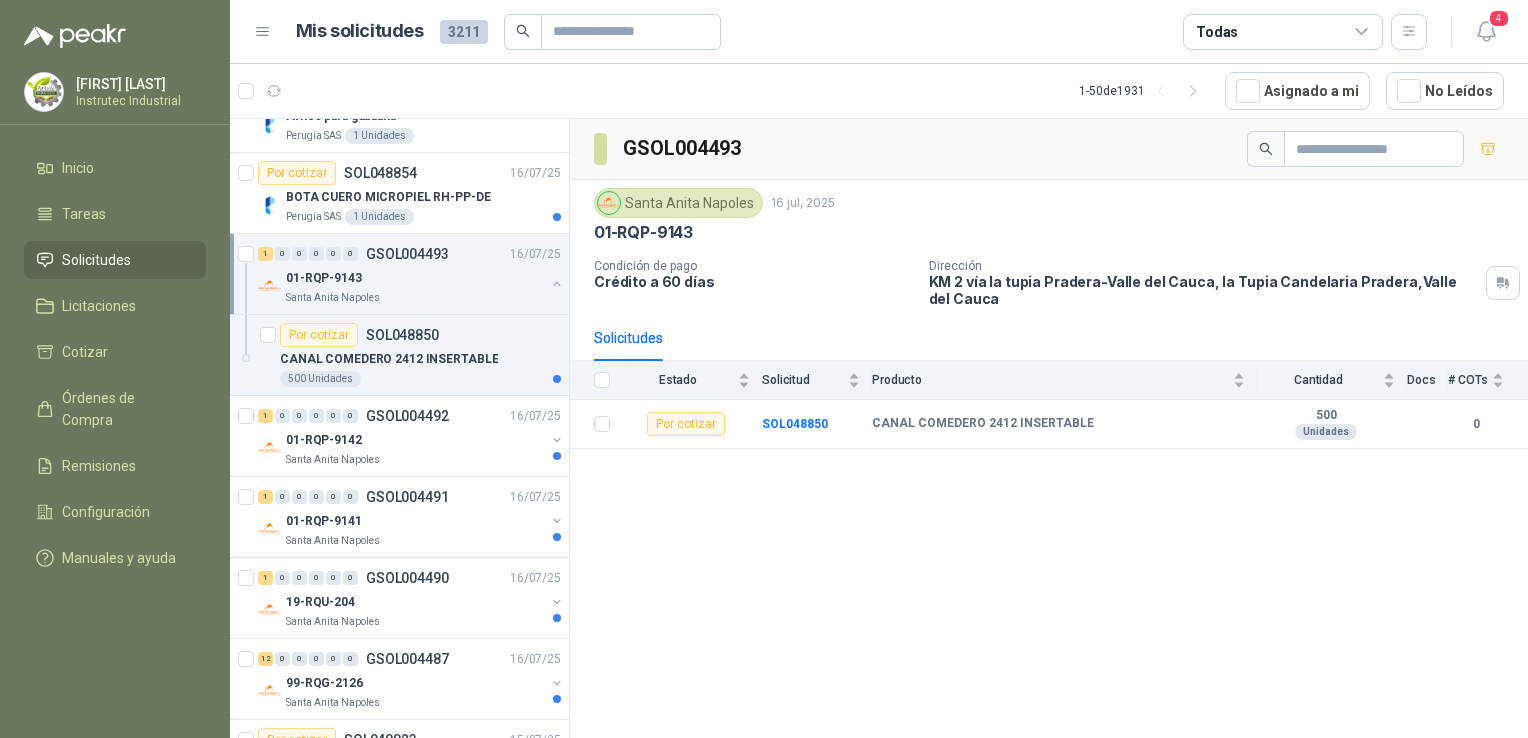 scroll, scrollTop: 1574, scrollLeft: 1, axis: both 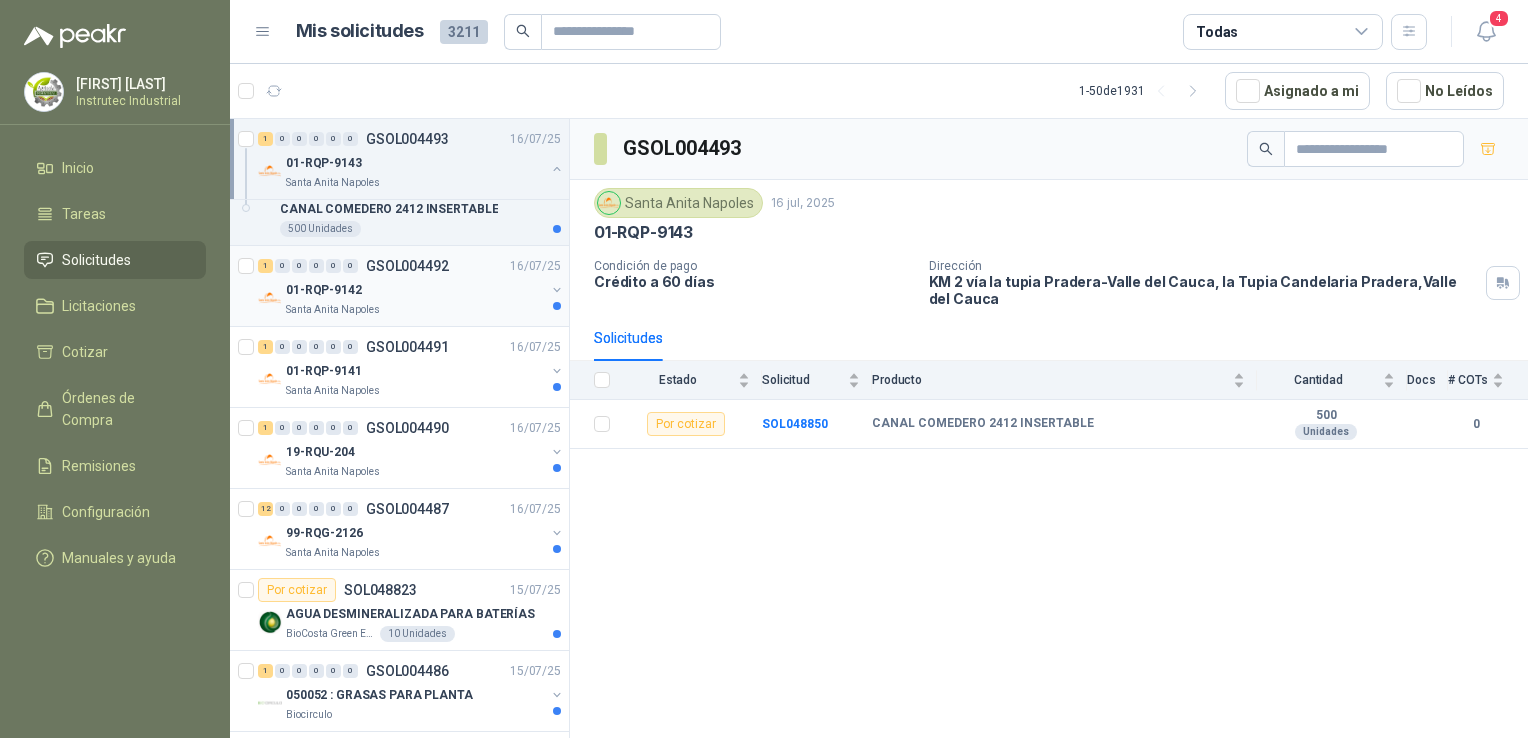 click on "01-RQP-9142" at bounding box center (415, 290) 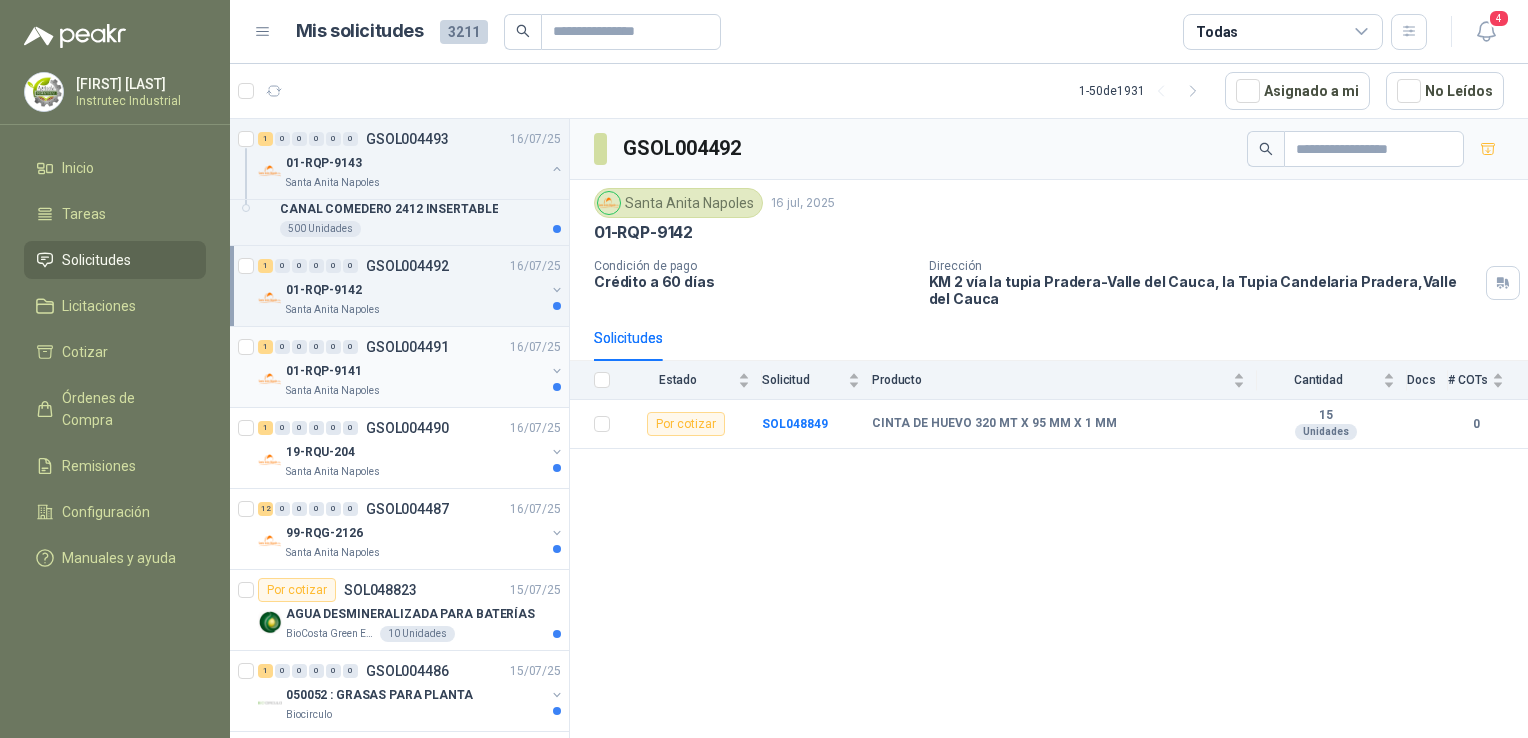 click on "01-RQP-9141" at bounding box center (415, 371) 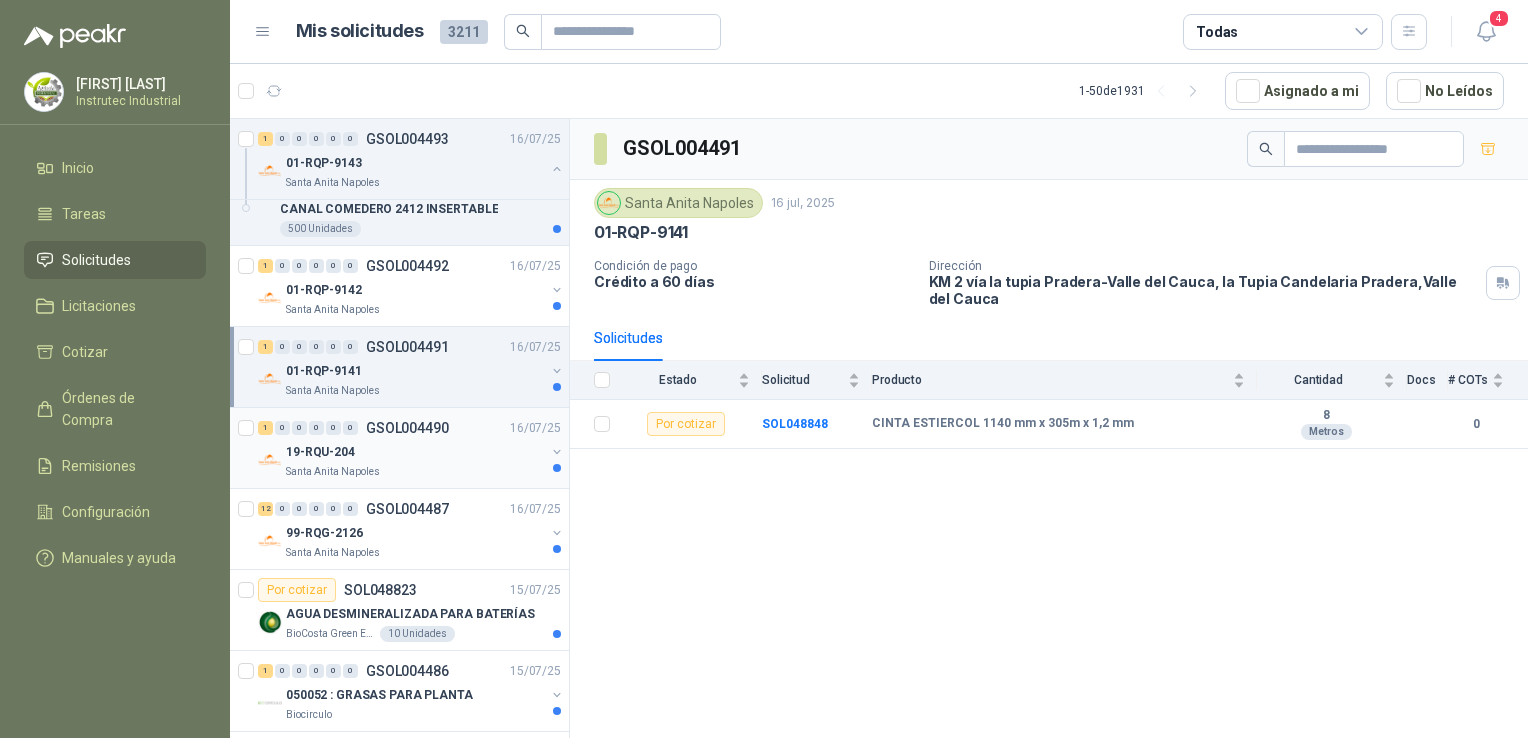 click on "19-RQU-204" at bounding box center (415, 452) 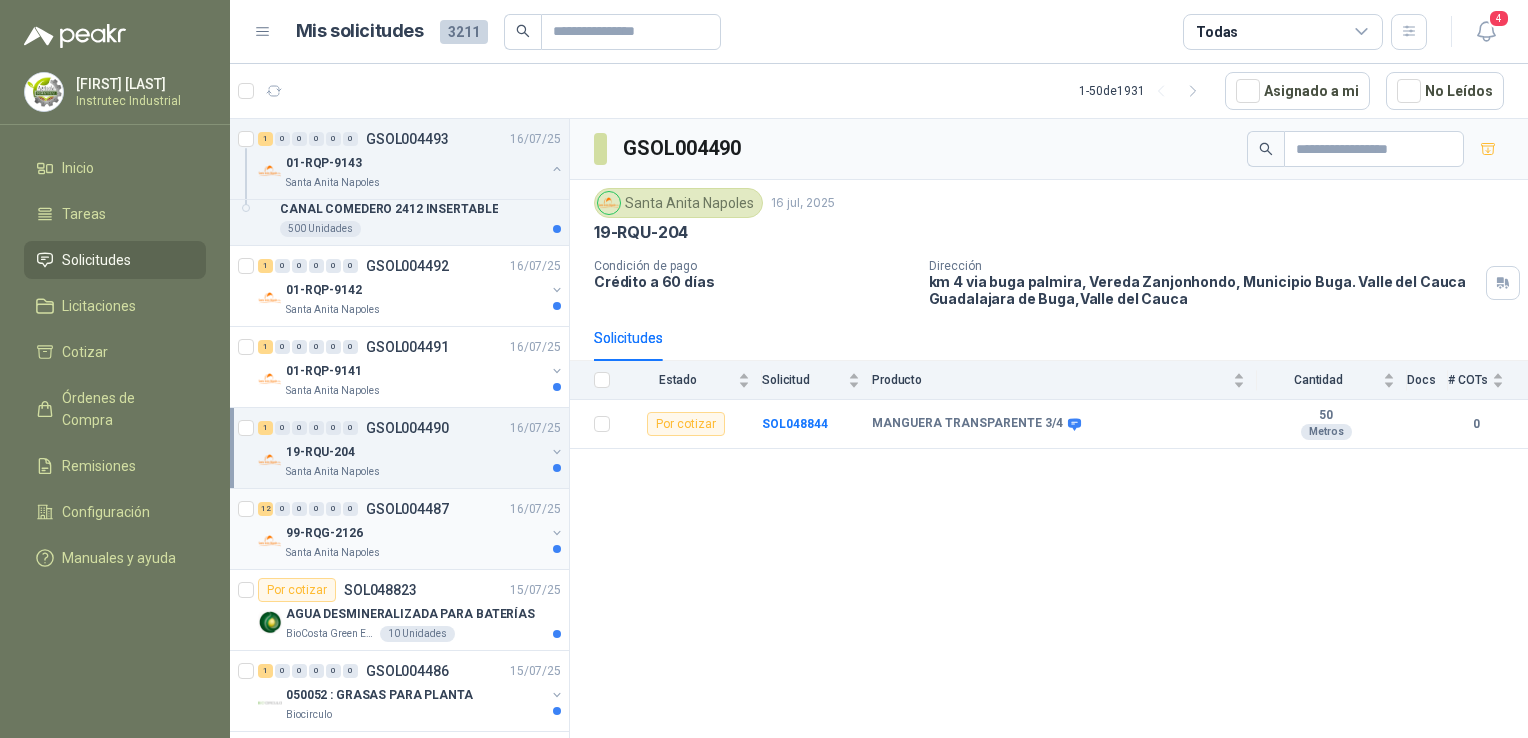 click on "99-RQG-2126" at bounding box center [415, 533] 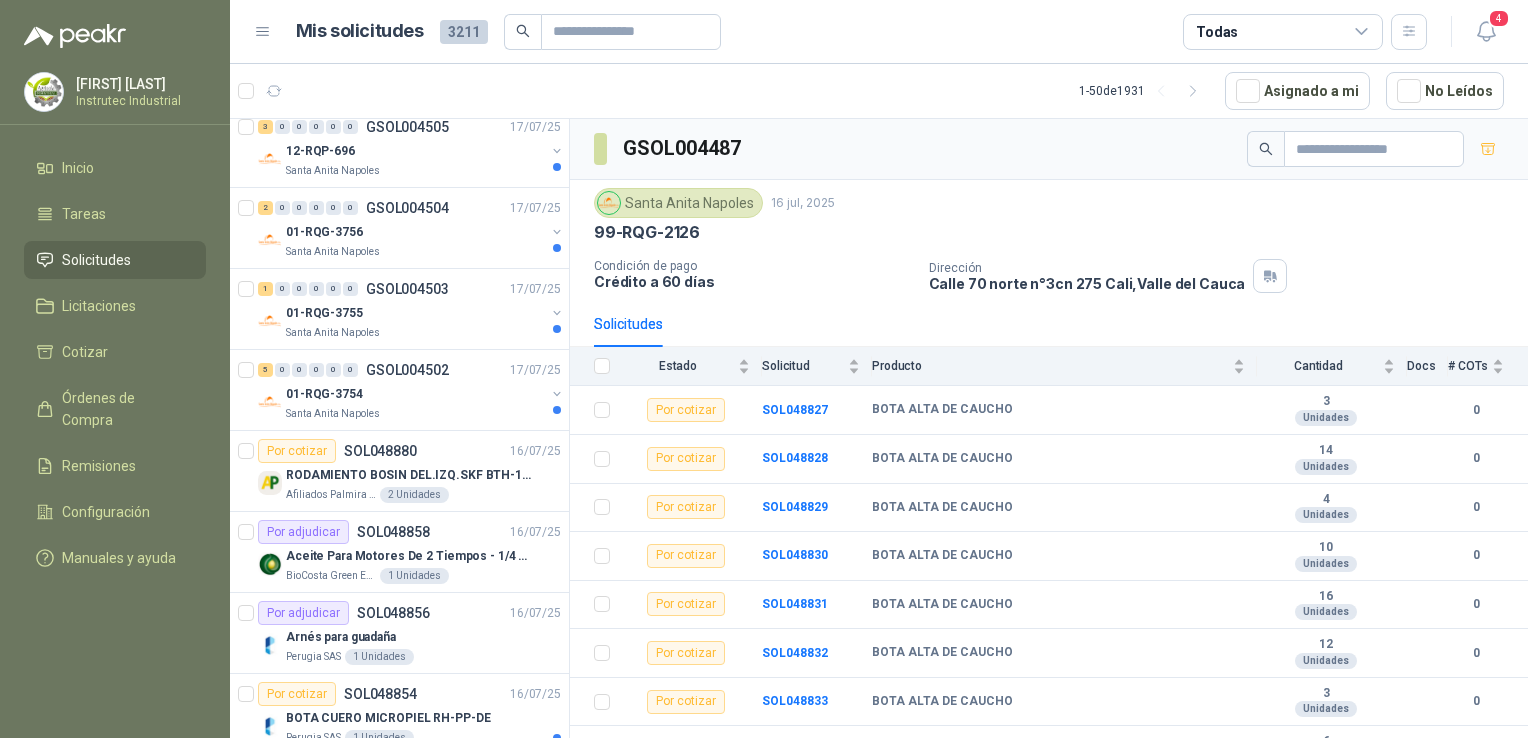 scroll, scrollTop: 0, scrollLeft: 1, axis: horizontal 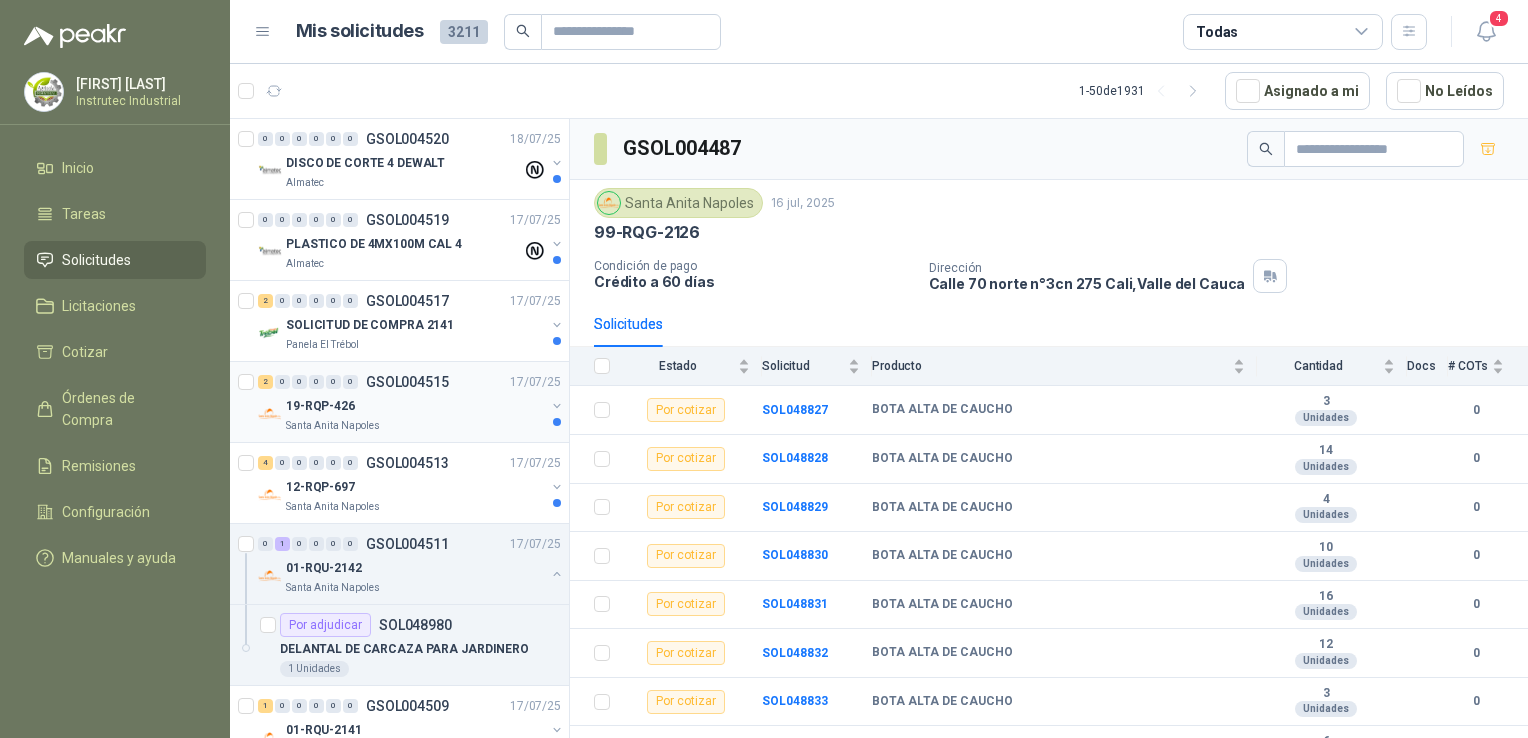 click on "GSOL004515" at bounding box center [407, 382] 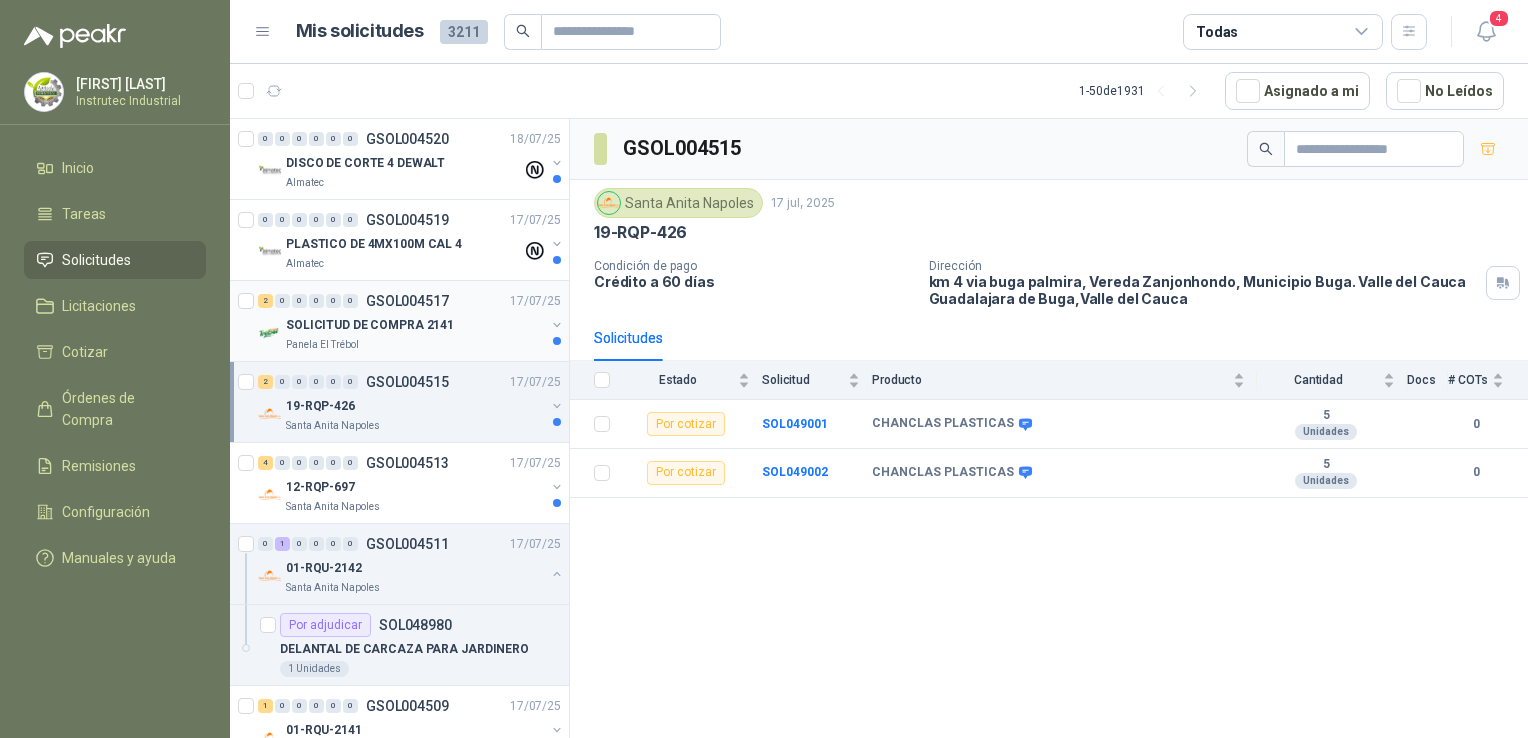 click on "SOLICITUD DE COMPRA 2141" at bounding box center (415, 325) 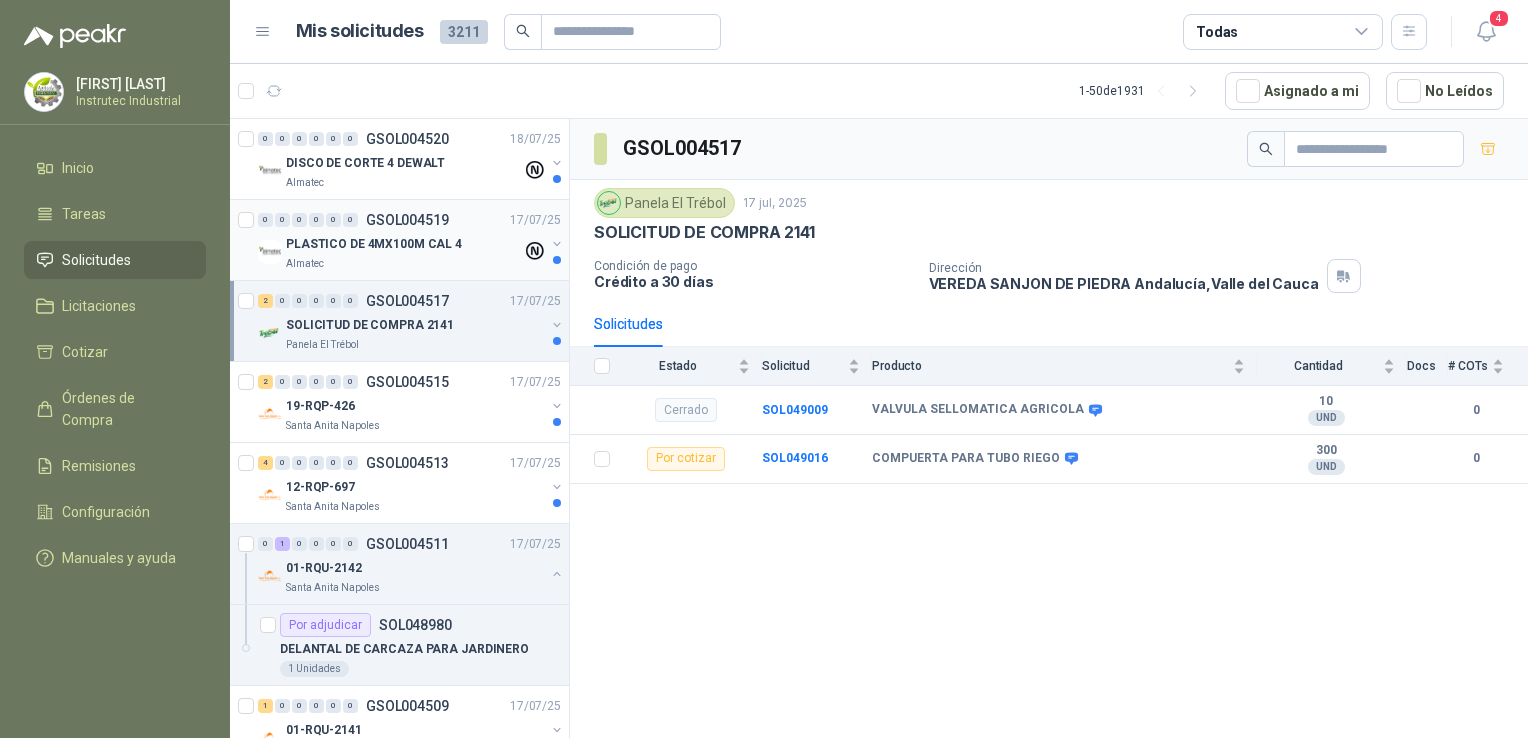 click on "Almatec" at bounding box center (404, 264) 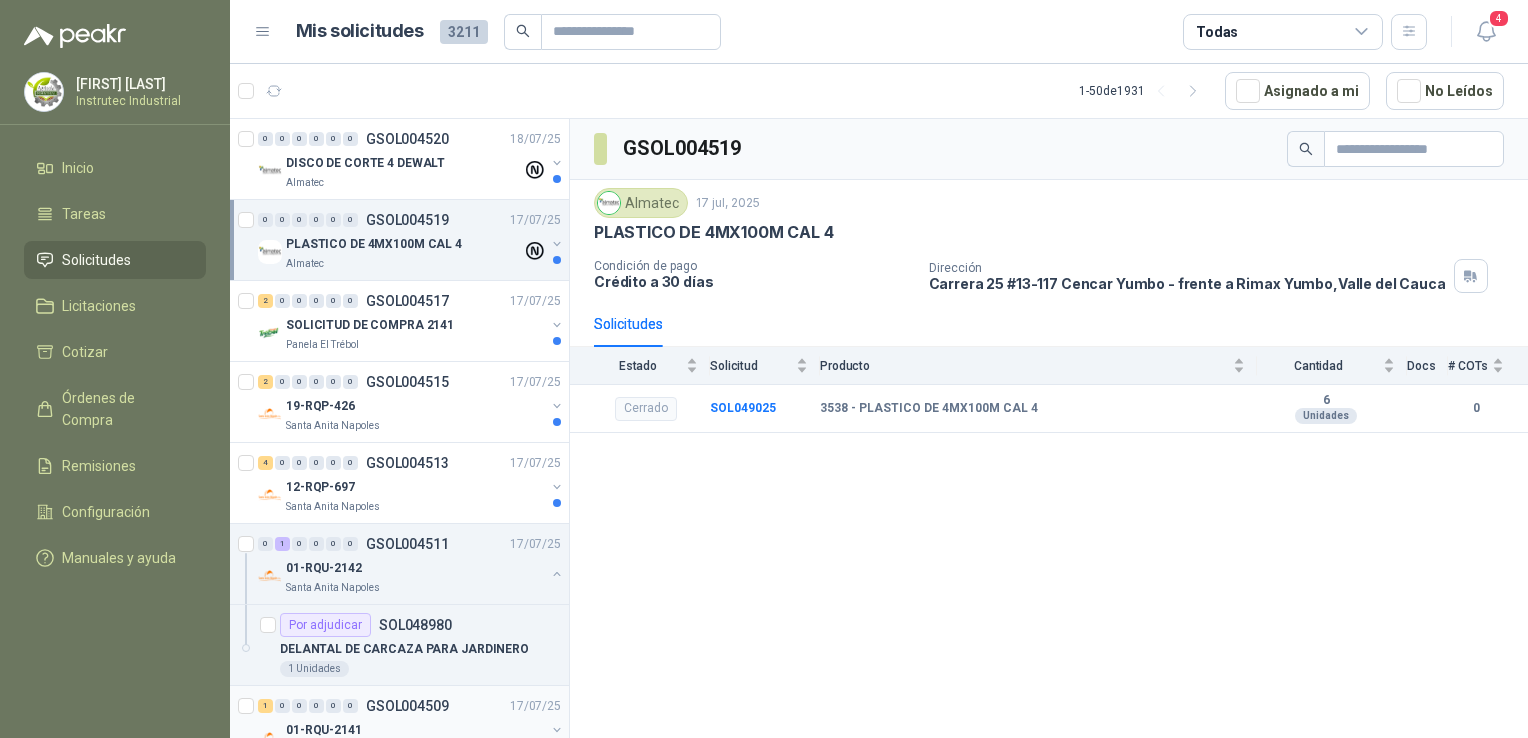 click on "GSOL004509" at bounding box center (407, 706) 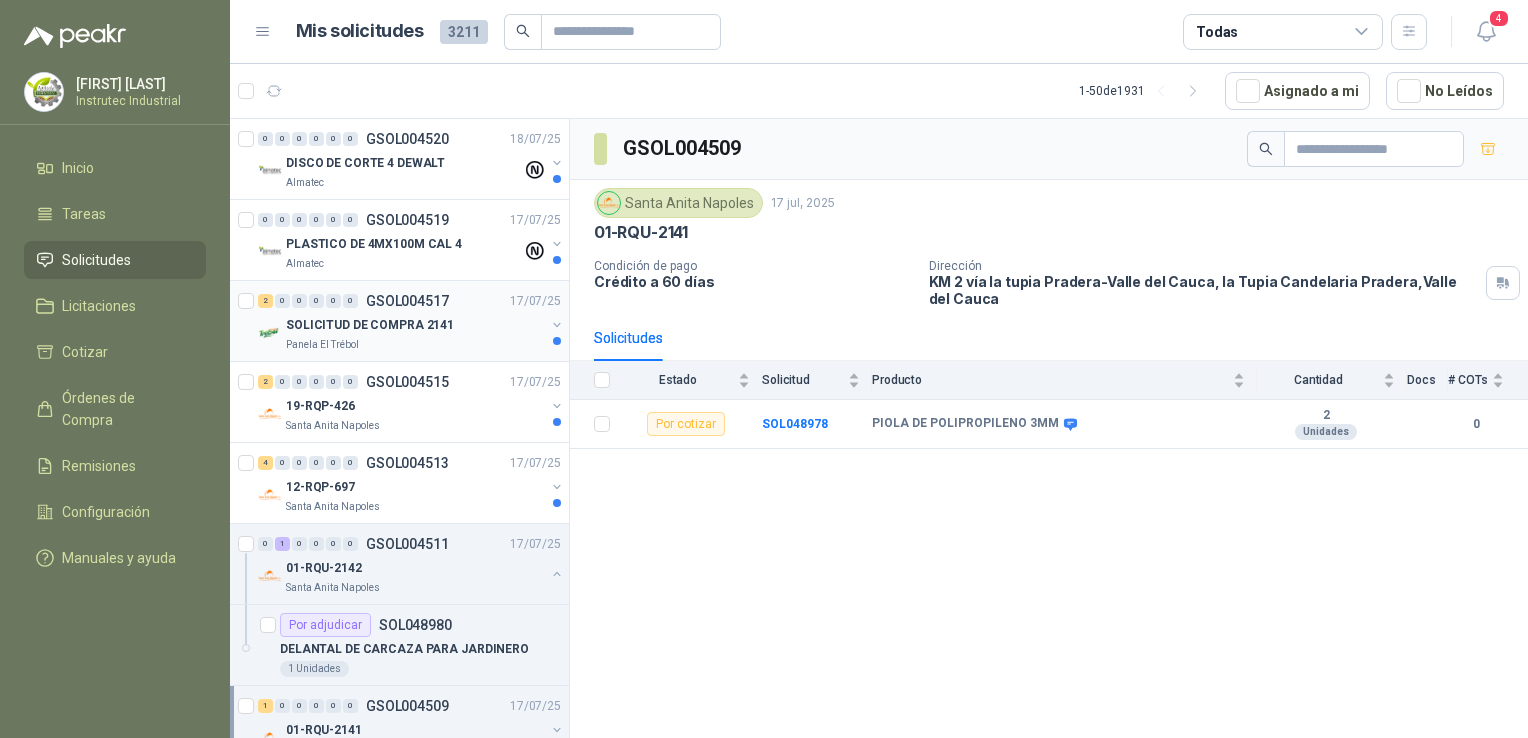 click on "[NUMBER] [NUMBER] [NUMBER] [NUMBER] [NUMBER] [NUMBER] GSOL004517 [DATE]" at bounding box center (411, 301) 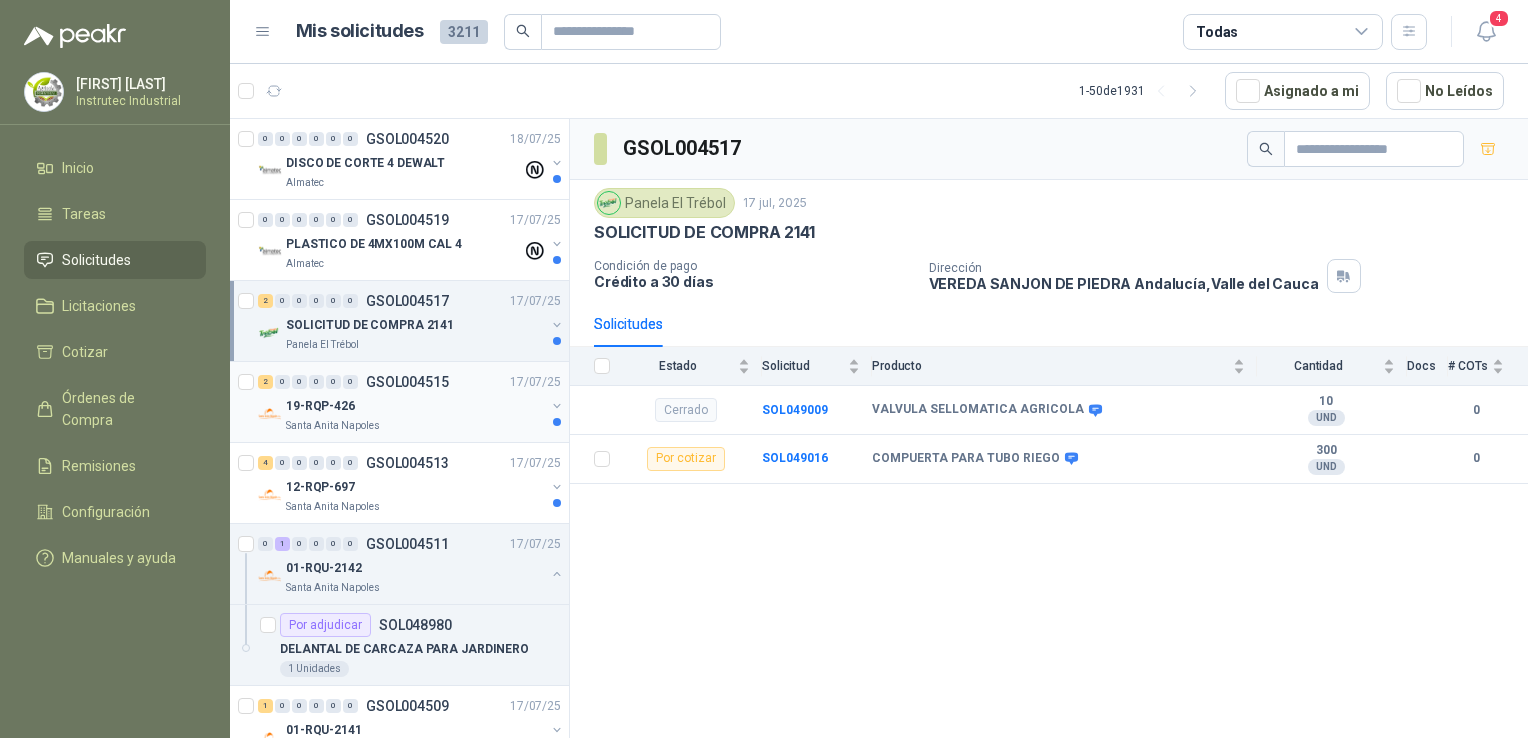 click on "Santa Anita Napoles" at bounding box center [415, 426] 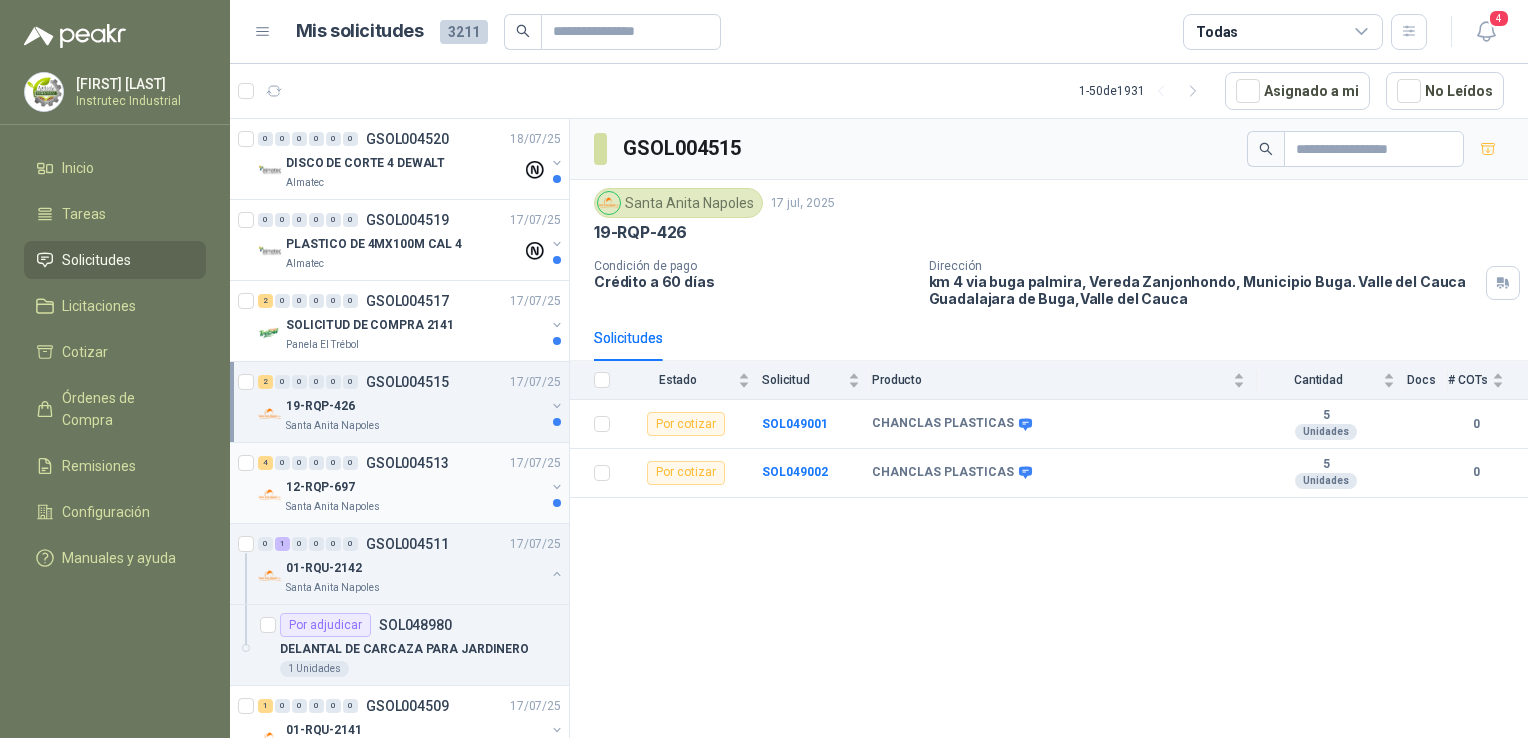 click on "12-RQP-697" at bounding box center [415, 487] 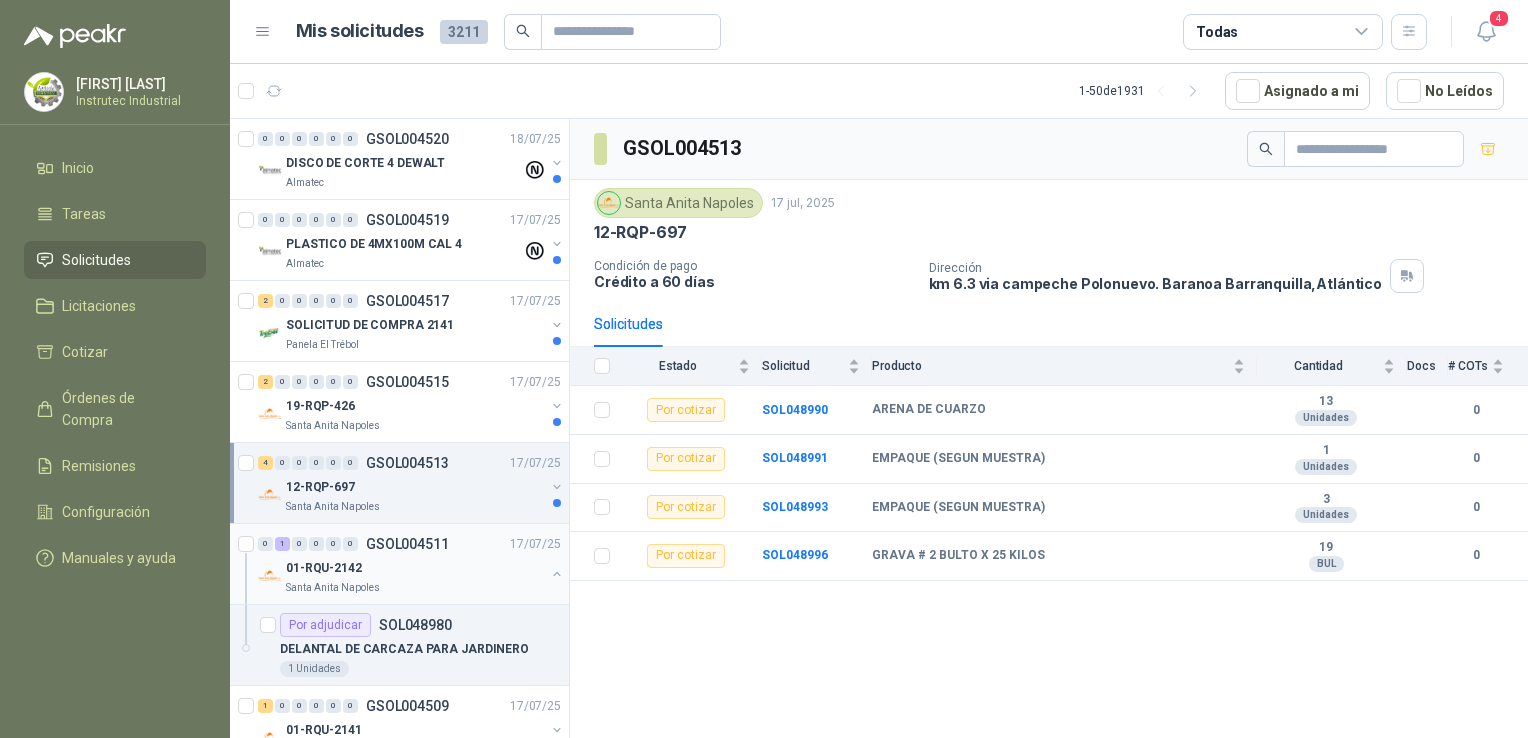 click on "01-RQU-2142" at bounding box center (415, 568) 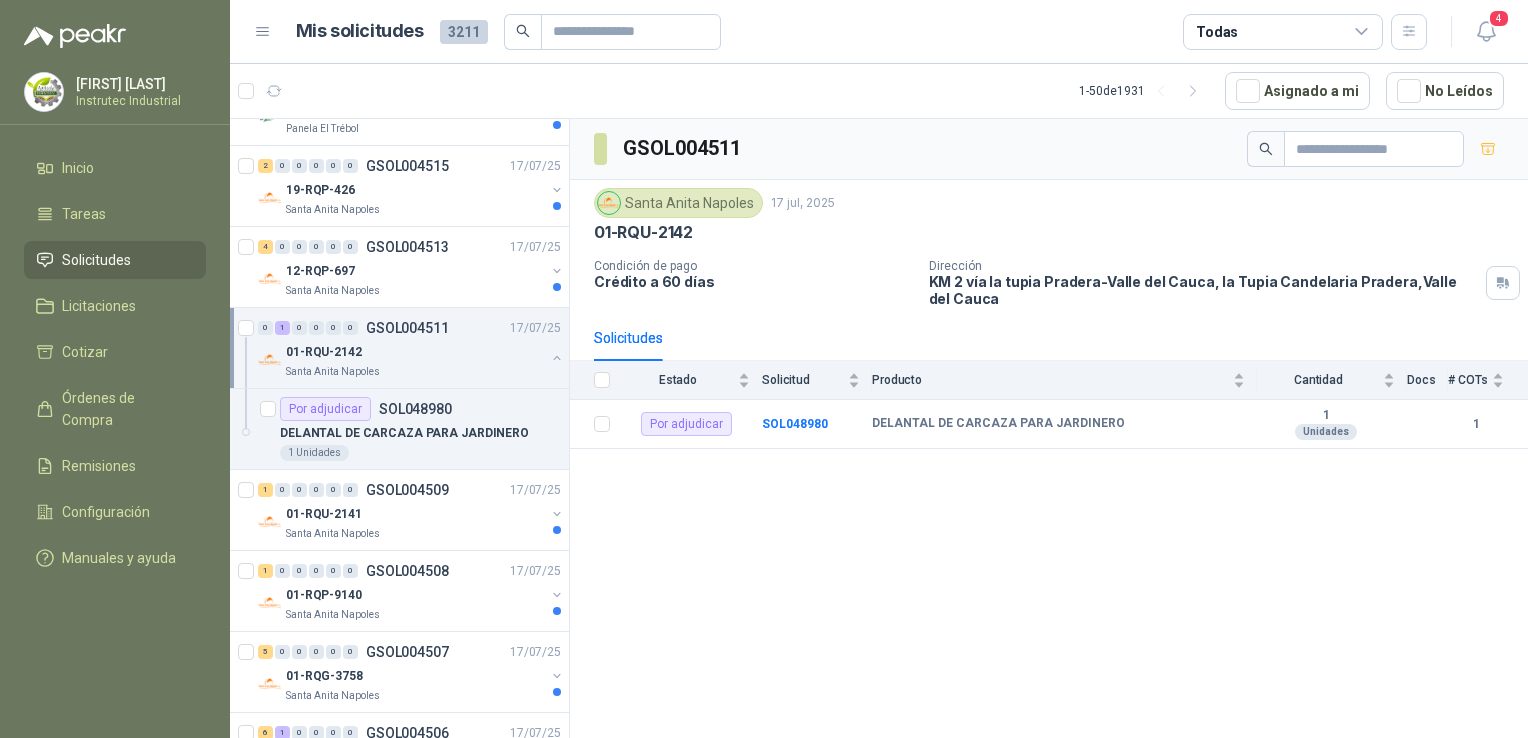 scroll, scrollTop: 244, scrollLeft: 1, axis: both 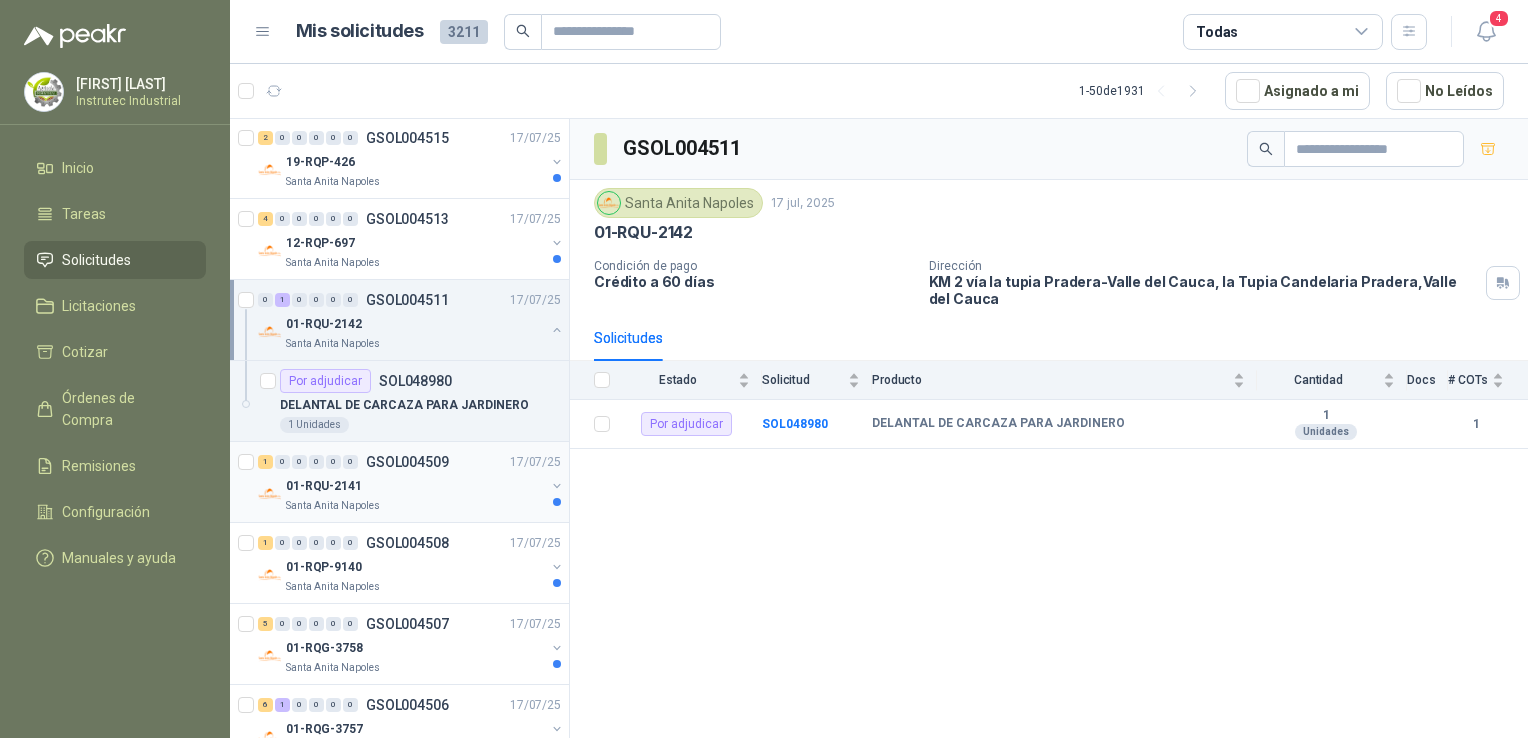 click on "[NUMBER] [NUMBER] [NUMBER] [NUMBER] [NUMBER] [NUMBER] GSOL004509 [DATE]" at bounding box center (411, 462) 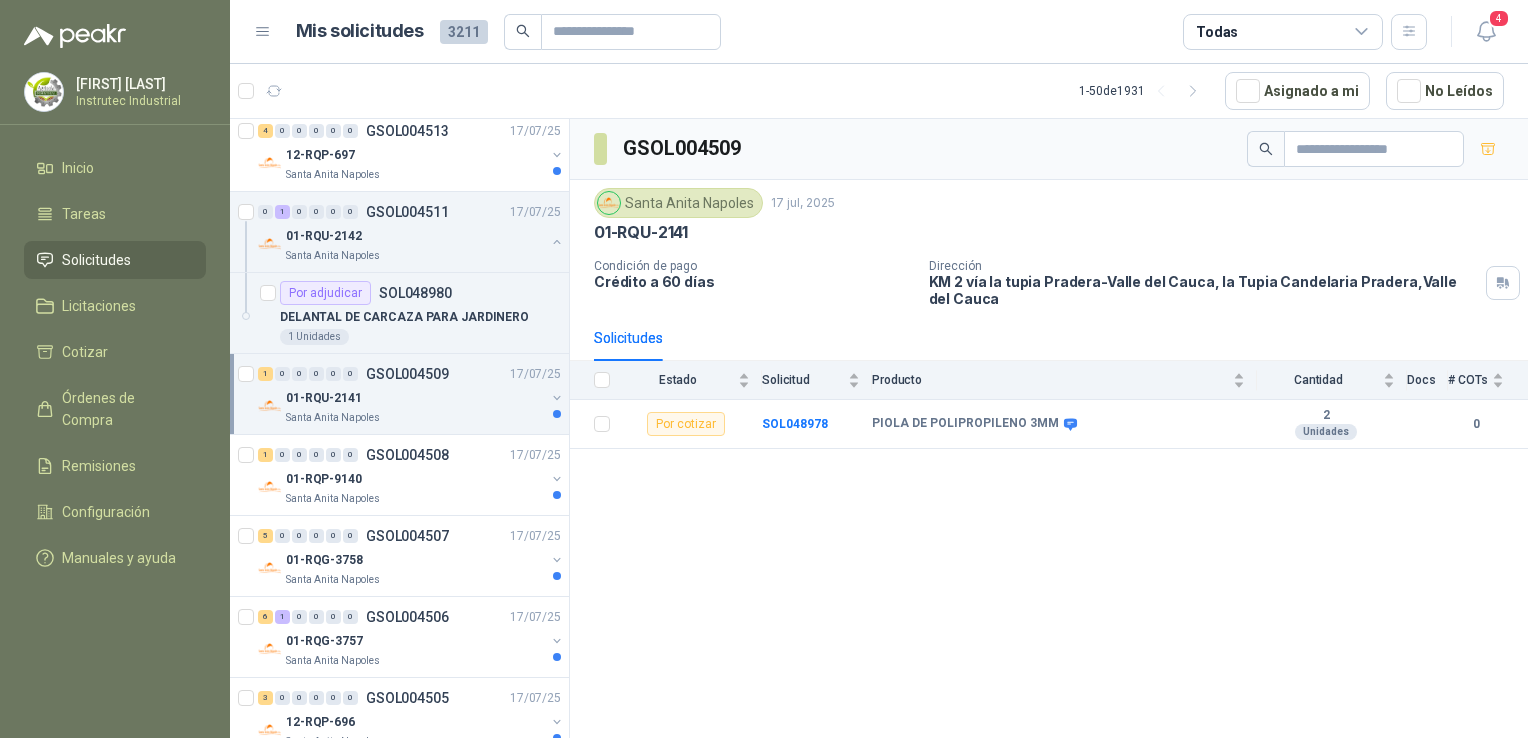 scroll, scrollTop: 336, scrollLeft: 1, axis: both 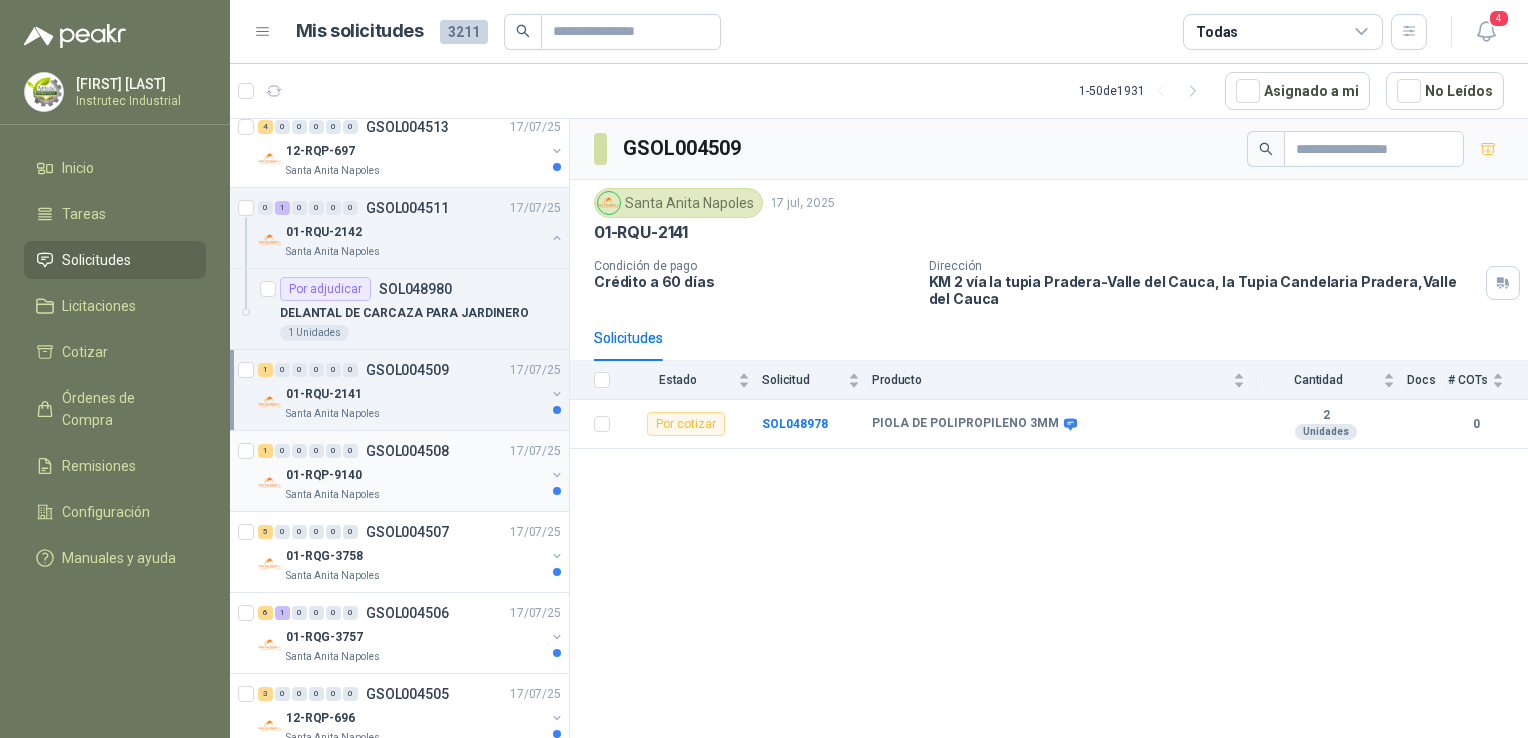 click on "Santa Anita Napoles" at bounding box center (415, 495) 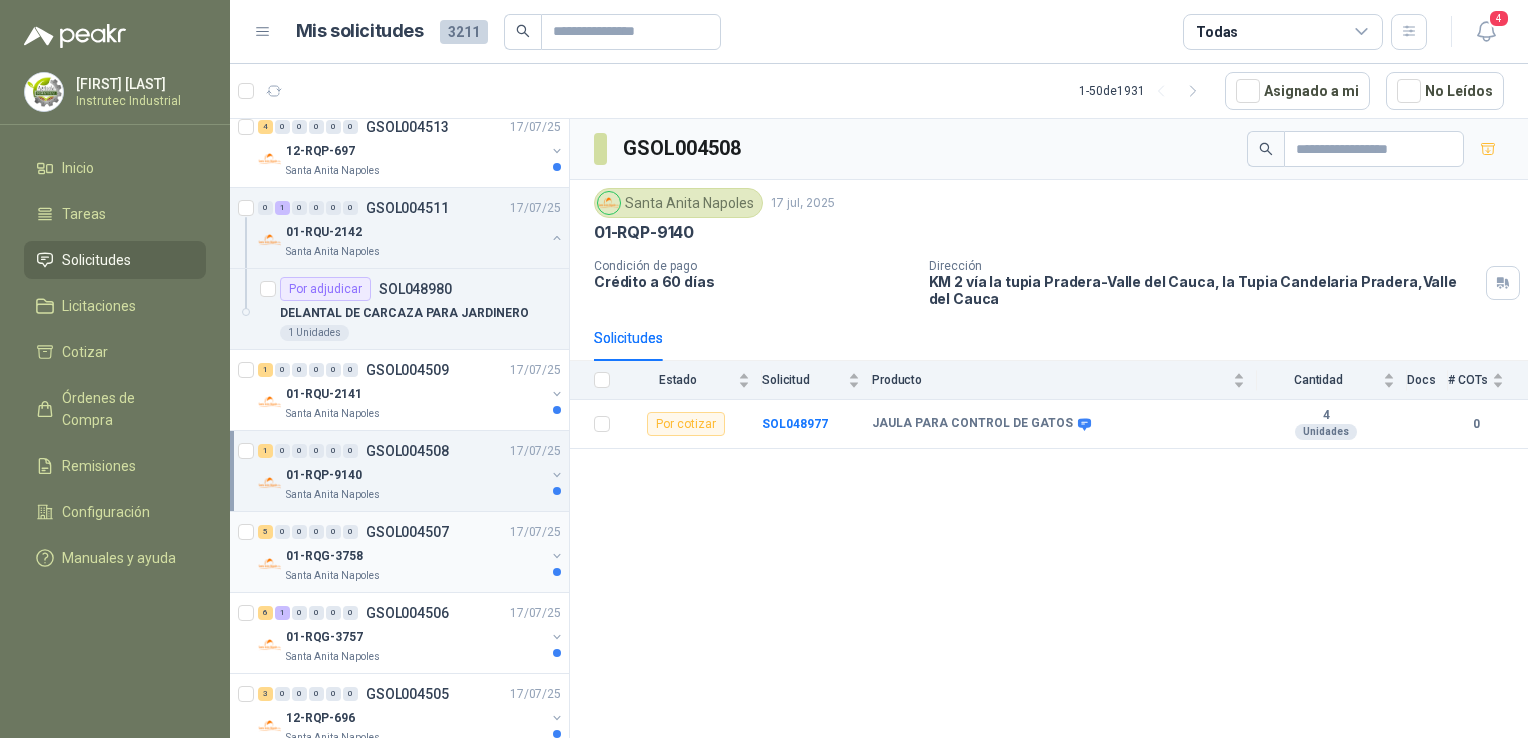 click on "01-RQG-3758" at bounding box center (415, 556) 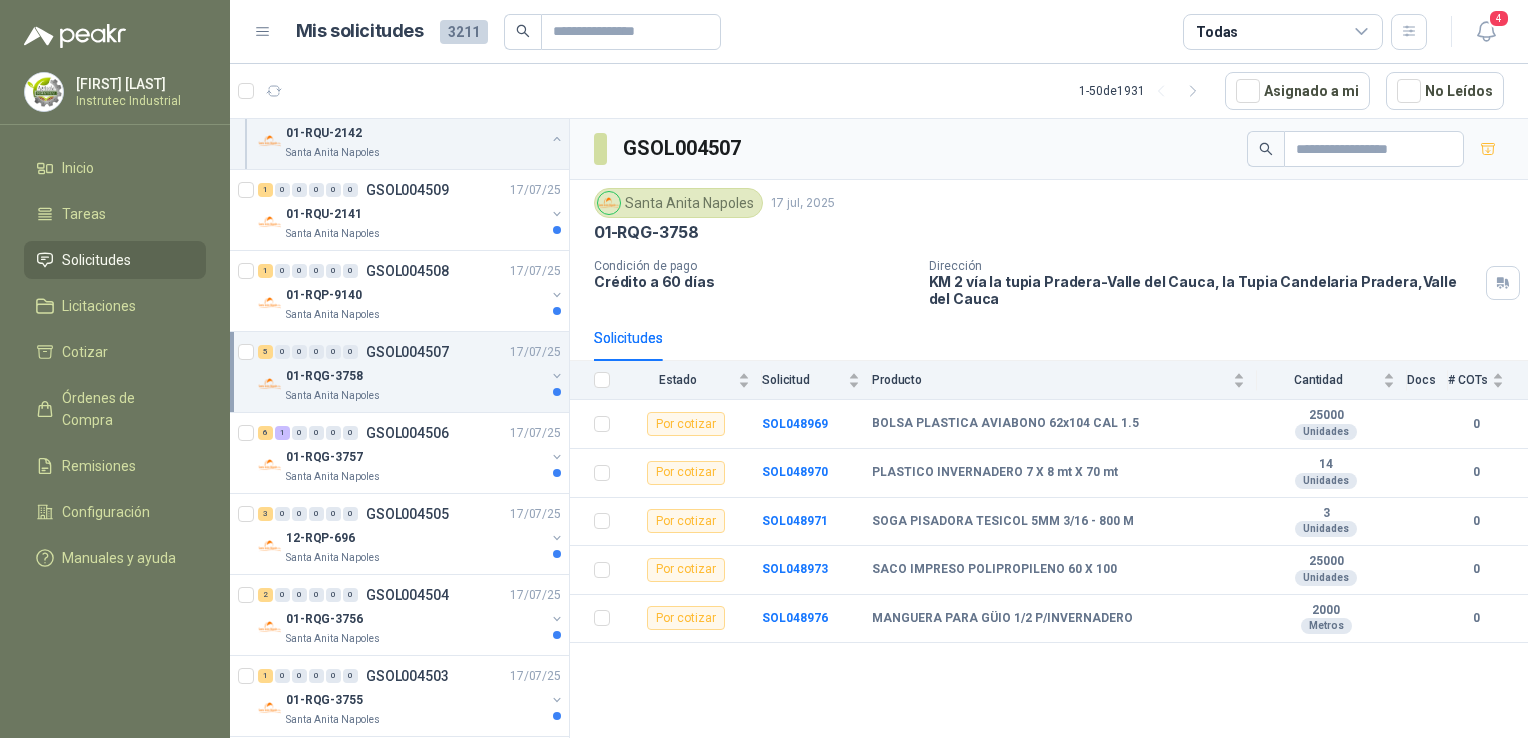 scroll, scrollTop: 532, scrollLeft: 1, axis: both 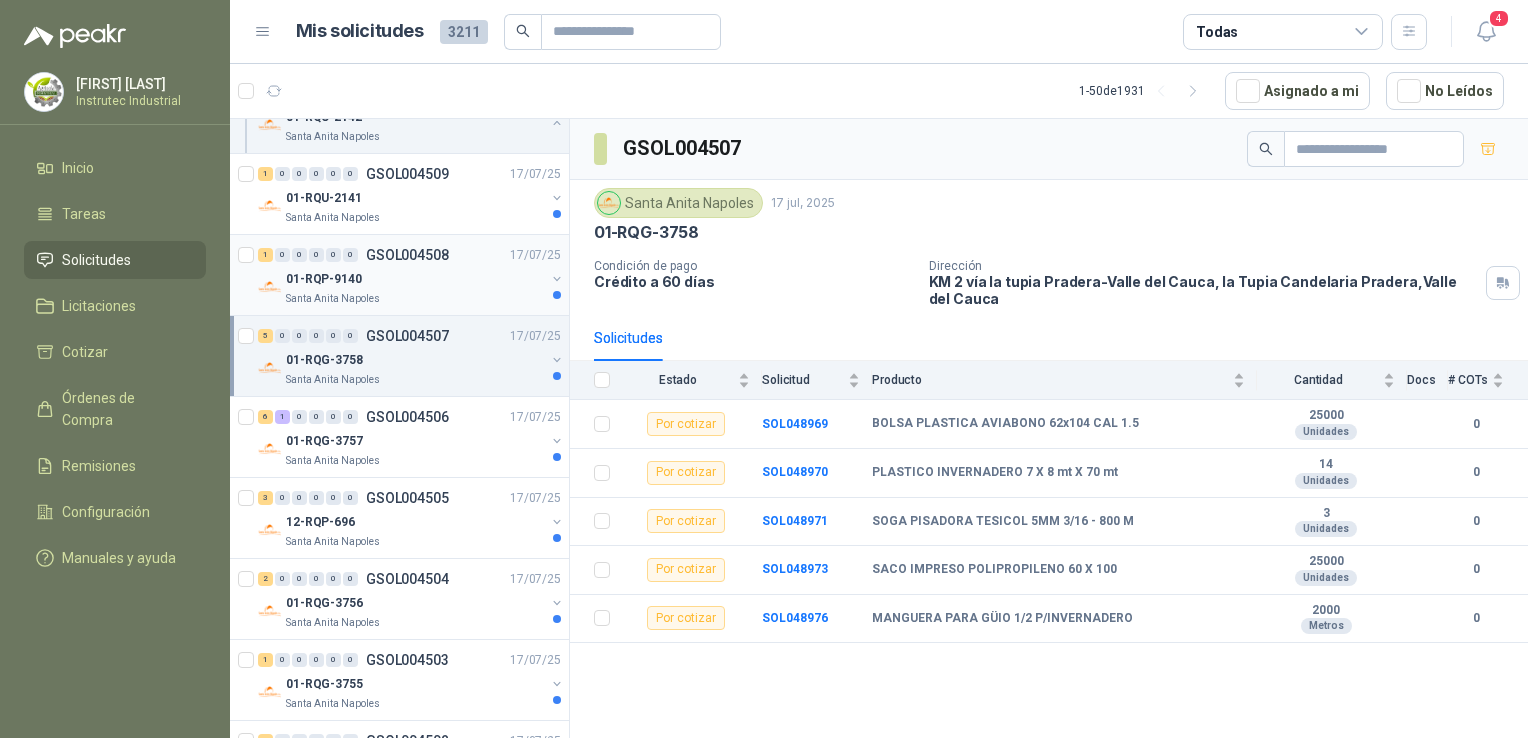 click on "01-RQP-9140" at bounding box center [415, 279] 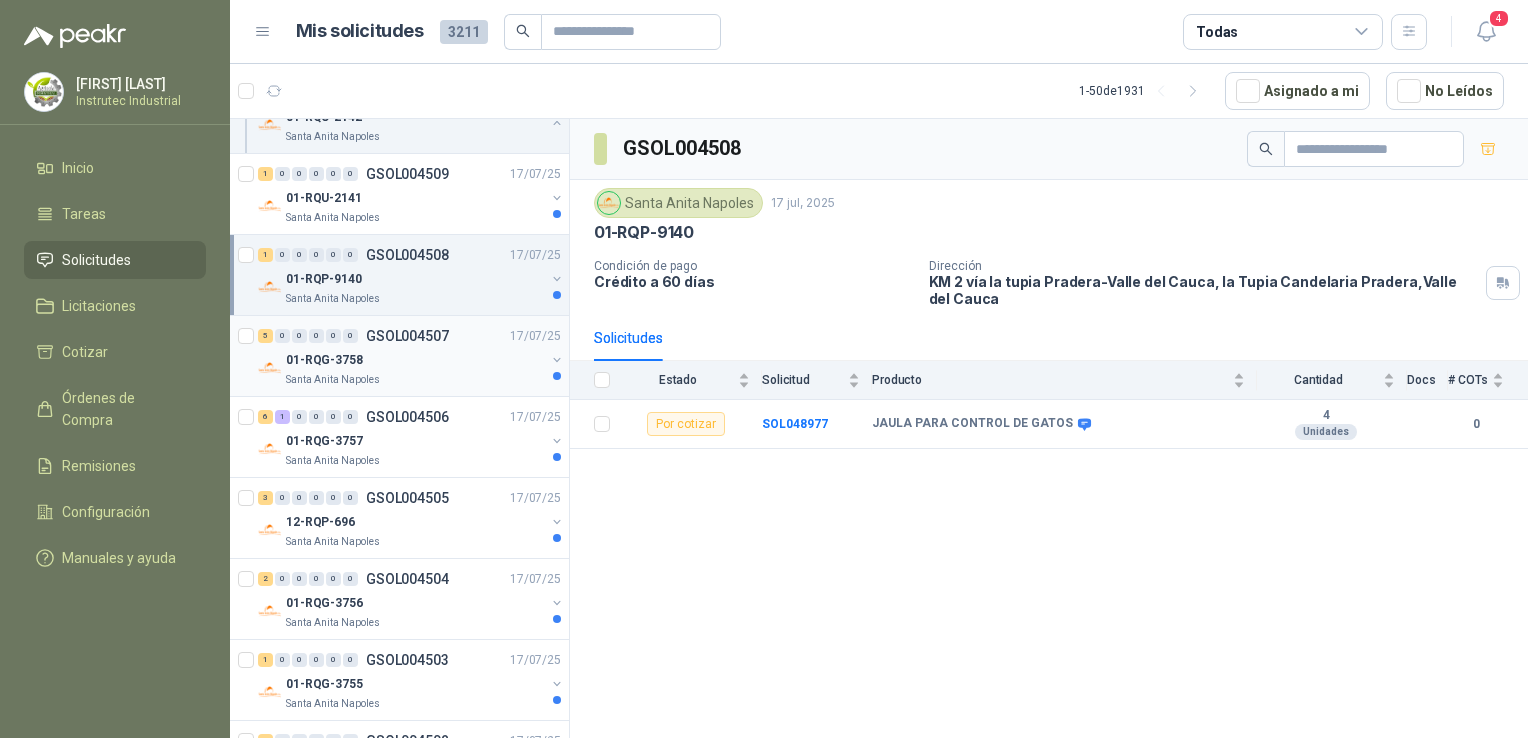 click on "Santa Anita Napoles" at bounding box center [415, 380] 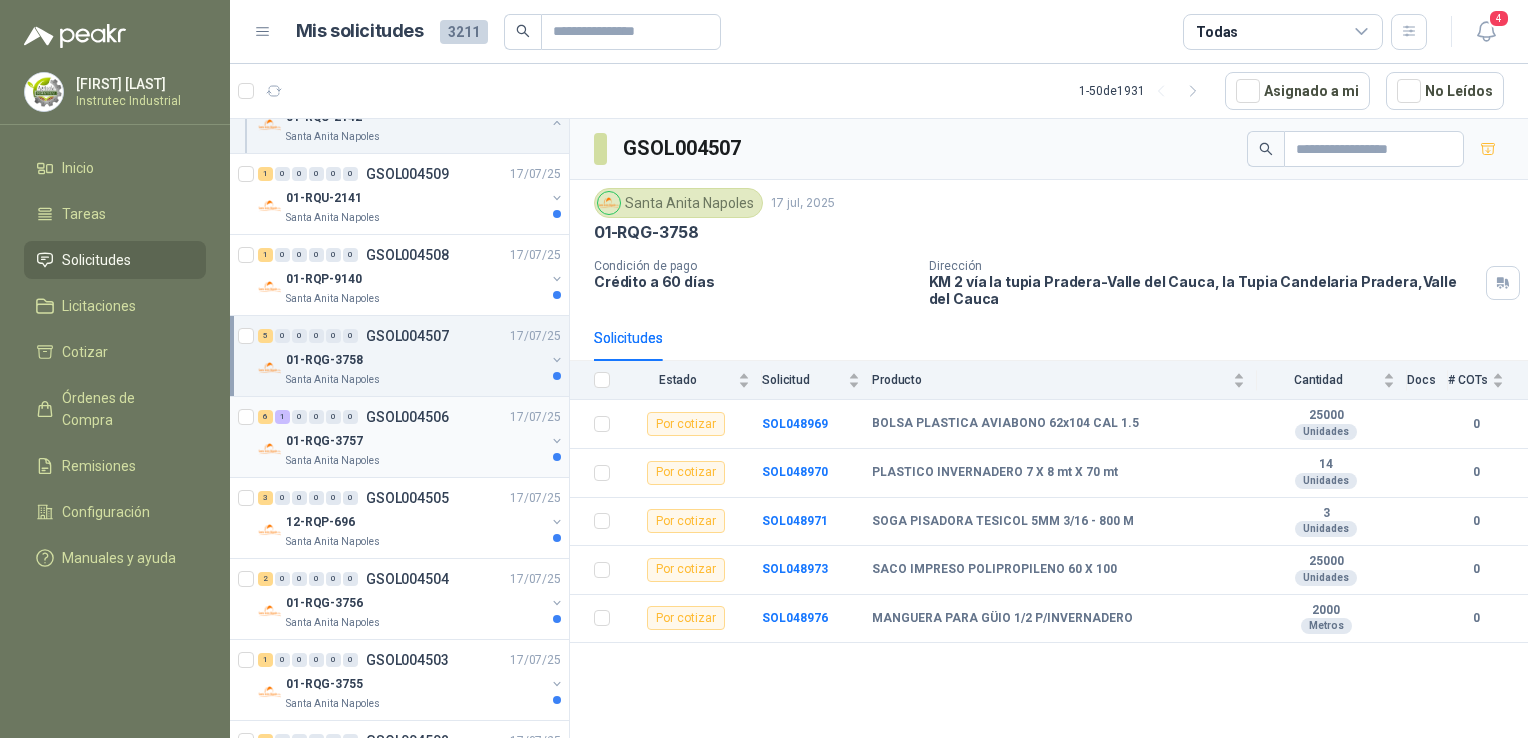click on "01-RQG-3757" at bounding box center [415, 441] 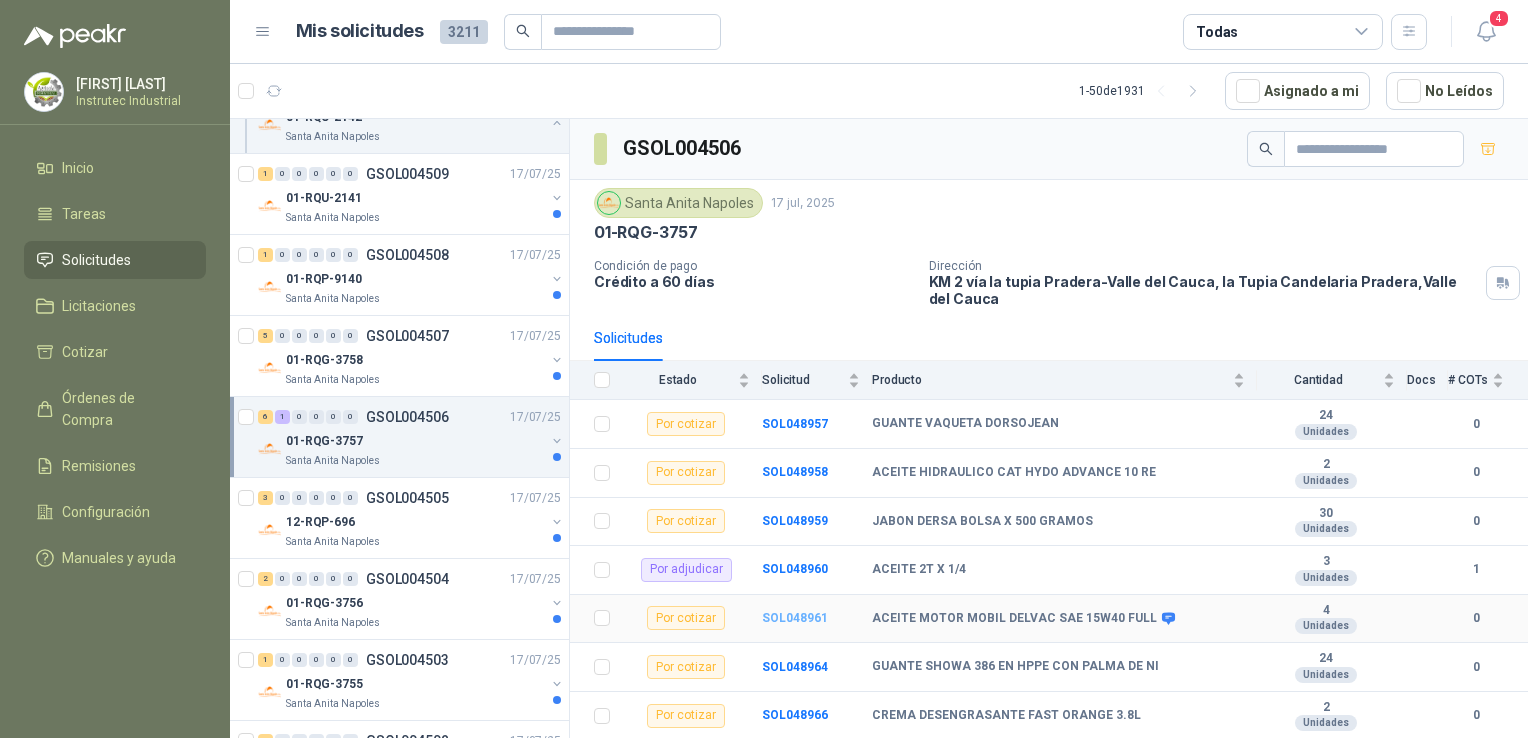 click on "SOL048961" at bounding box center (795, 618) 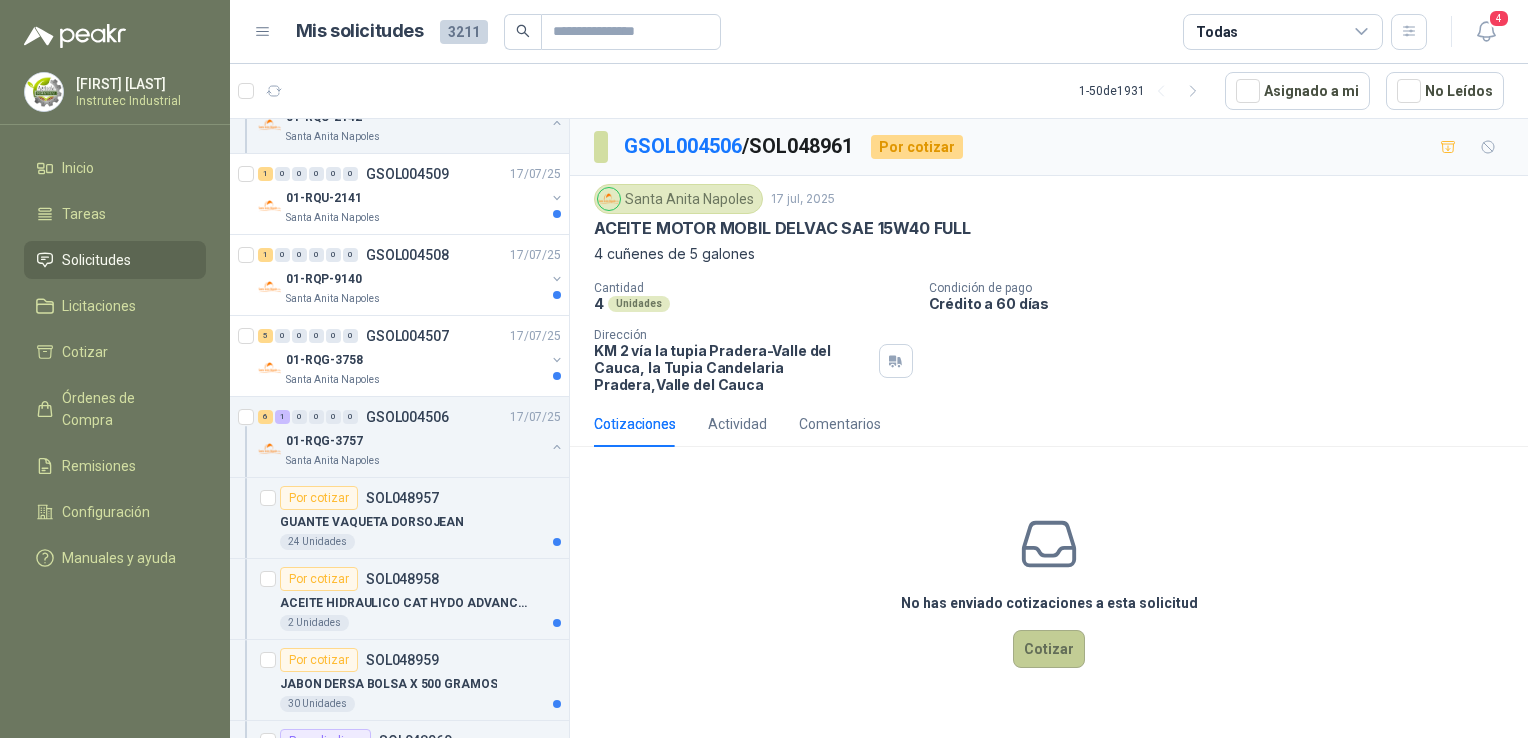 click on "Cotizar" at bounding box center [1049, 649] 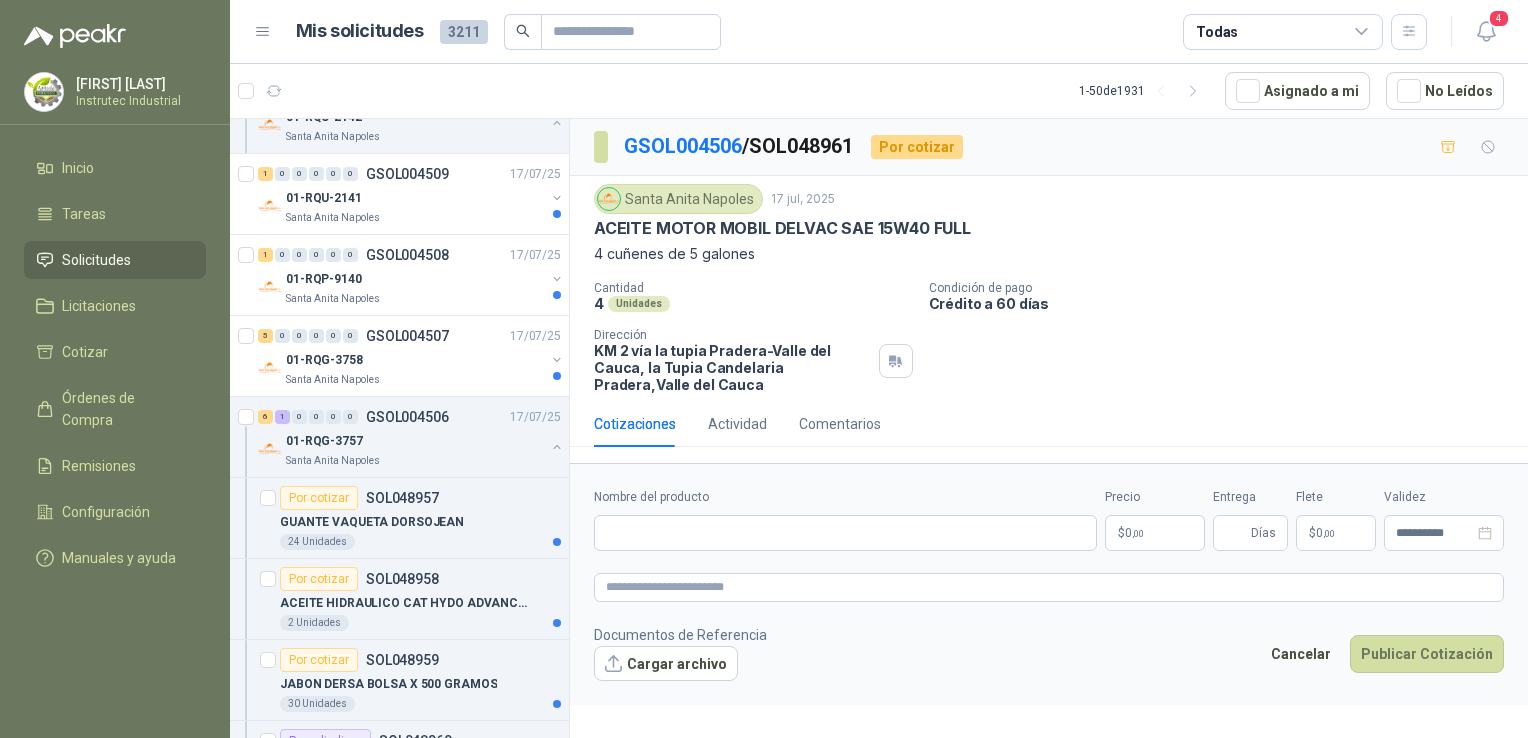 type 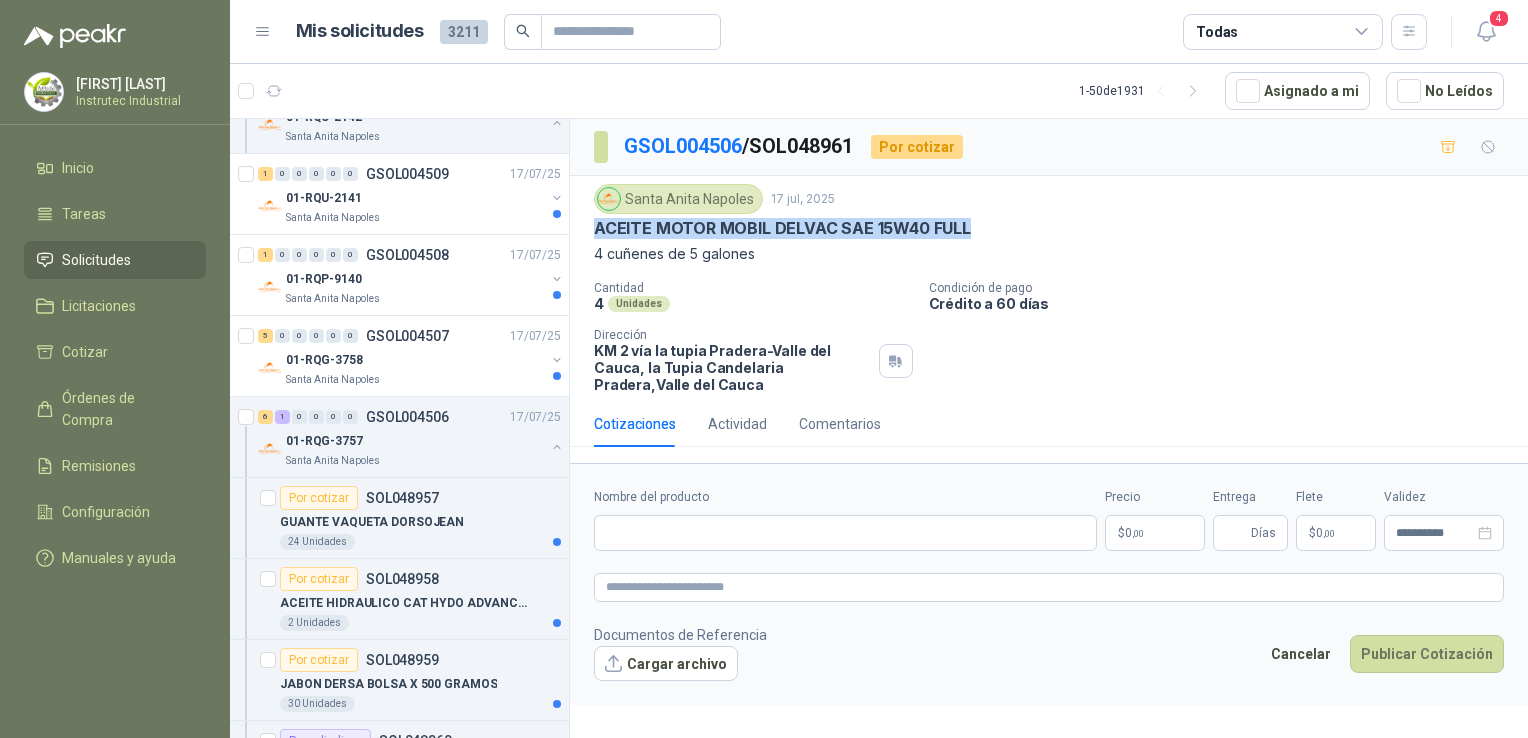 drag, startPoint x: 964, startPoint y: 230, endPoint x: 587, endPoint y: 230, distance: 377 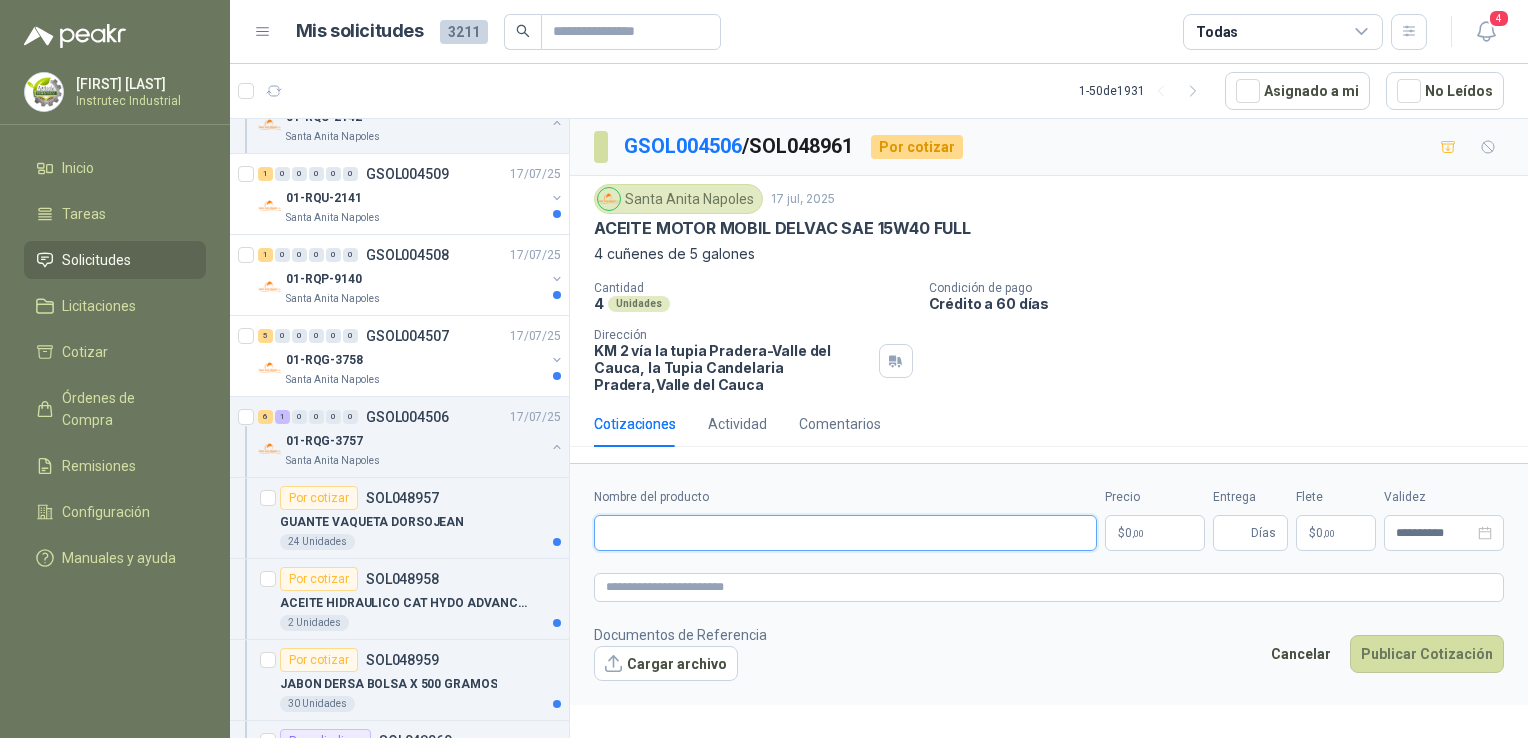 click on "Nombre del producto" at bounding box center [845, 533] 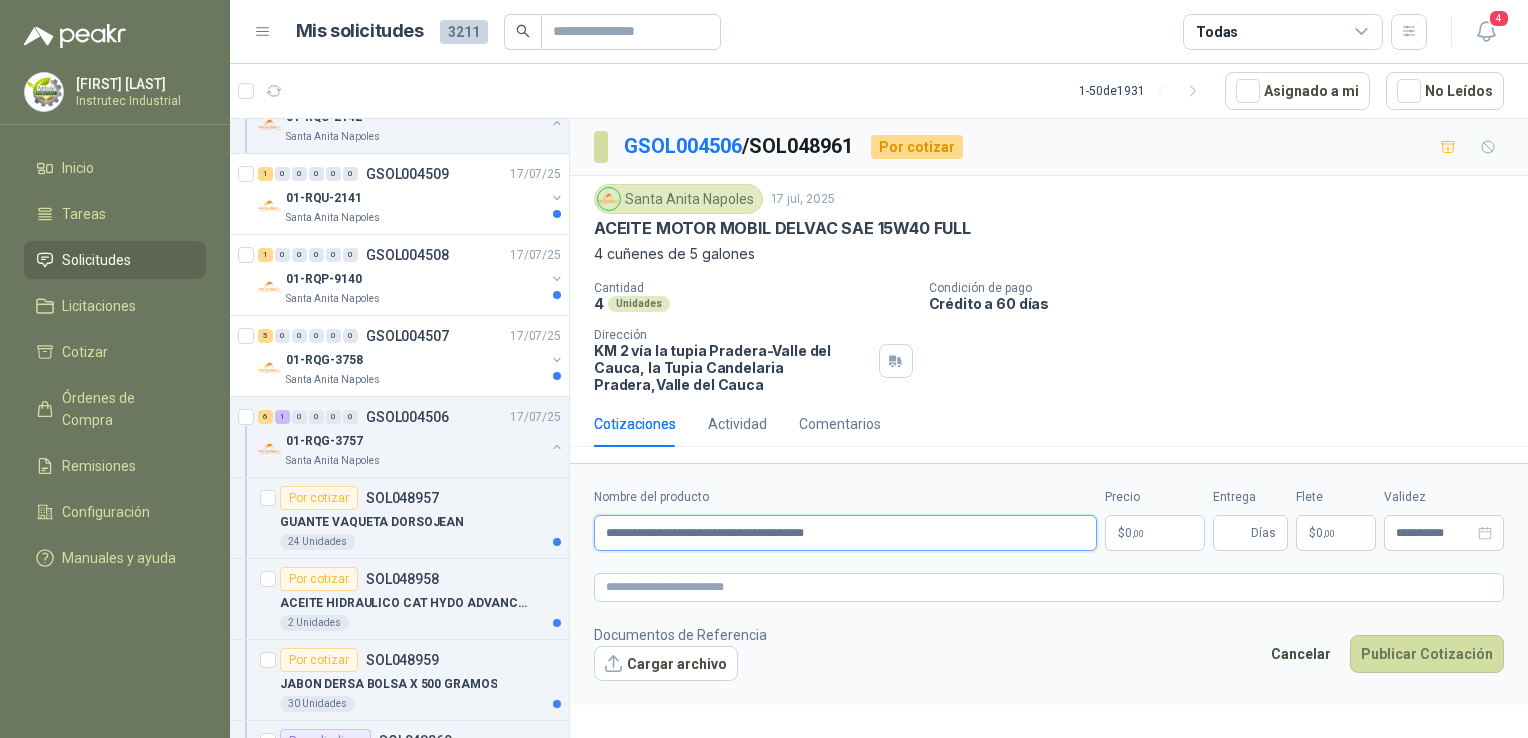 type on "**********" 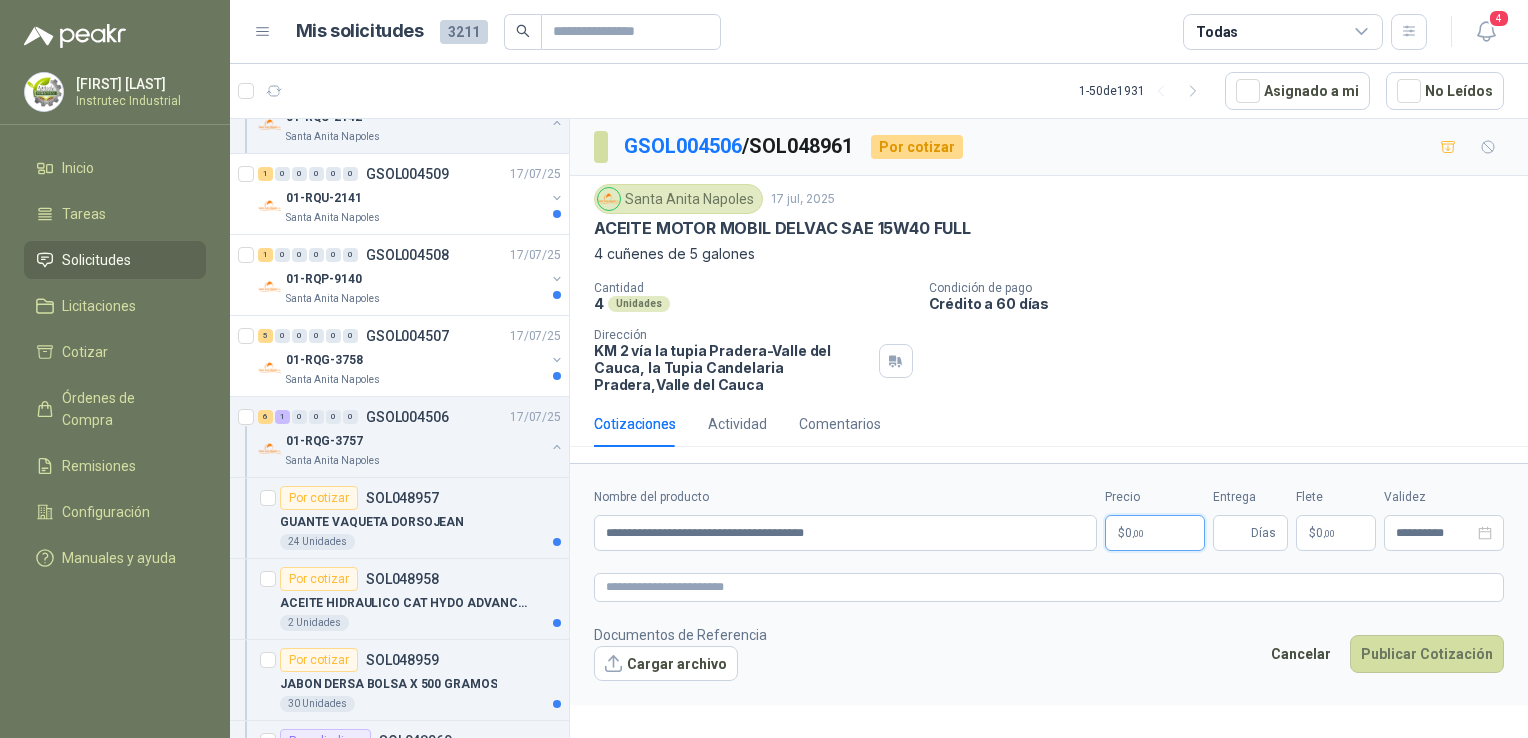 click on "[FIRST] [LAST]   Instrutec Industrial    Inicio   Tareas   Solicitudes   Licitaciones   Cotizar   Órdenes de Compra   Remisiones   Configuración   Manuales y ayuda Mis solicitudes [NUMBER] Todas [NUMBER] [NUMBER] - [NUMBER]  de  [NUMBER] Asignado a mi No Leídos [NUMBER] [NUMBER] [NUMBER] [NUMBER] [NUMBER] [NUMBER] GSOL004520 [DATE]   DISCO DE CORTE 4 DEWALT Almatec   [NUMBER] [NUMBER] [NUMBER] [NUMBER] [NUMBER] [NUMBER] GSOL004519 [DATE]   PLASTICO DE 4MX100M CAL 4 Almatec   [NUMBER] [NUMBER] [NUMBER] [NUMBER] [NUMBER] [NUMBER] GSOL004517 [DATE]   SOLICITUD DE COMPRA [NUMBER] Panela El Trébol   [NUMBER] [NUMBER] [NUMBER] [NUMBER] [NUMBER] [NUMBER] GSOL004515 [DATE]   [CODE] [CITY] [STATE]   [NUMBER] [NUMBER] [NUMBER] [NUMBER] [NUMBER] [NUMBER] GSOL004513 [DATE]   [CODE] [CITY] [STATE]   [NUMBER] [NUMBER] [NUMBER] [NUMBER] [NUMBER] [NUMBER] GSOL004511 [DATE]   [CODE] [CITY] [STATE]   Por adjudicar SOL[NUMBER] DELANTAL DE CARCAZA PARA JARDINERO [NUMBER]   Unidades [NUMBER] [NUMBER] [NUMBER] [NUMBER] [NUMBER] [NUMBER] GSOL004509 [DATE]   [CODE] [CITY] [STATE]   [NUMBER] [NUMBER] [NUMBER] [NUMBER] [NUMBER] [NUMBER] GSOL004508 [DATE]   [CODE] [CITY] [STATE]   [NUMBER] [NUMBER] [NUMBER] [NUMBER] [NUMBER] [NUMBER] GSOL004507 [DATE]   [NUMBER] [NUMBER]" at bounding box center [764, 369] 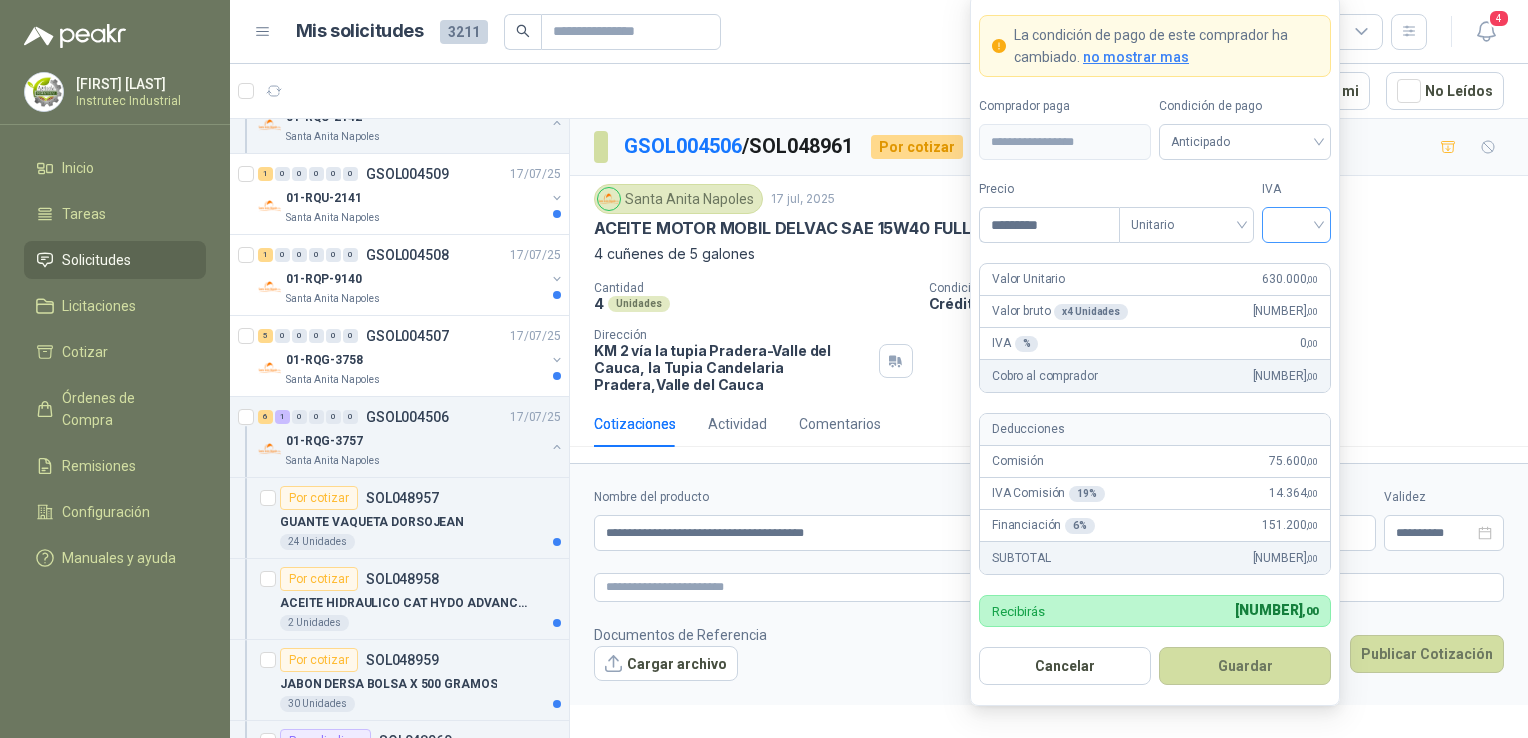 click at bounding box center [1296, 225] 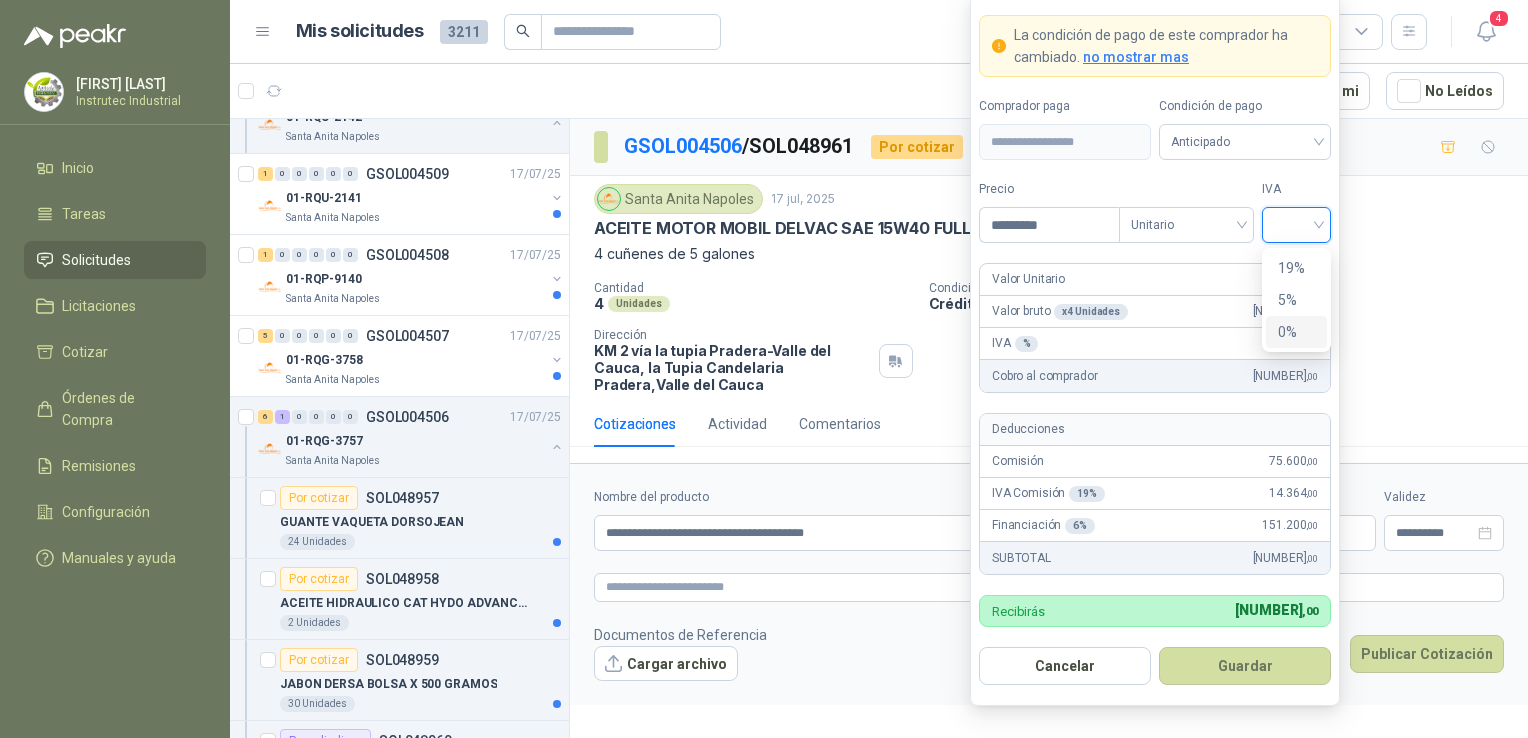click on "0%" at bounding box center [1296, 332] 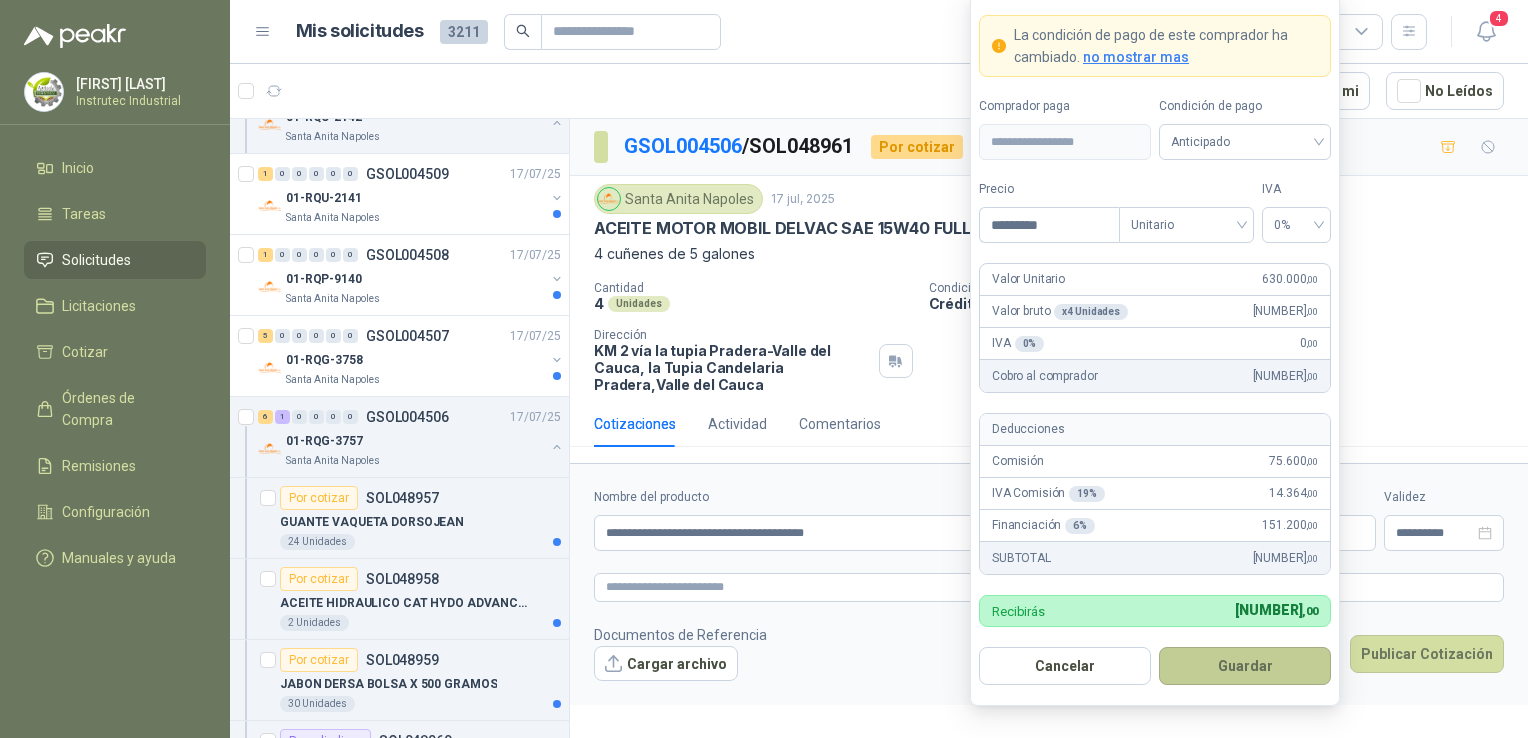 click on "Guardar" at bounding box center (1245, 666) 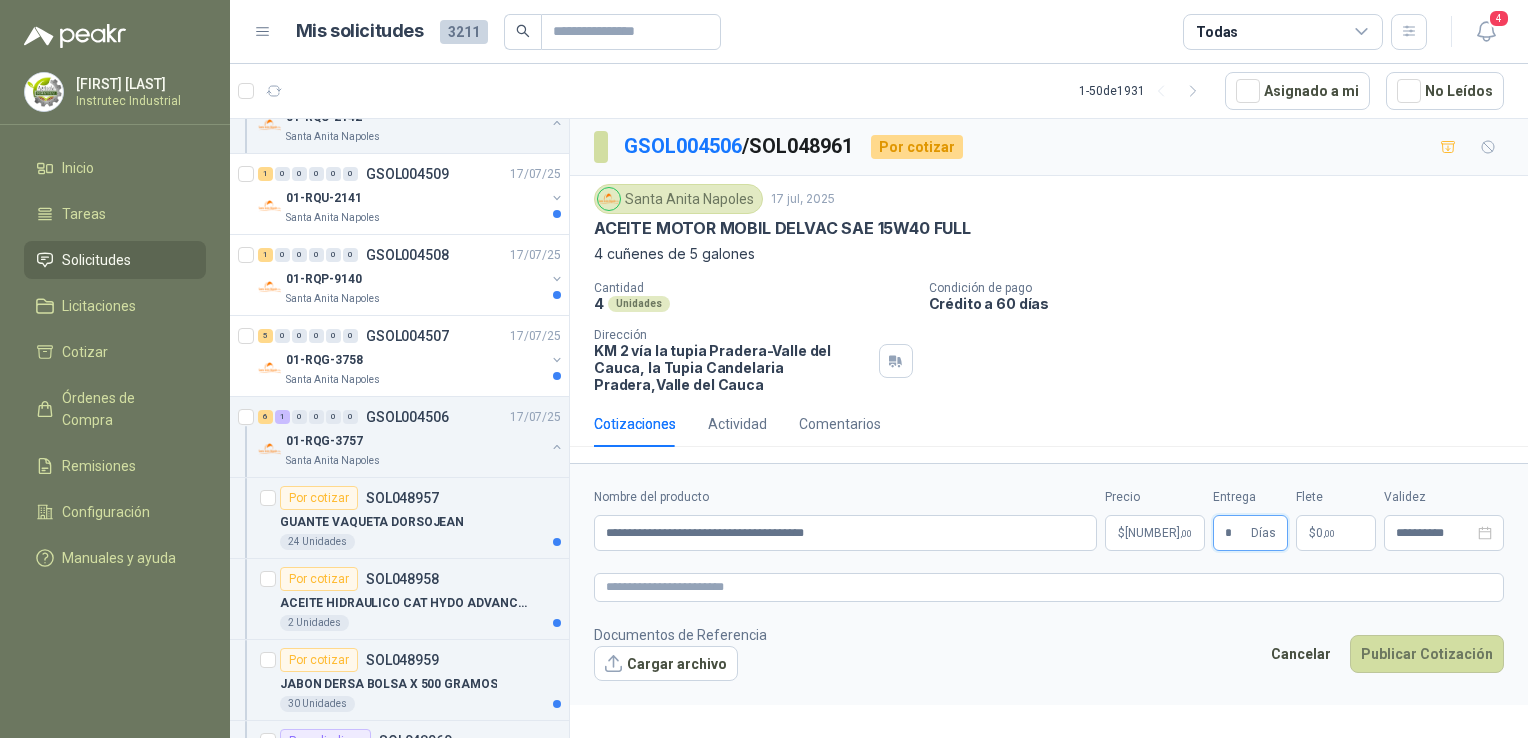 type on "*" 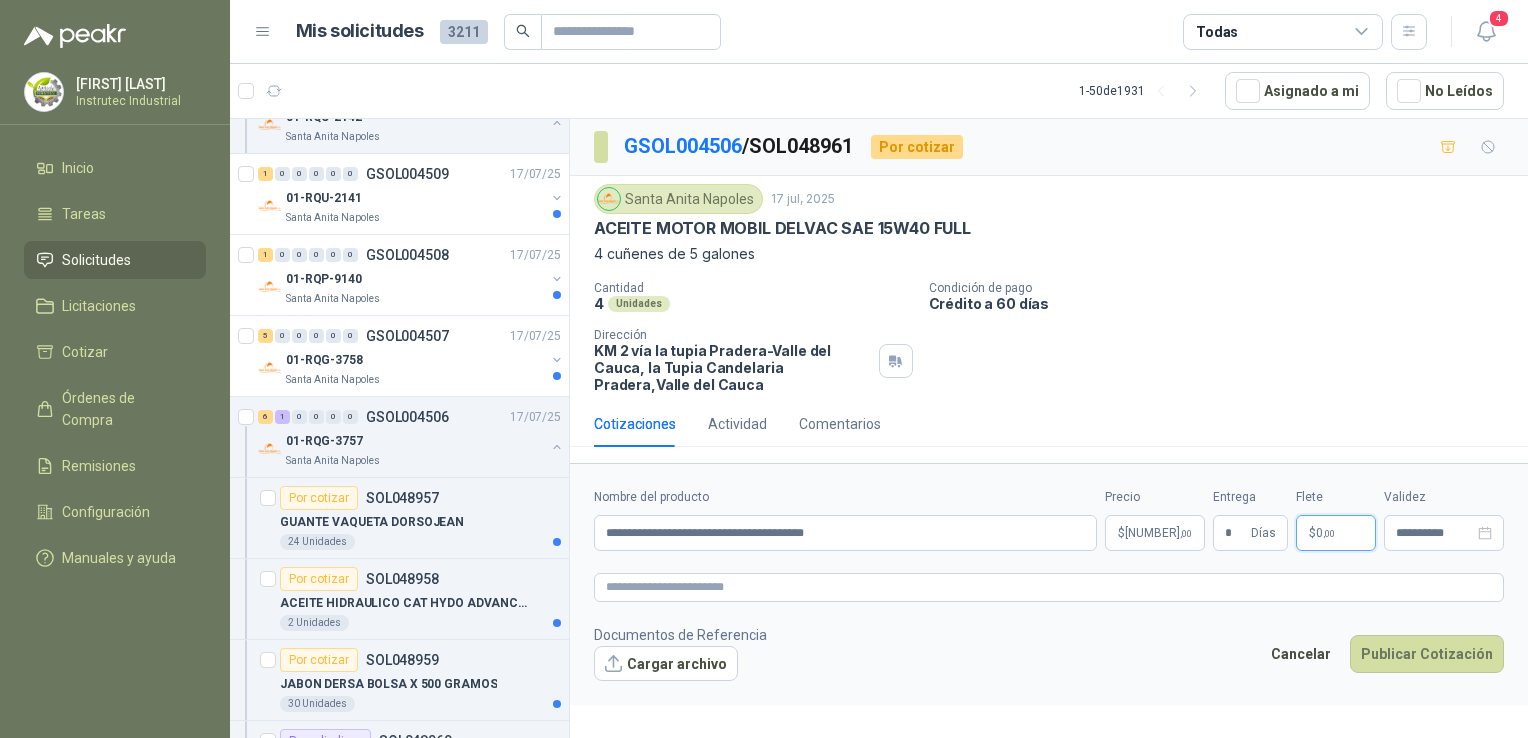 click on "$    0 ,00" at bounding box center (1336, 533) 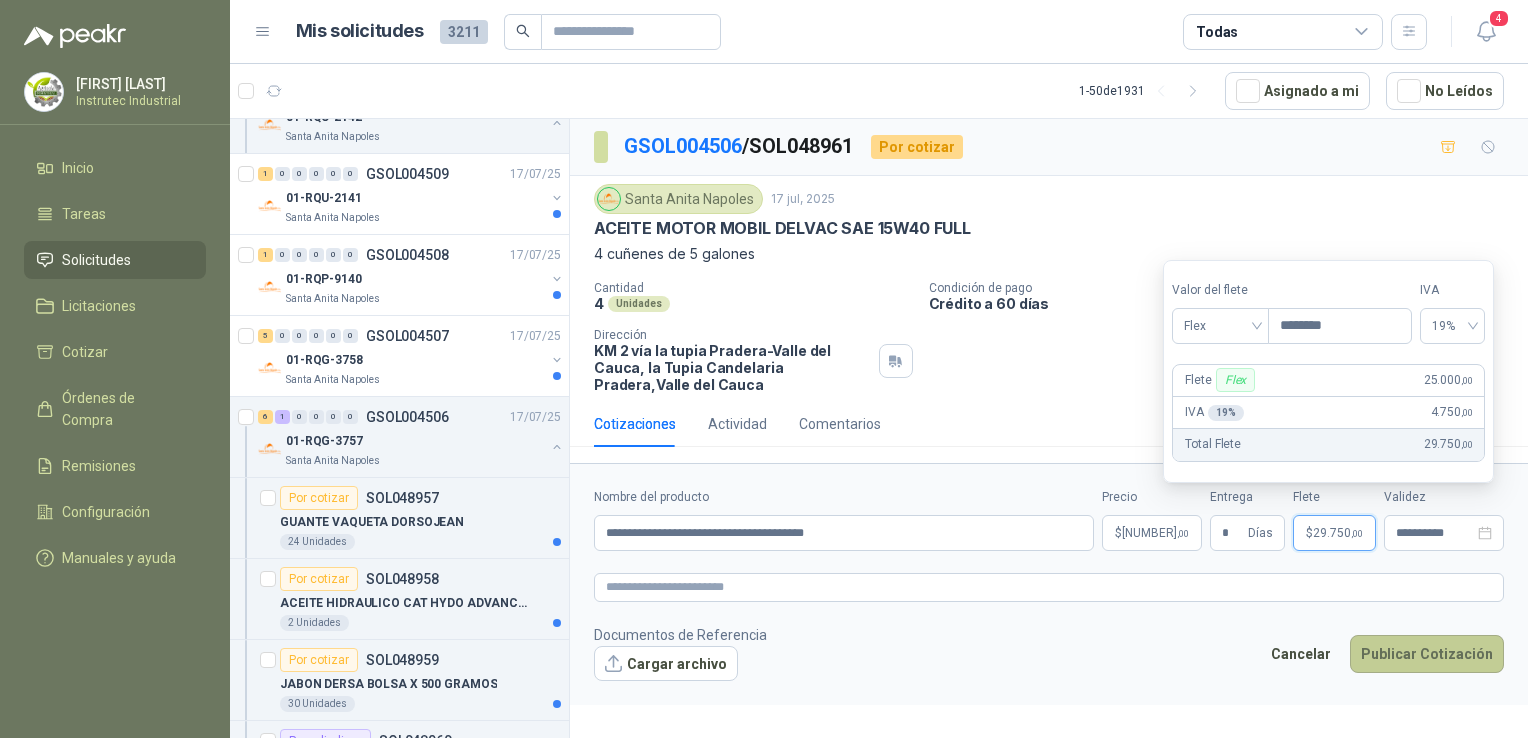 type on "********" 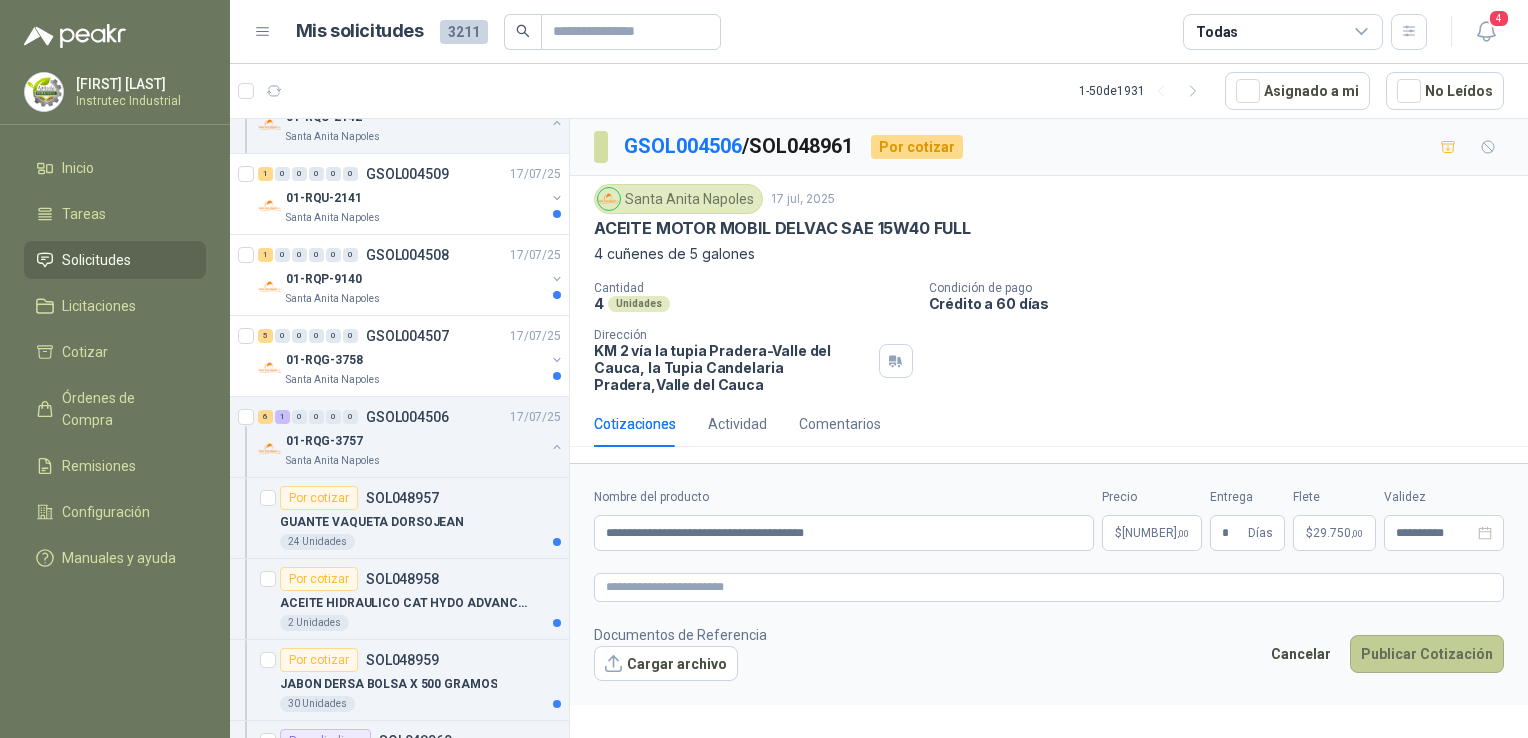 click on "Publicar Cotización" at bounding box center (1427, 654) 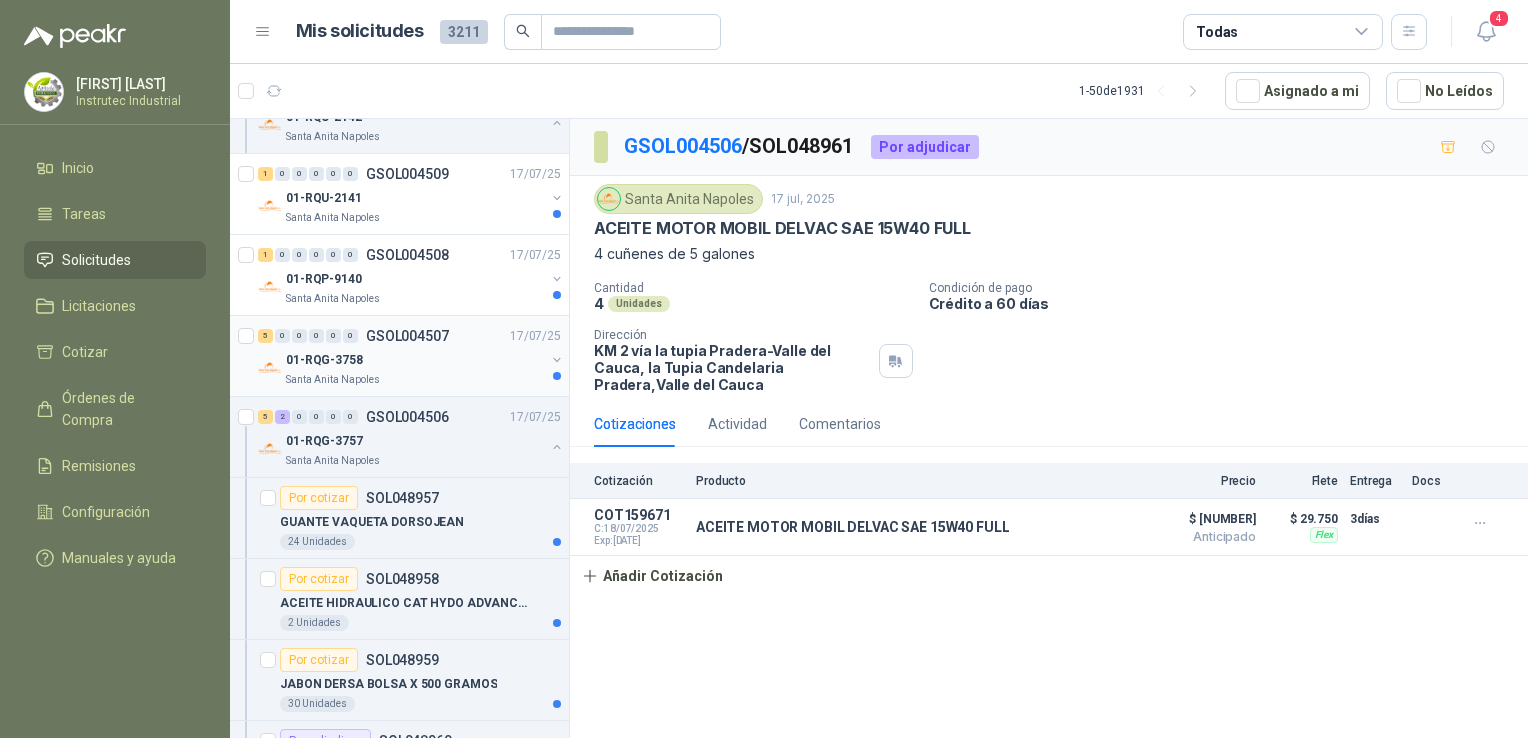click on "Santa Anita Napoles" at bounding box center [415, 380] 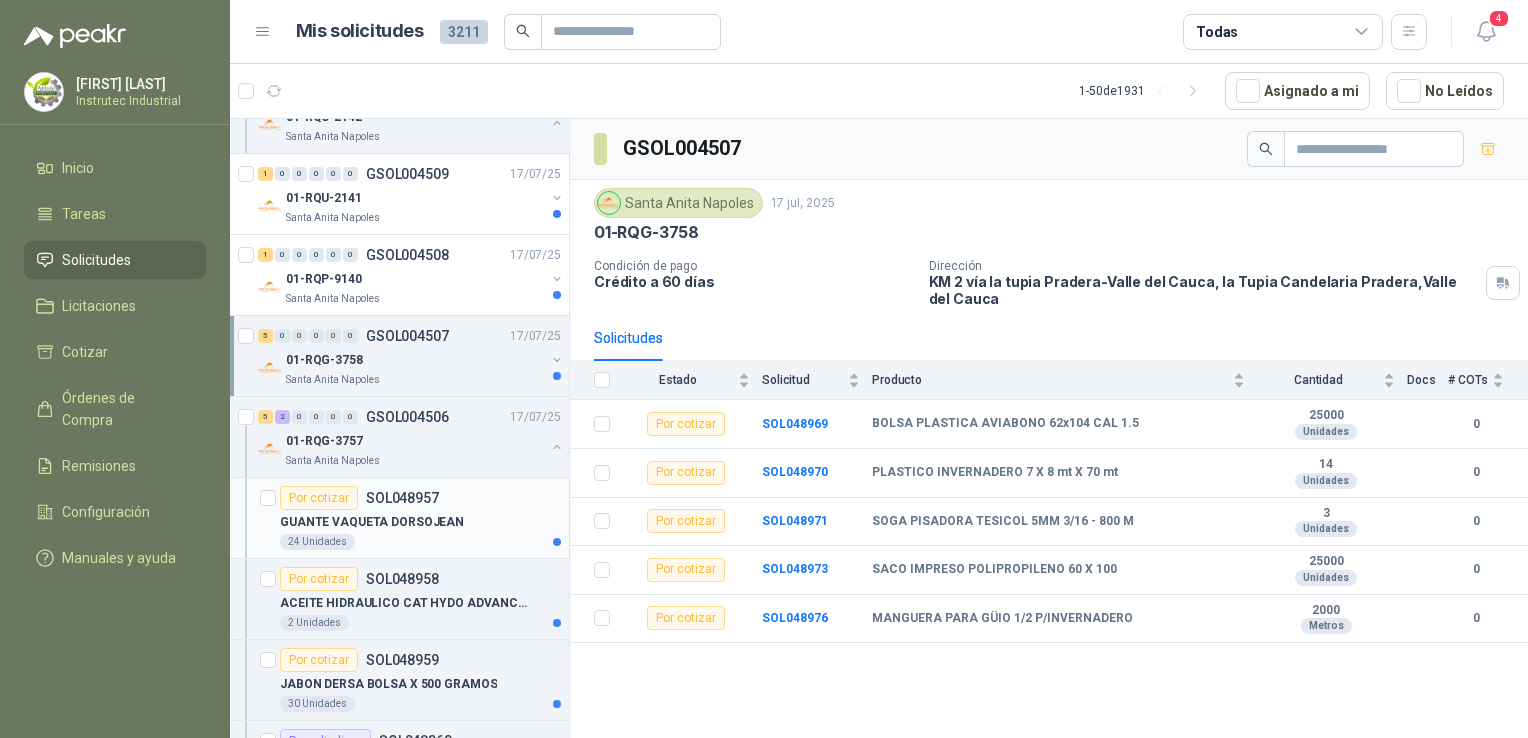 click on "Por cotizar SOL[NUMBER]" at bounding box center (420, 498) 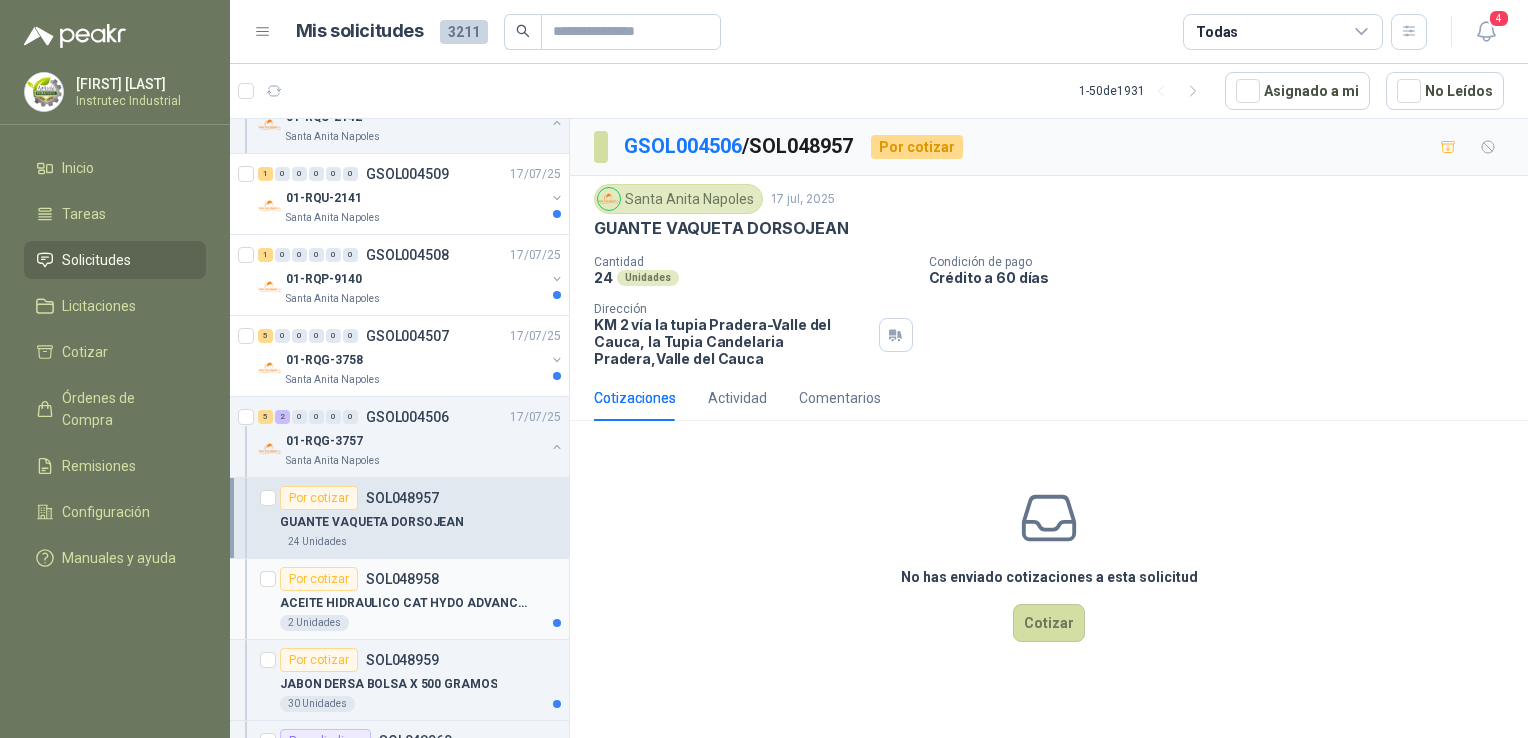 click on "2   Unidades" at bounding box center (420, 623) 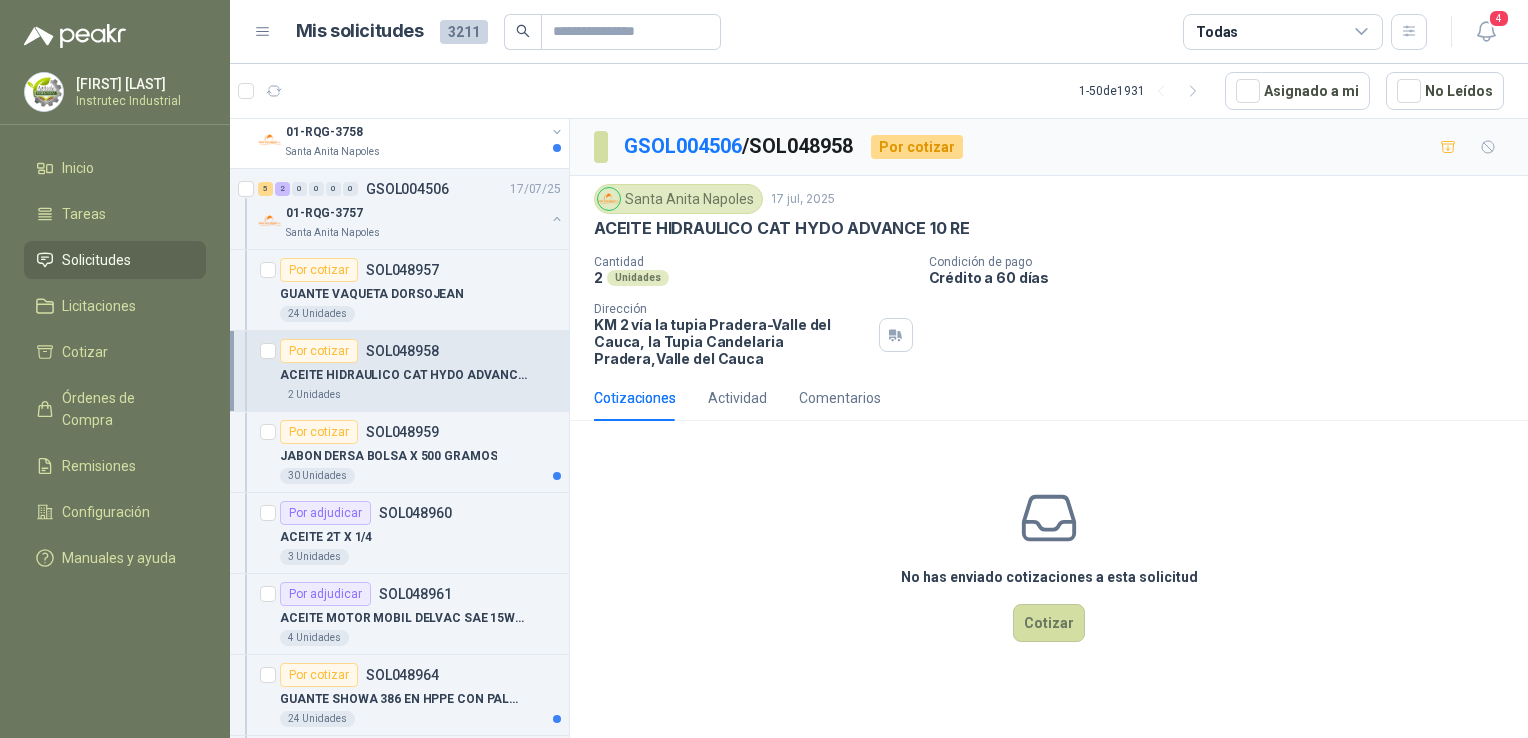 scroll, scrollTop: 779, scrollLeft: 1, axis: both 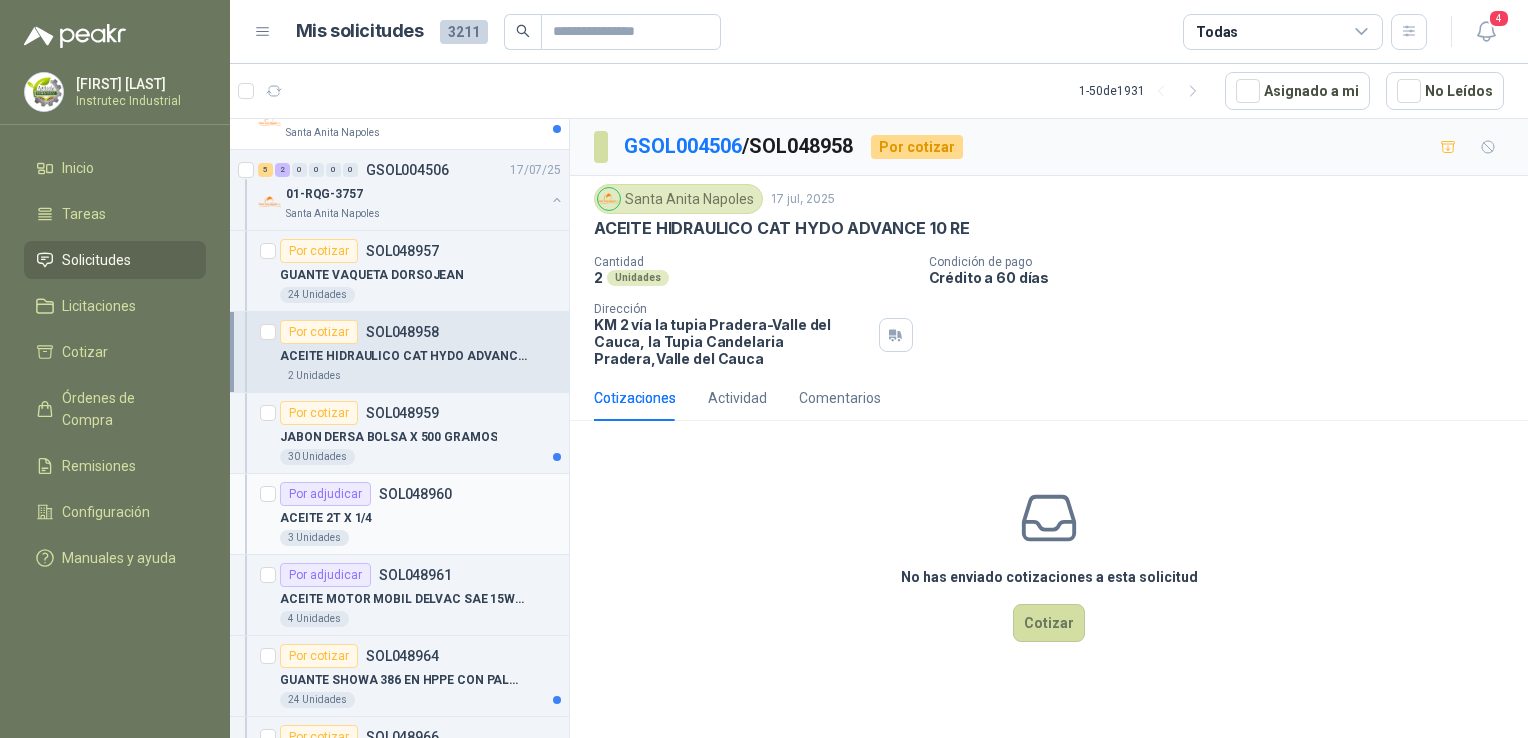 click on "ACEITE 2T X 1/4" at bounding box center [420, 518] 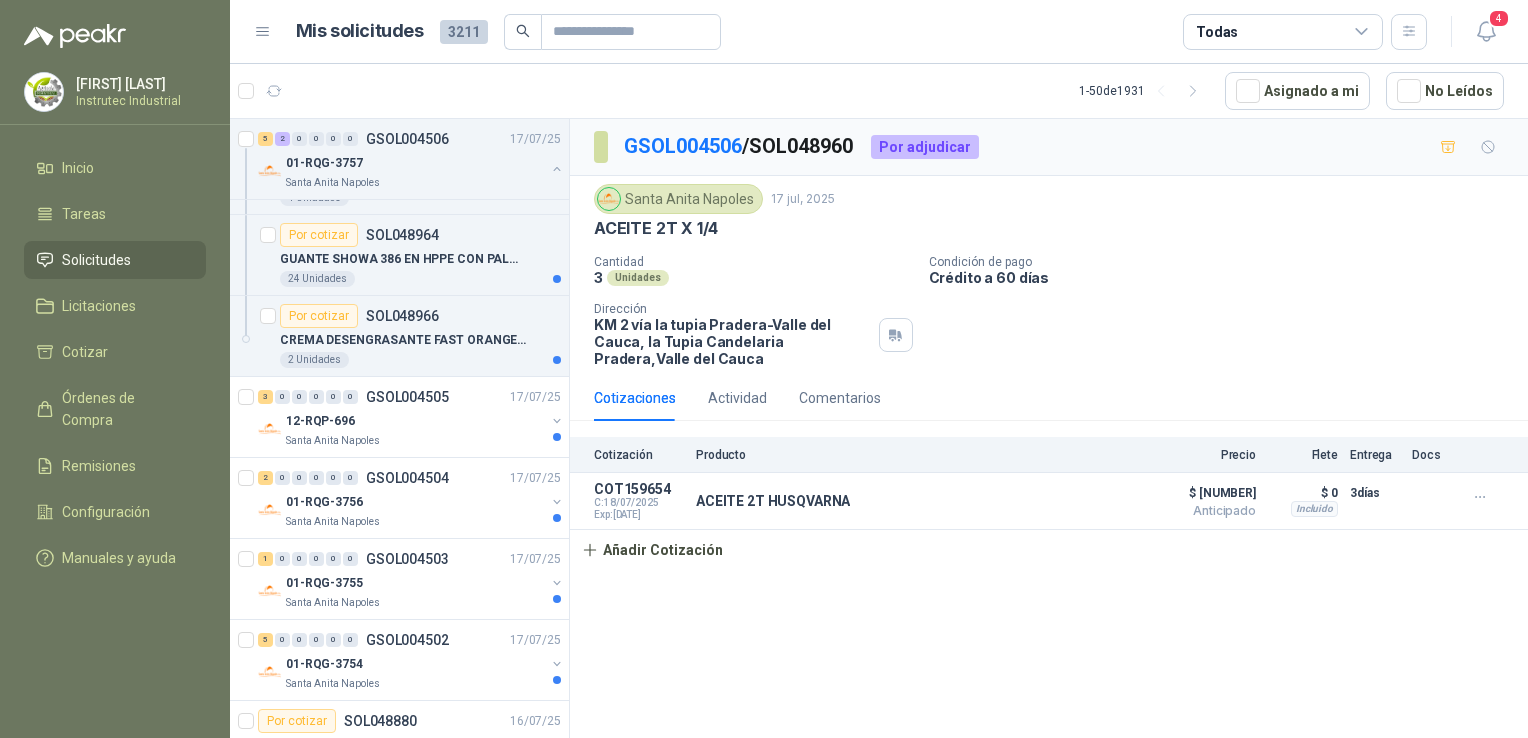 scroll, scrollTop: 1218, scrollLeft: 1, axis: both 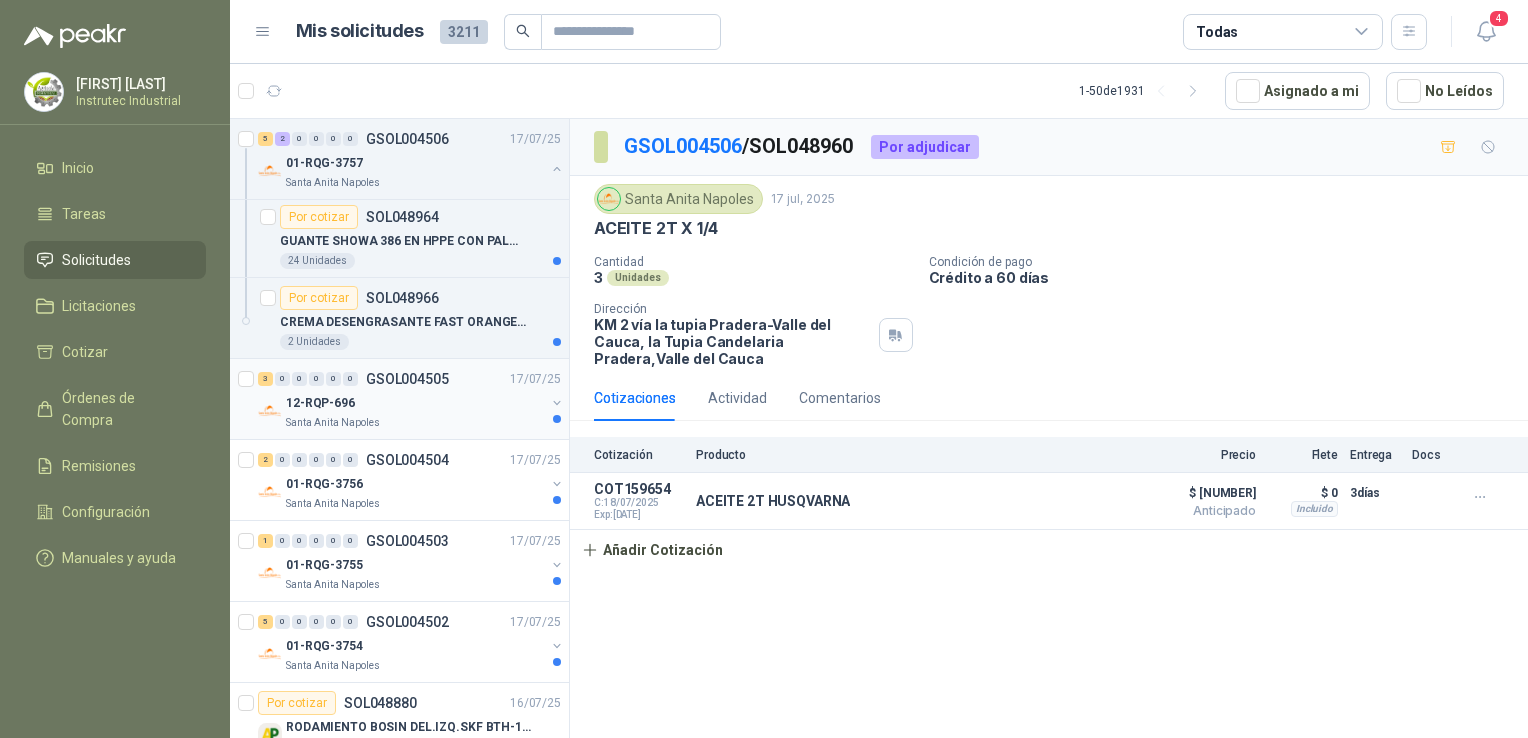 click on "Santa Anita Napoles" at bounding box center (415, 423) 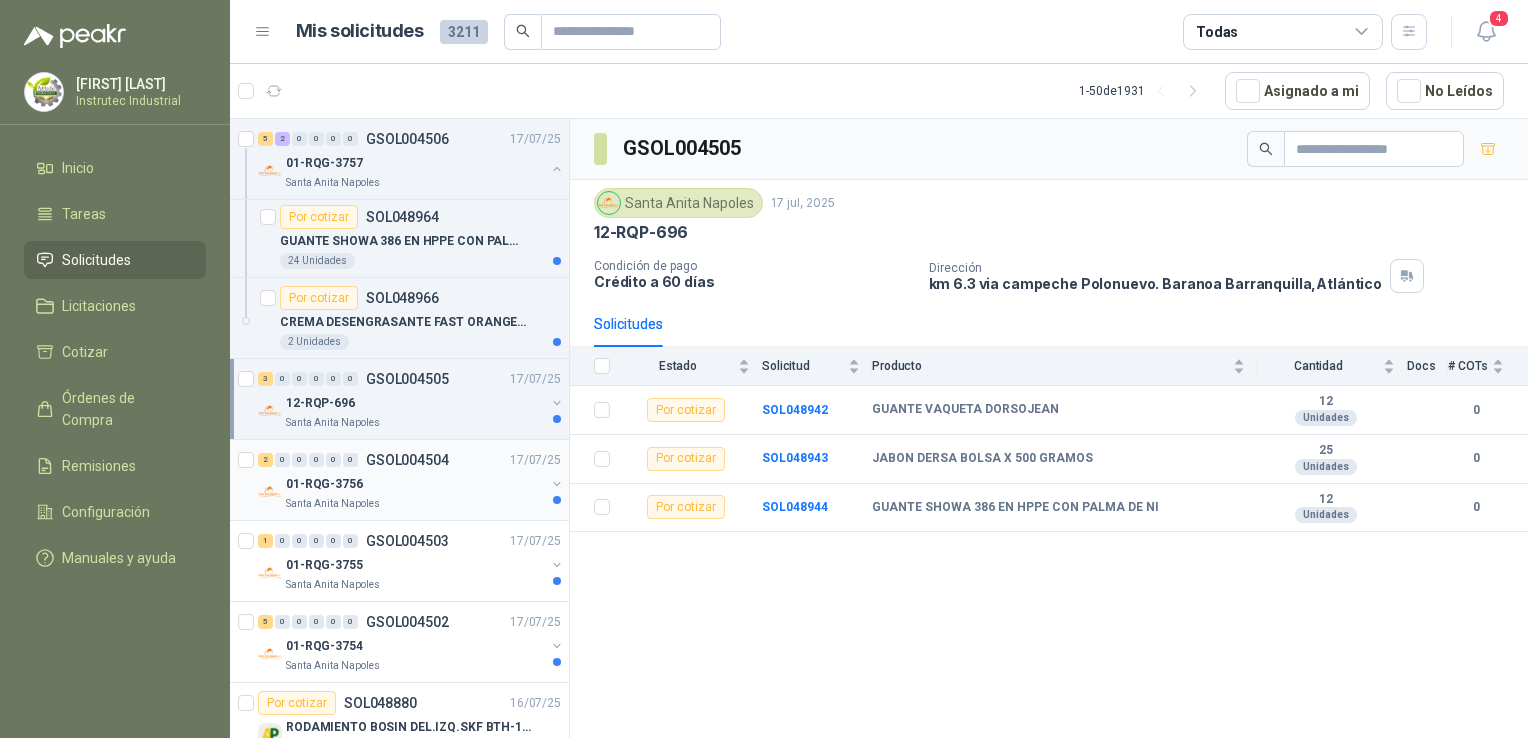 click on "01-RQG-3756" at bounding box center [415, 484] 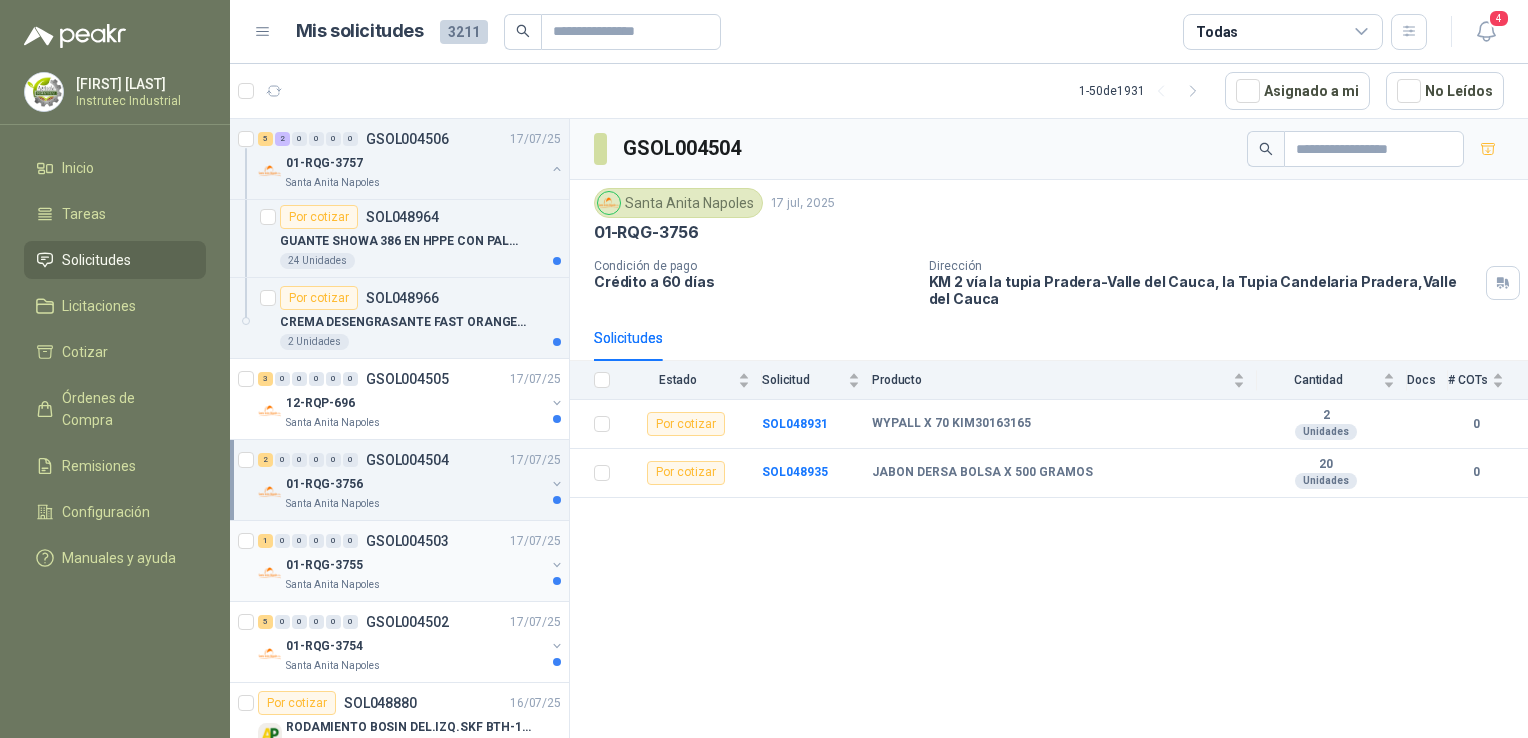click on "01-RQG-3755" at bounding box center [415, 565] 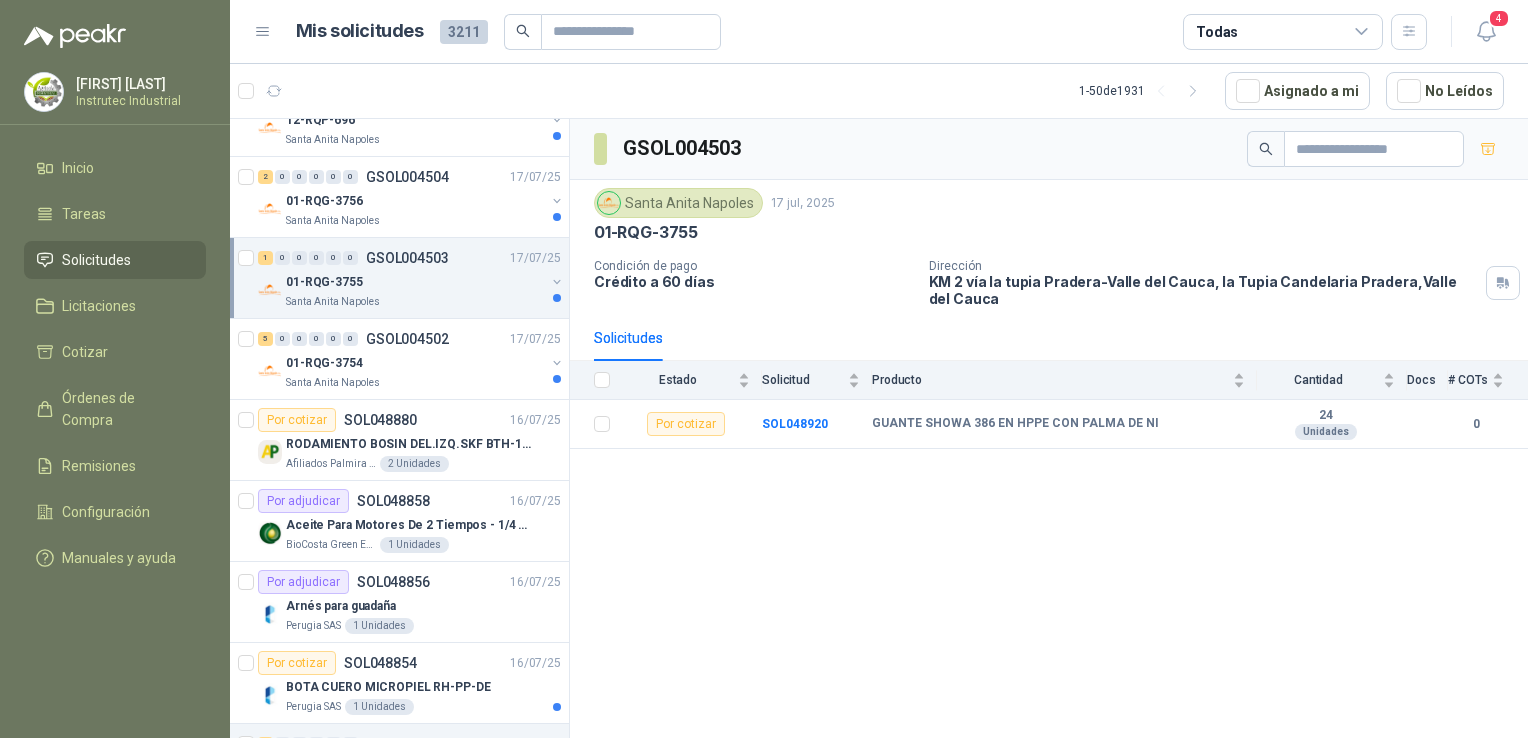 scroll, scrollTop: 1533, scrollLeft: 1, axis: both 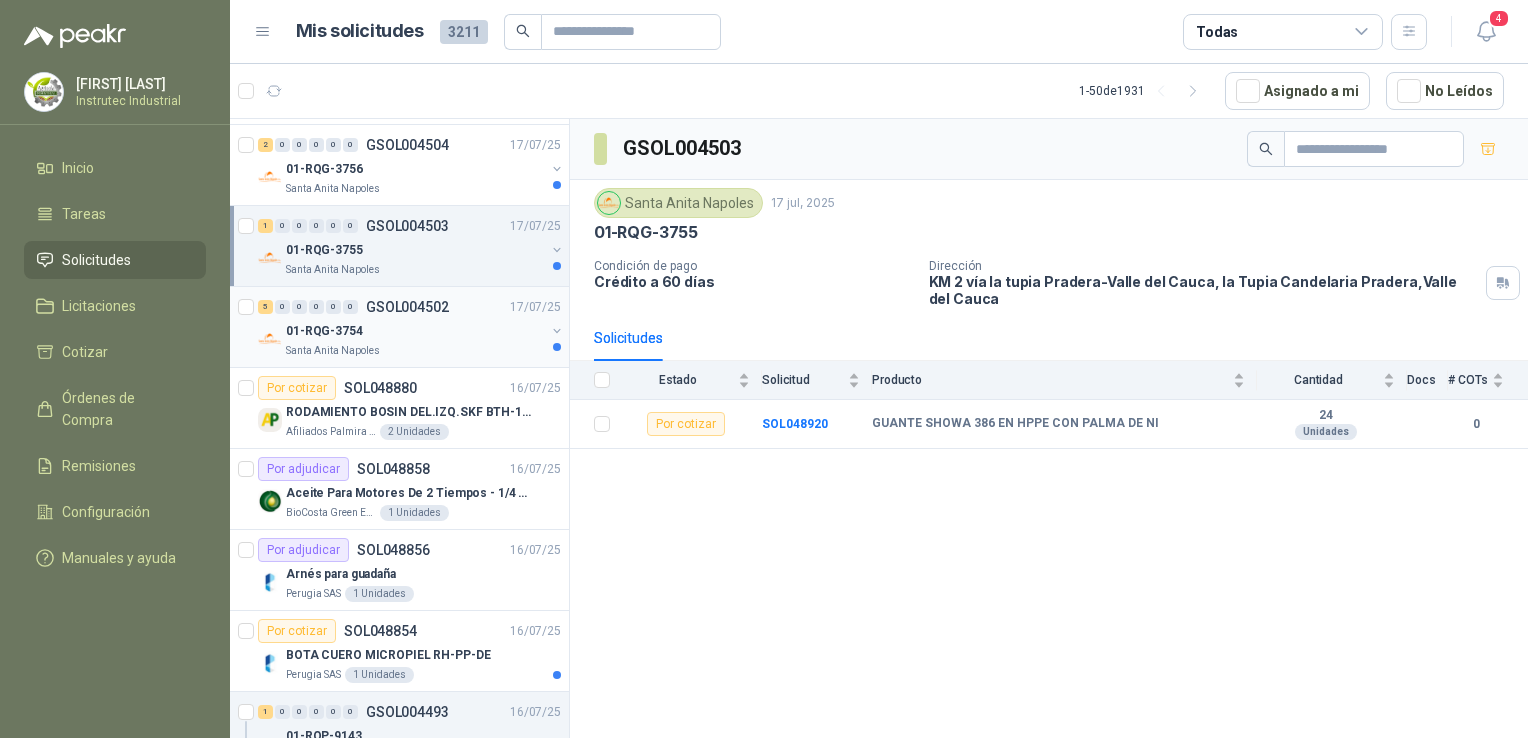 click on "01-RQG-3754" at bounding box center (415, 331) 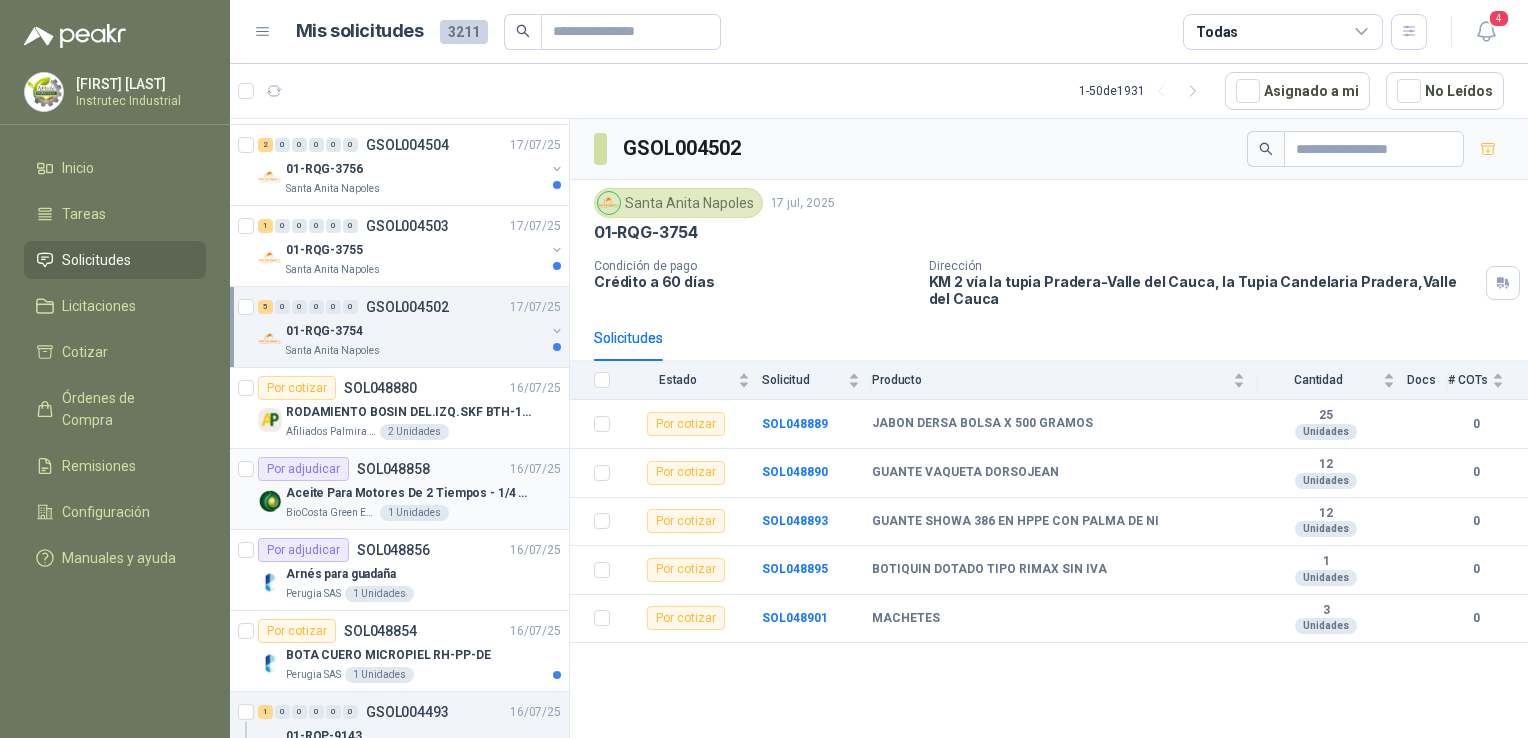 click on "Por adjudicar SOL[NUMBER] [DATE]" at bounding box center (409, 469) 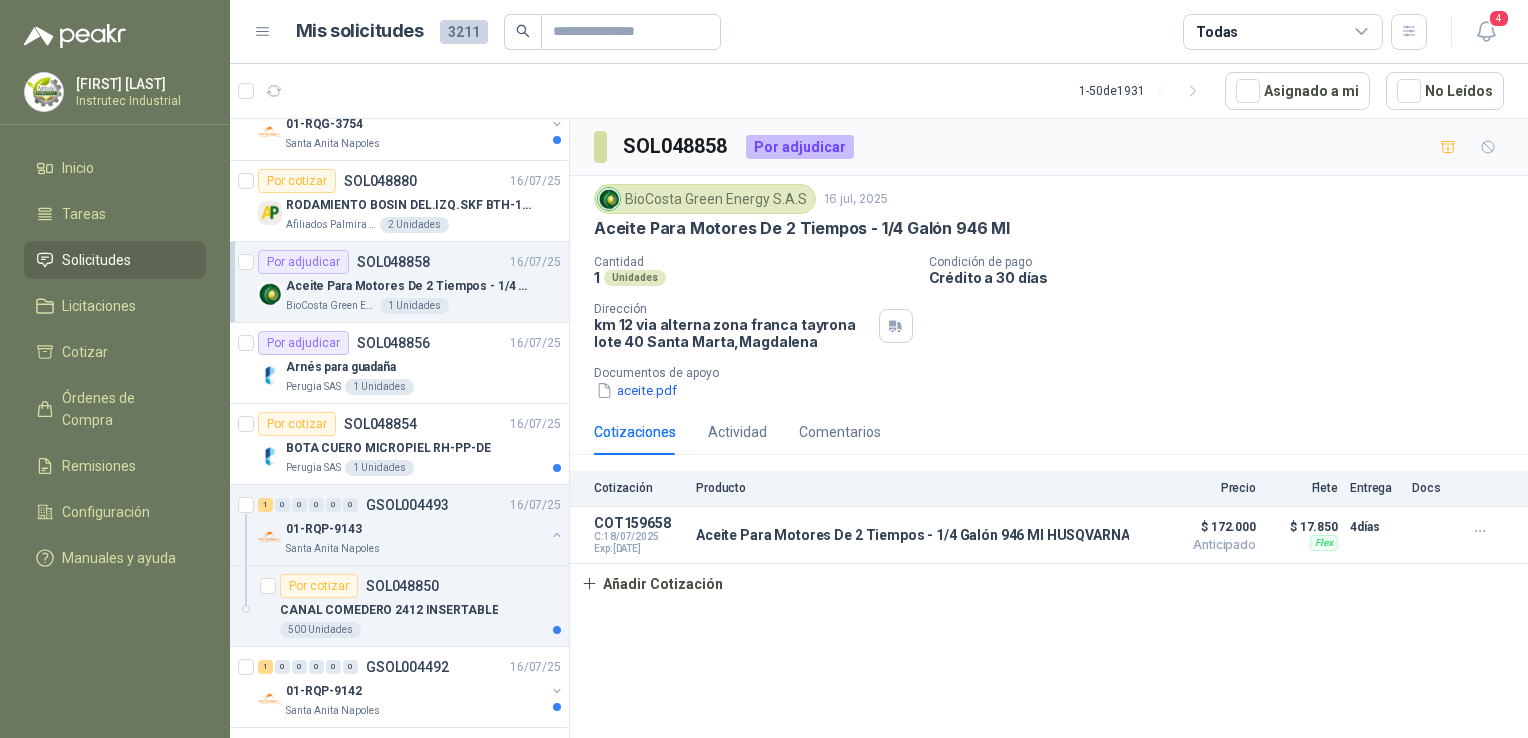 scroll, scrollTop: 1809, scrollLeft: 1, axis: both 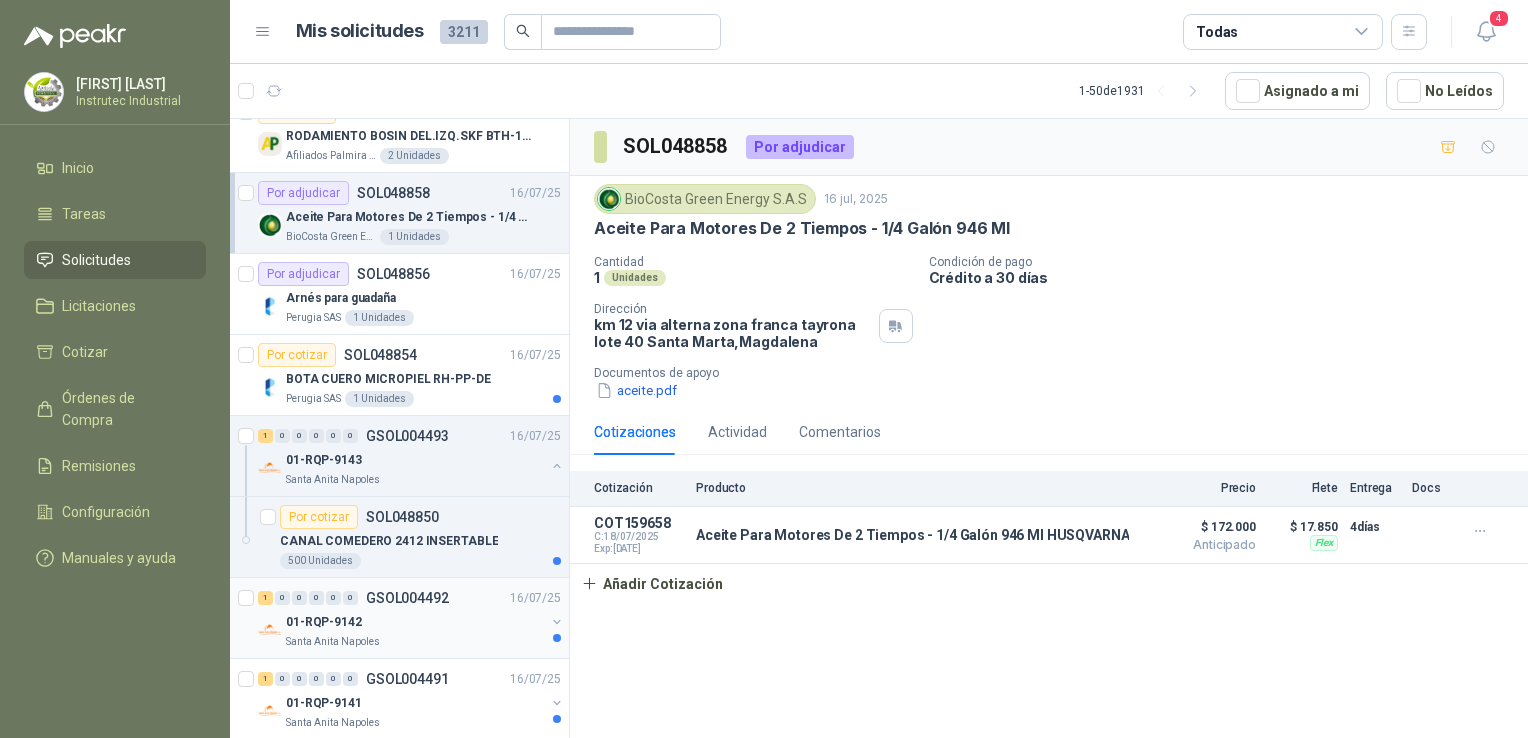 click on "Santa Anita Napoles" at bounding box center [415, 642] 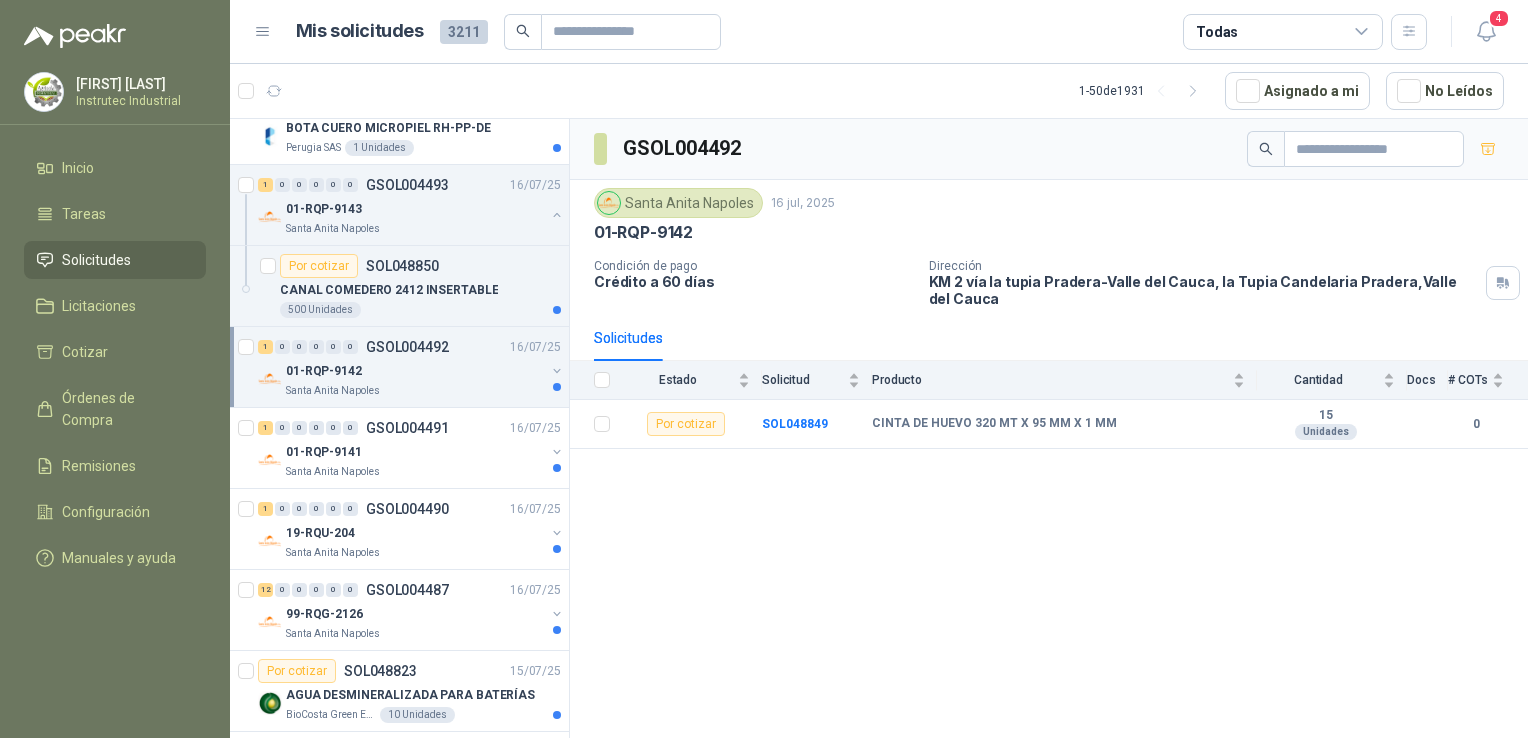 scroll, scrollTop: 2111, scrollLeft: 1, axis: both 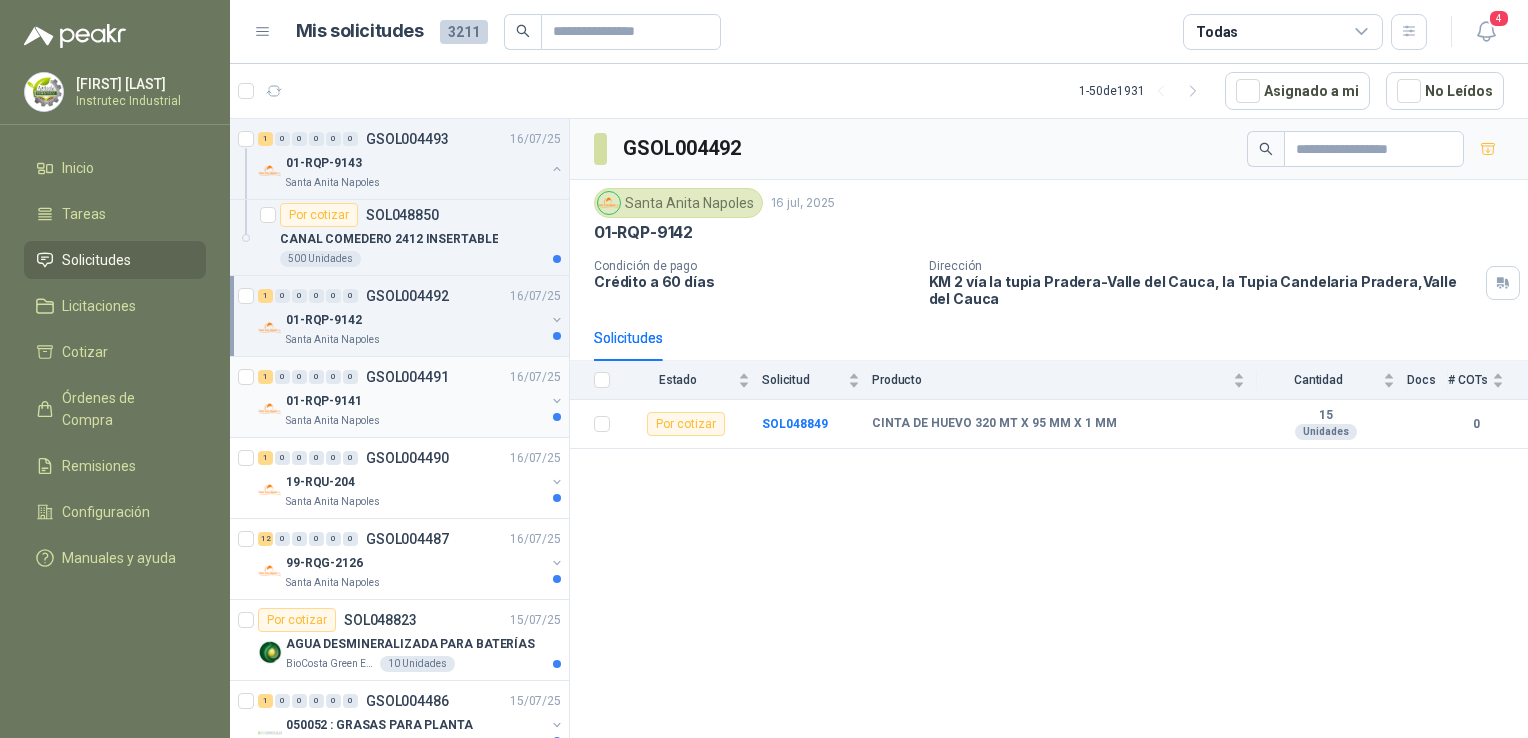 click on "01-RQP-9141" at bounding box center (415, 401) 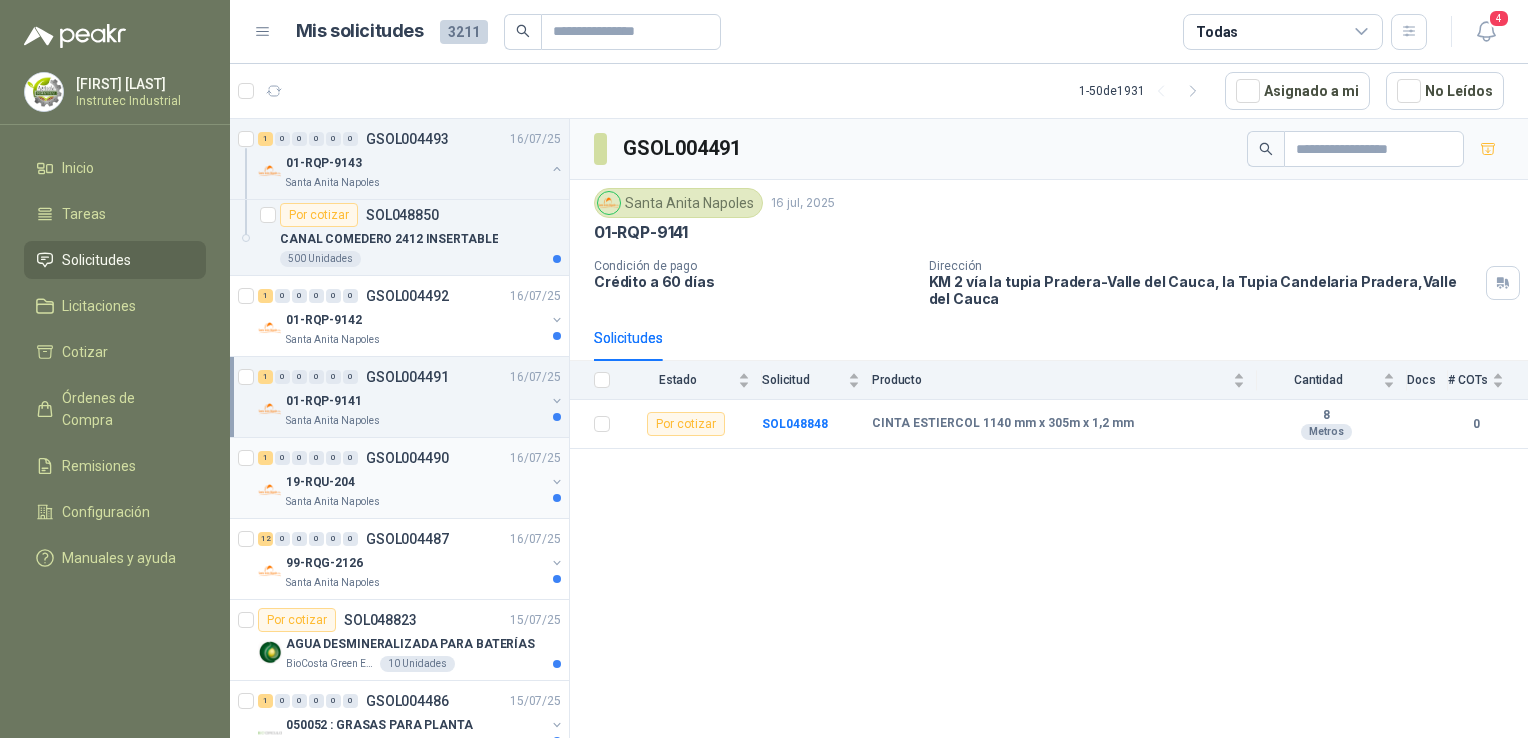 click on "19-RQU-204" at bounding box center (415, 482) 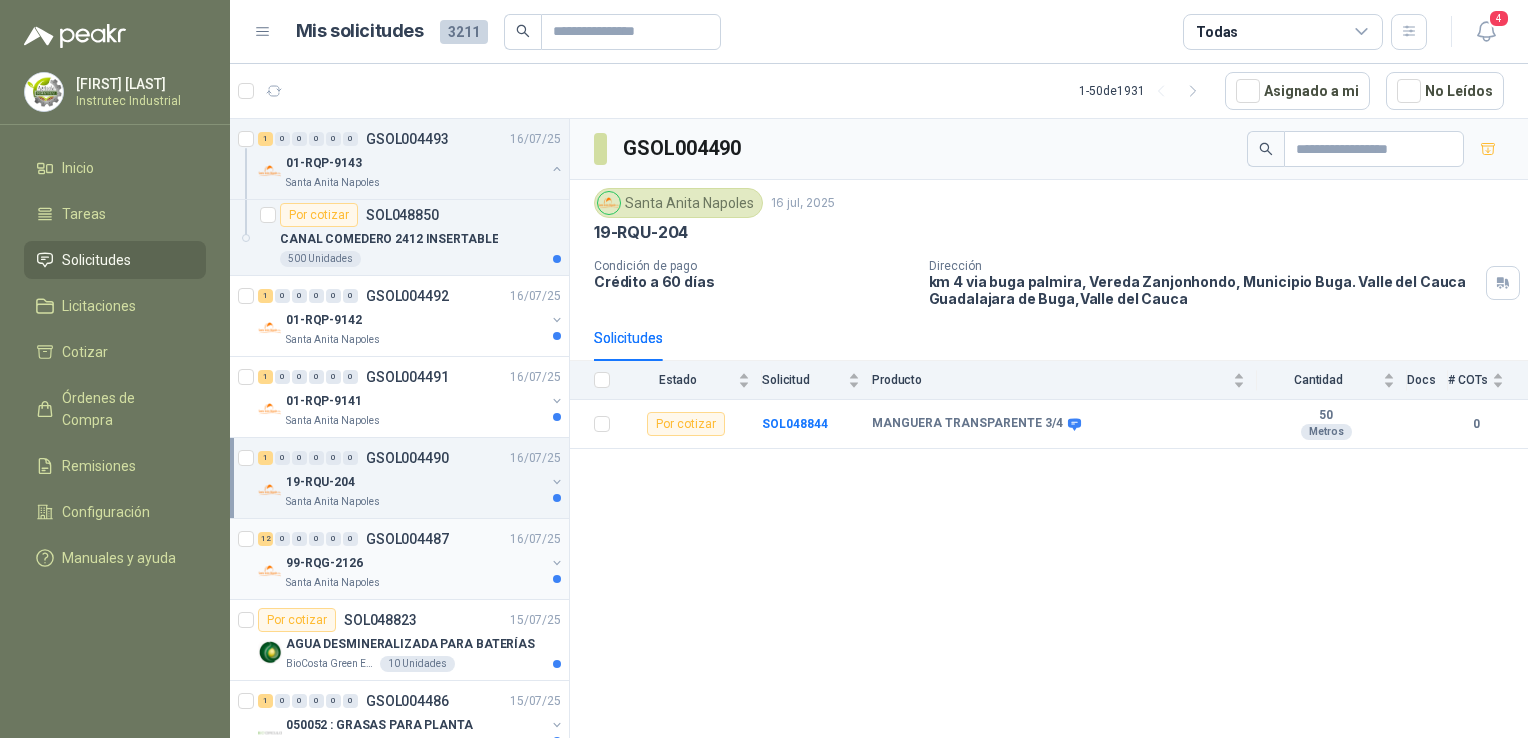 click on "99-RQG-2126" at bounding box center [415, 563] 